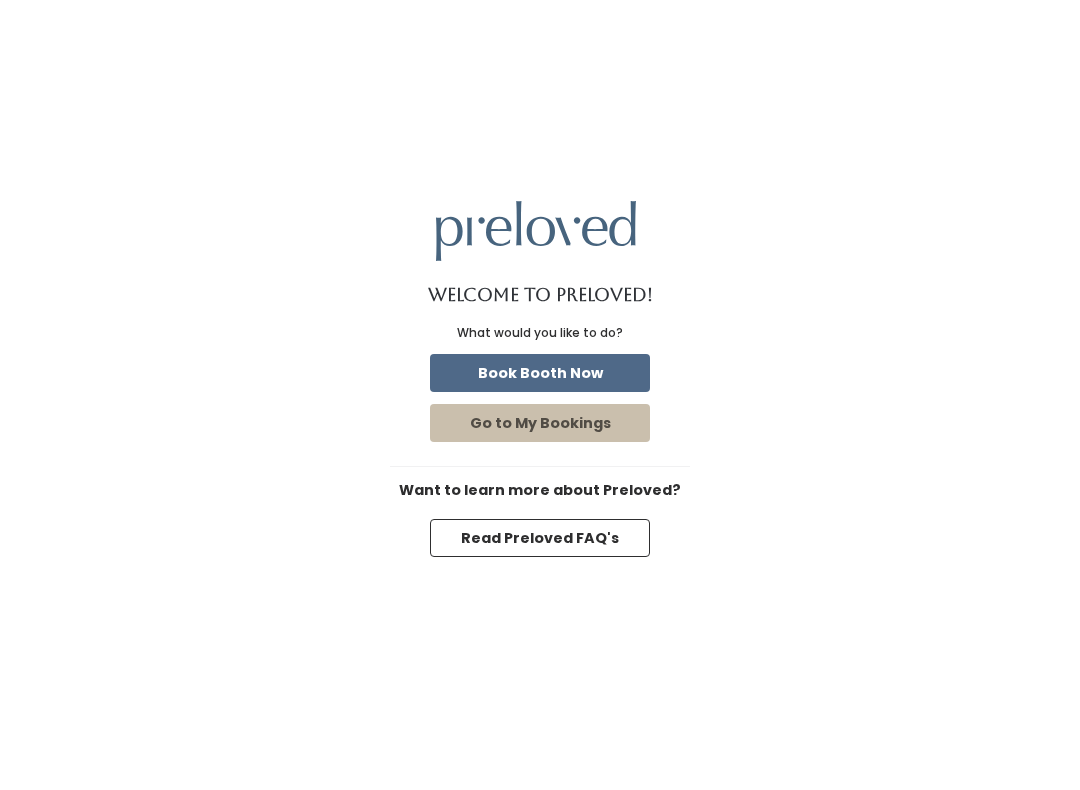 scroll, scrollTop: 0, scrollLeft: 0, axis: both 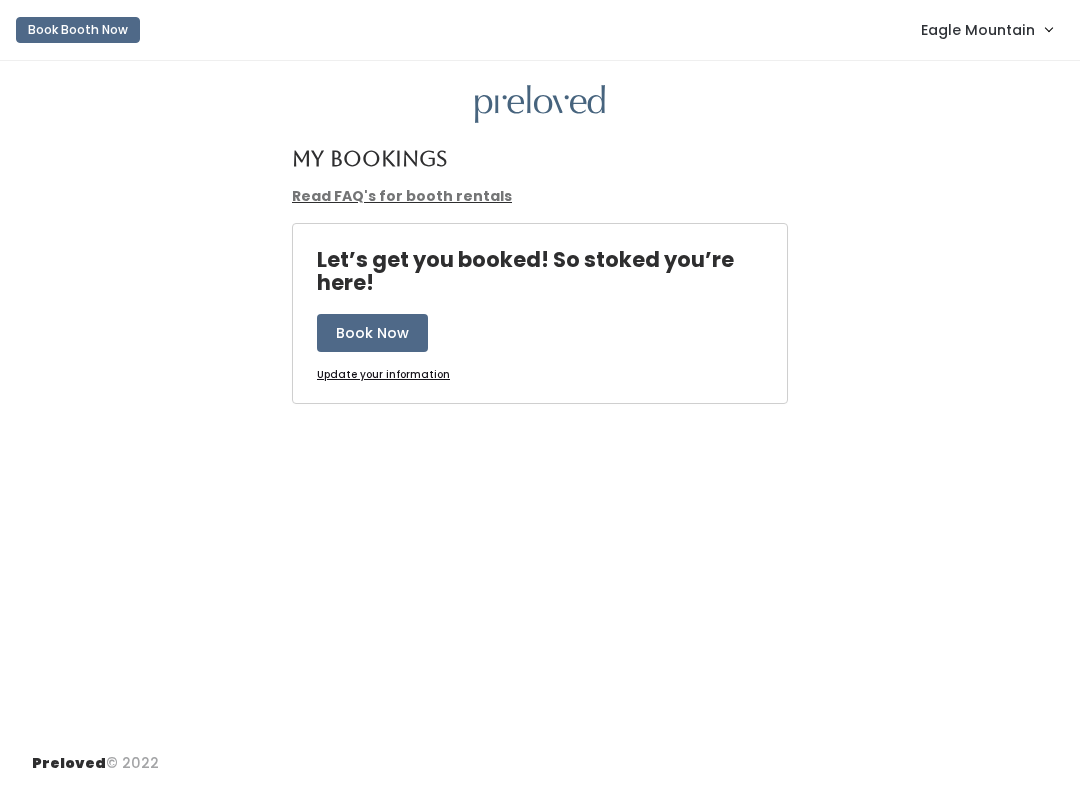 click on "Eagle Mountain" at bounding box center (978, 30) 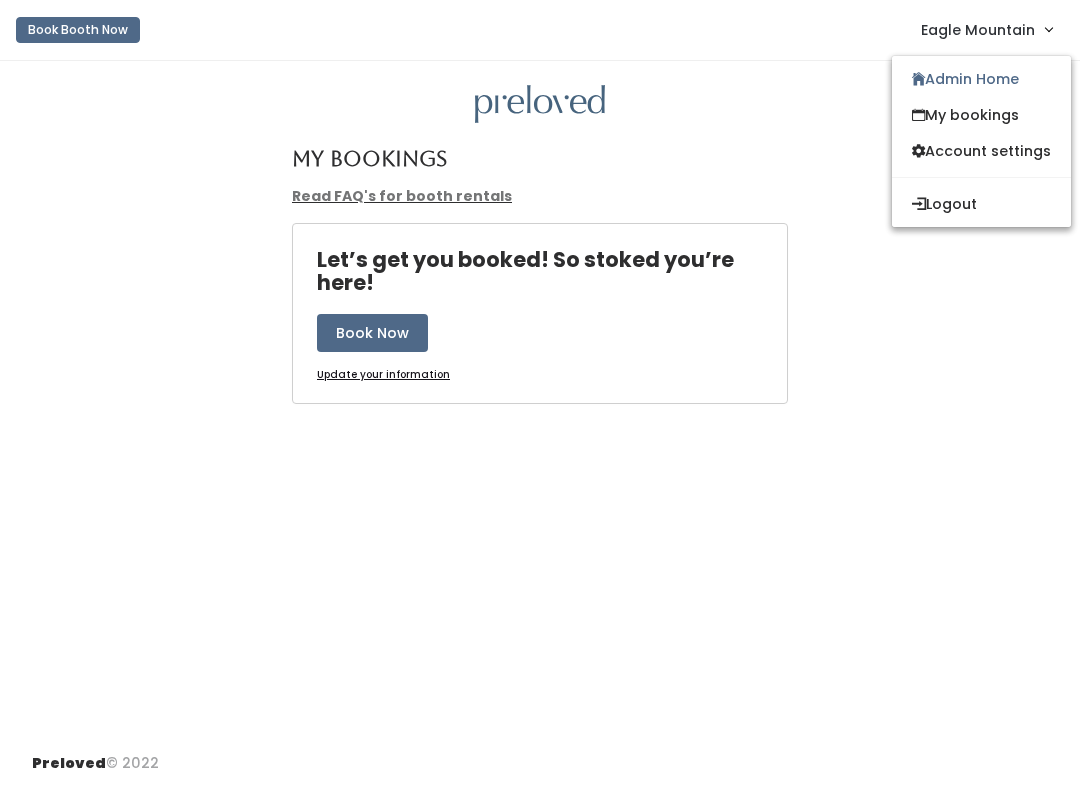click on "Admin Home" at bounding box center (981, 79) 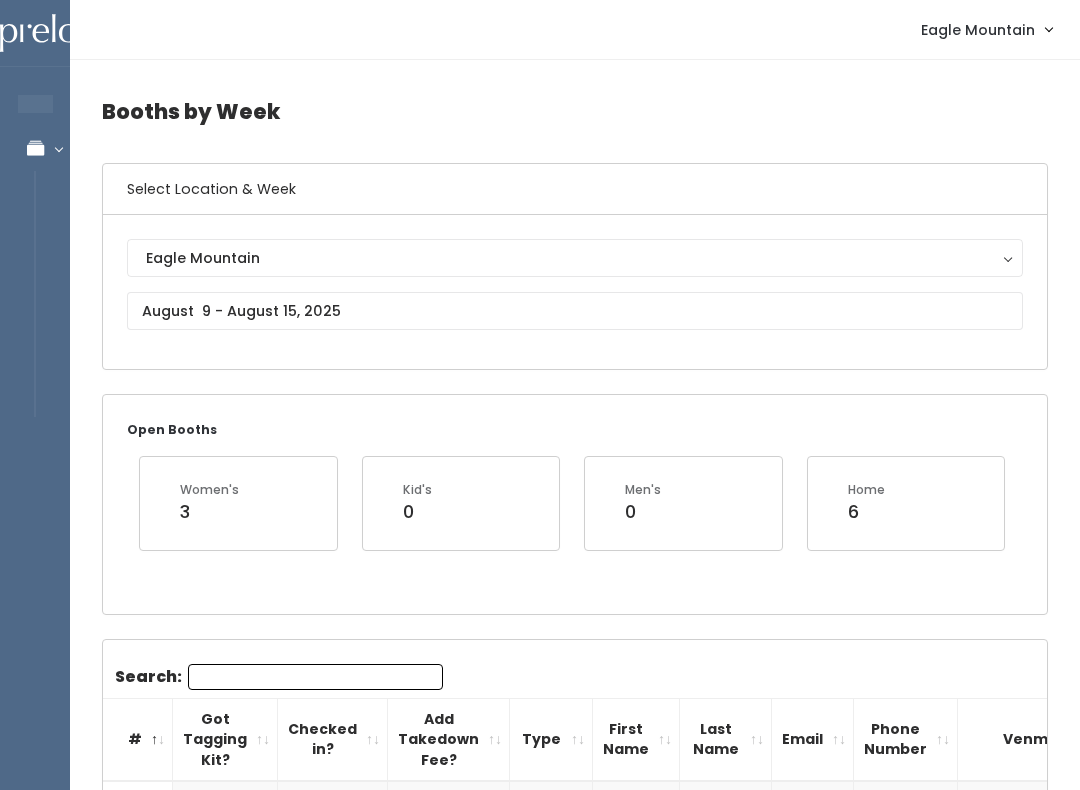 scroll, scrollTop: 0, scrollLeft: 0, axis: both 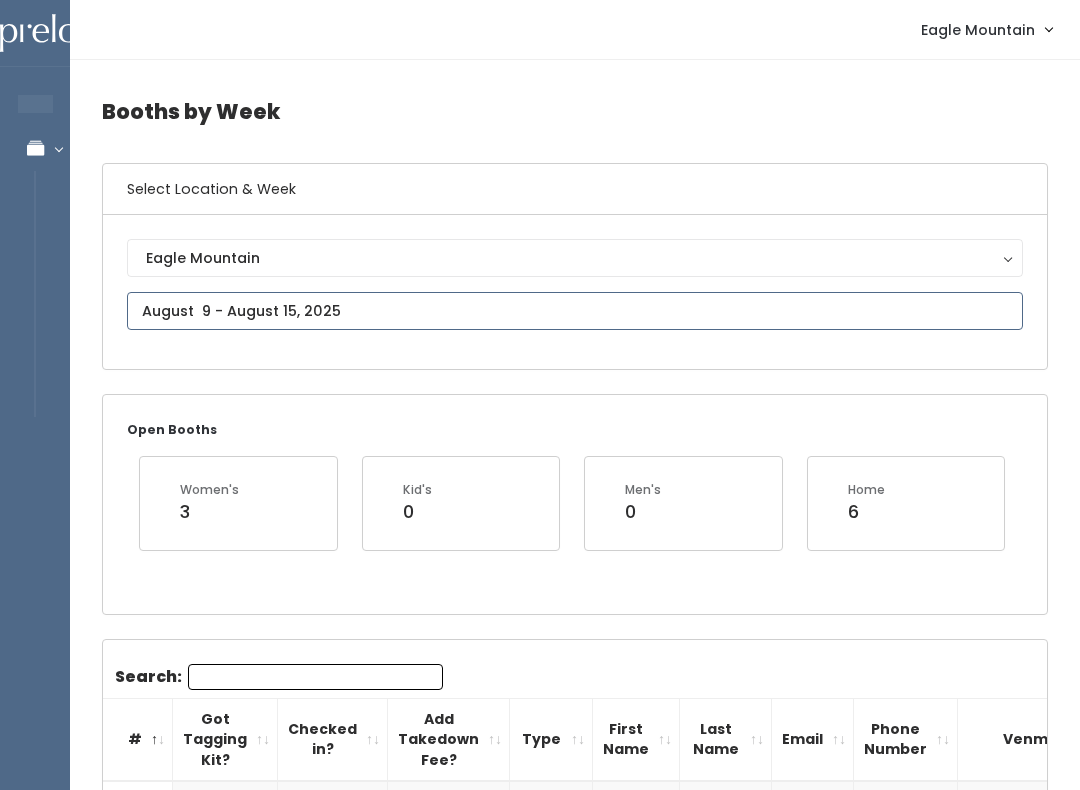 click at bounding box center (575, 311) 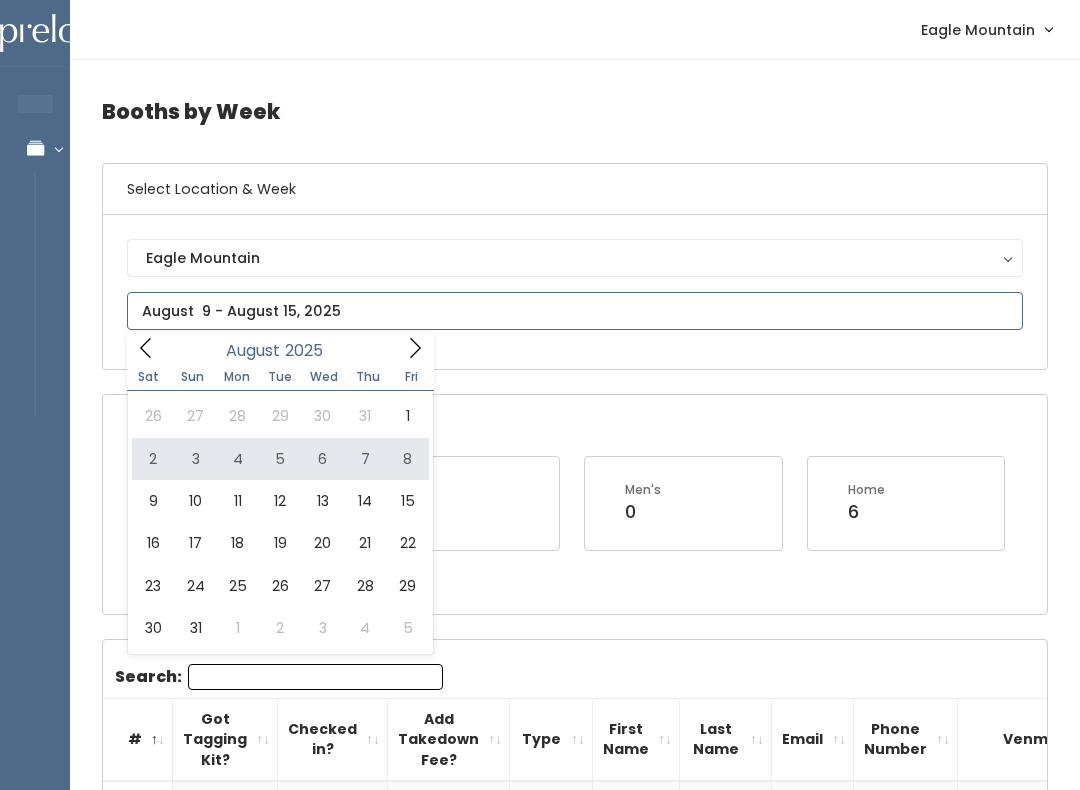 type on "August 2 to August 8" 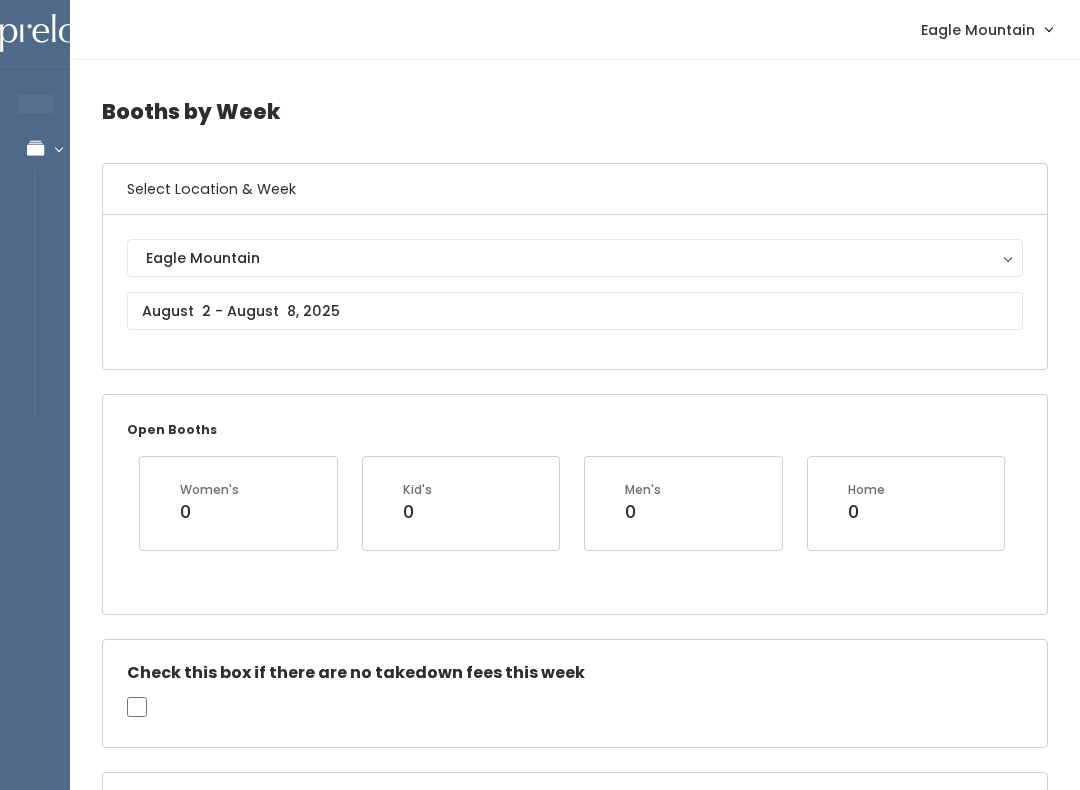 scroll, scrollTop: 0, scrollLeft: 0, axis: both 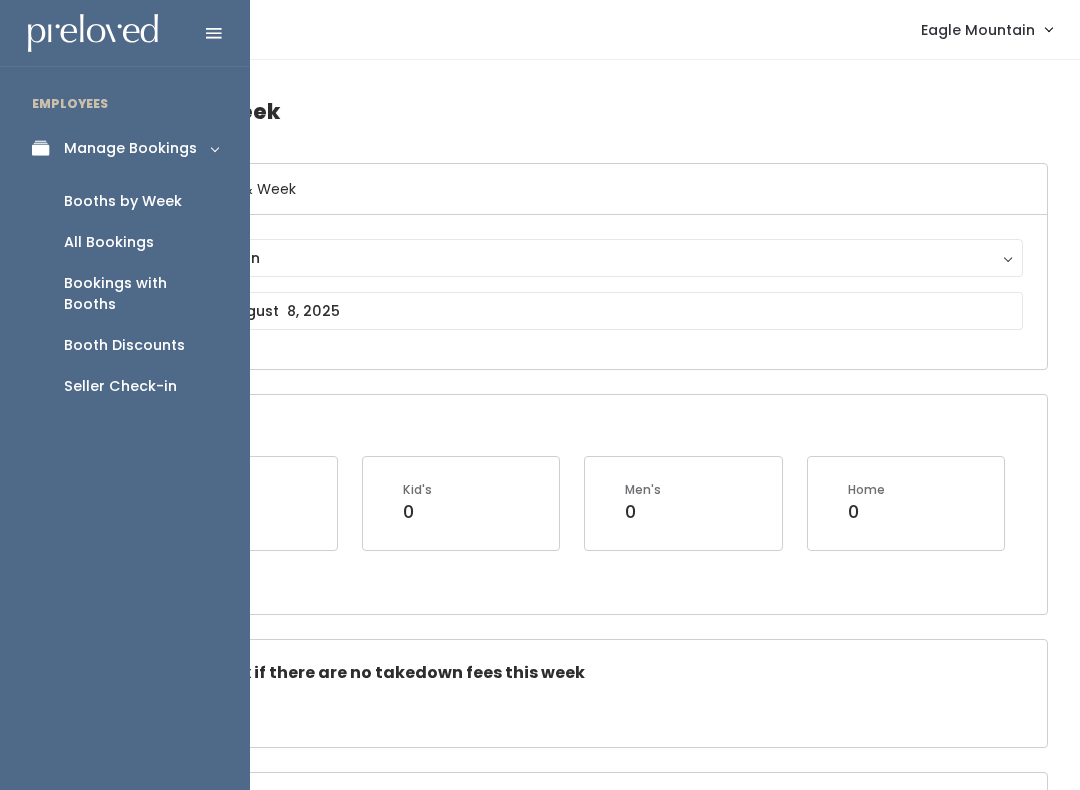 click on "Seller Check-in" at bounding box center (120, 386) 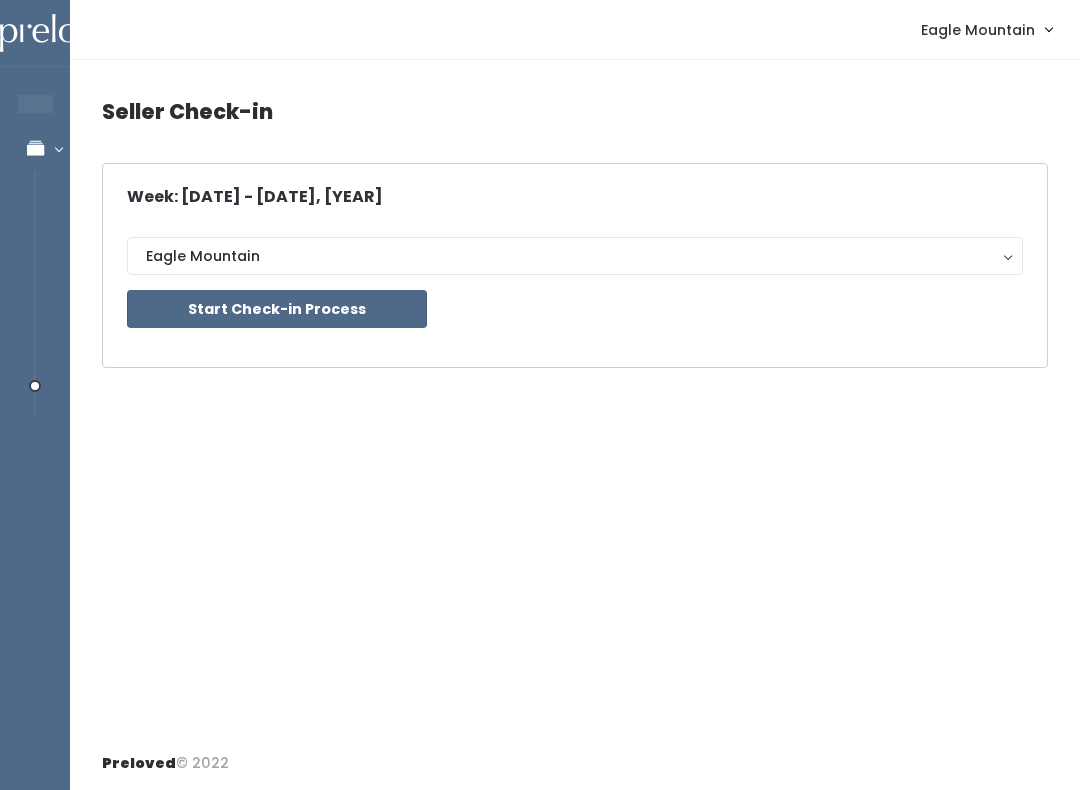 scroll, scrollTop: 0, scrollLeft: 0, axis: both 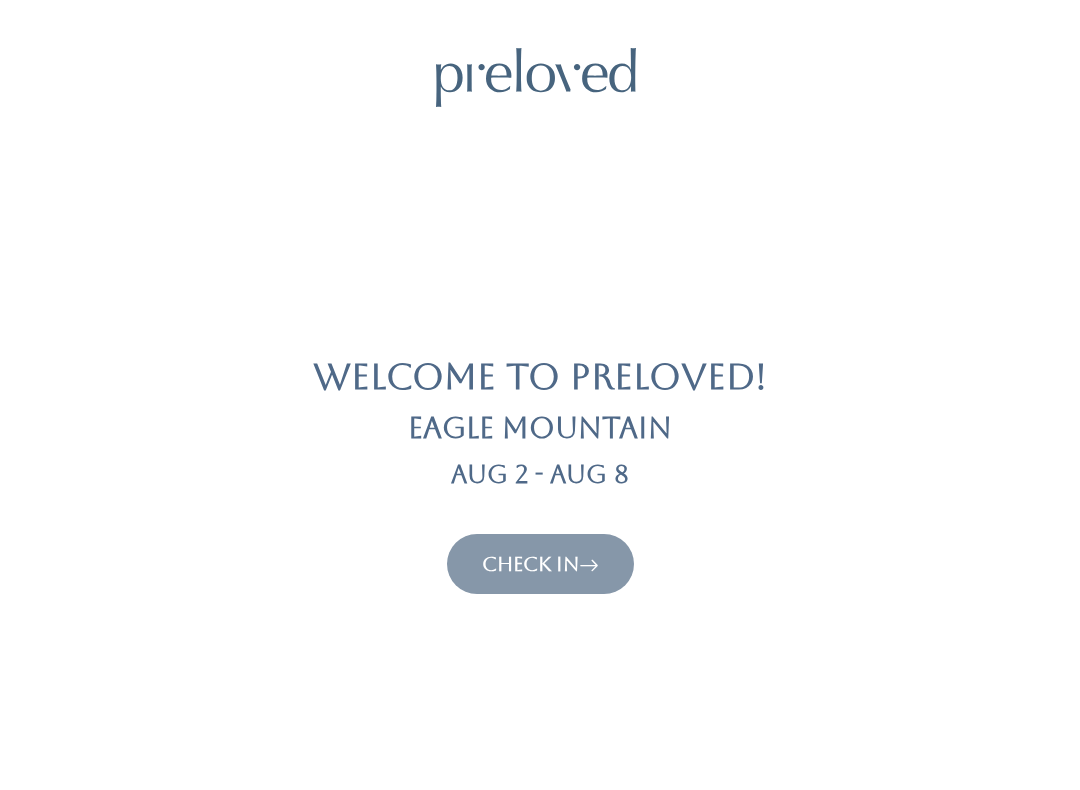 click on "Check In" at bounding box center (540, 564) 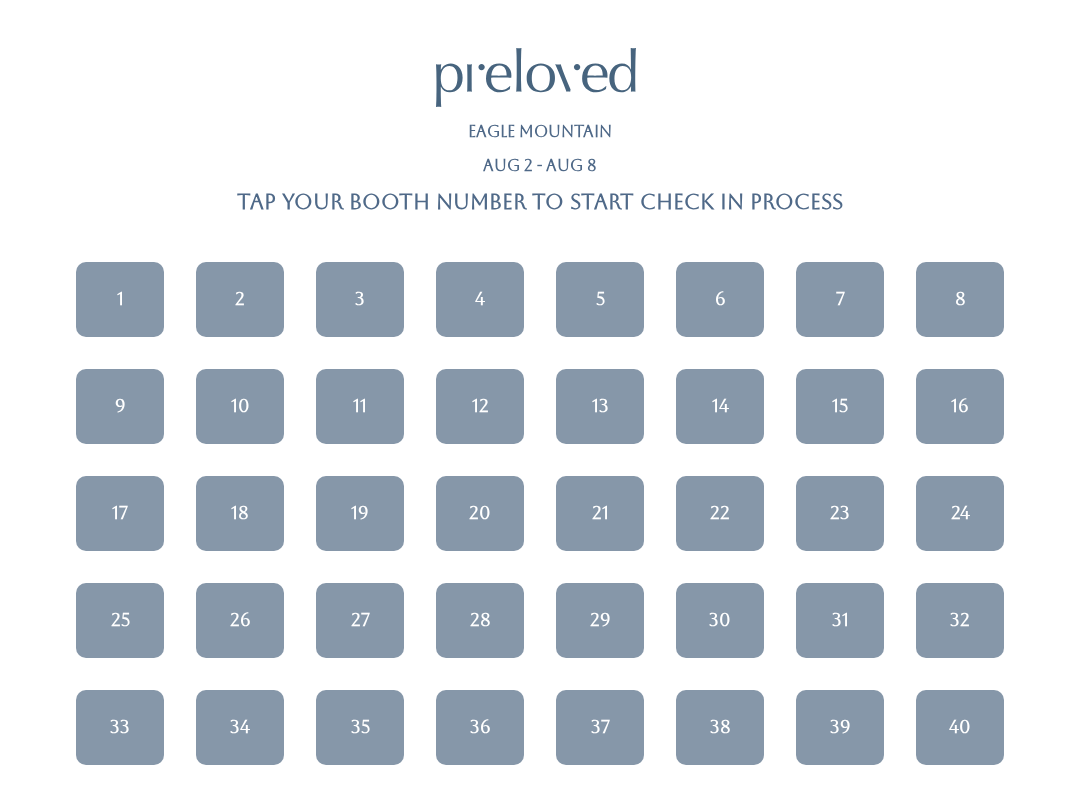 scroll, scrollTop: 0, scrollLeft: 0, axis: both 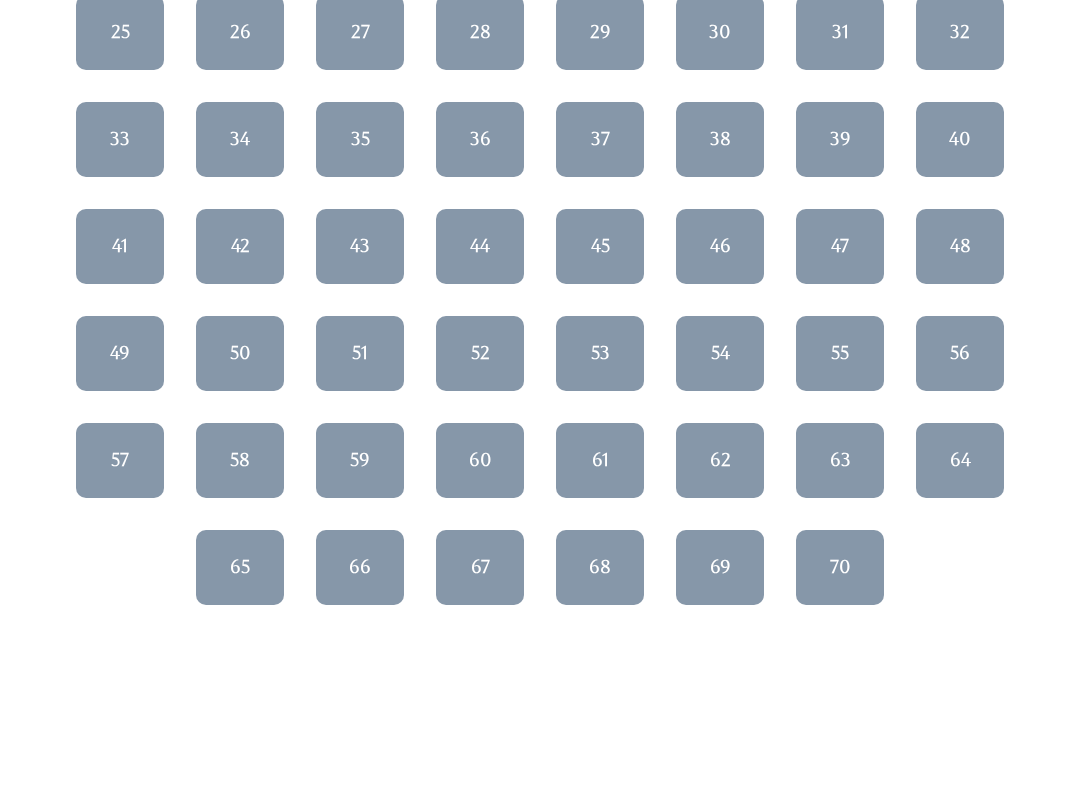 click on "69" at bounding box center (720, 568) 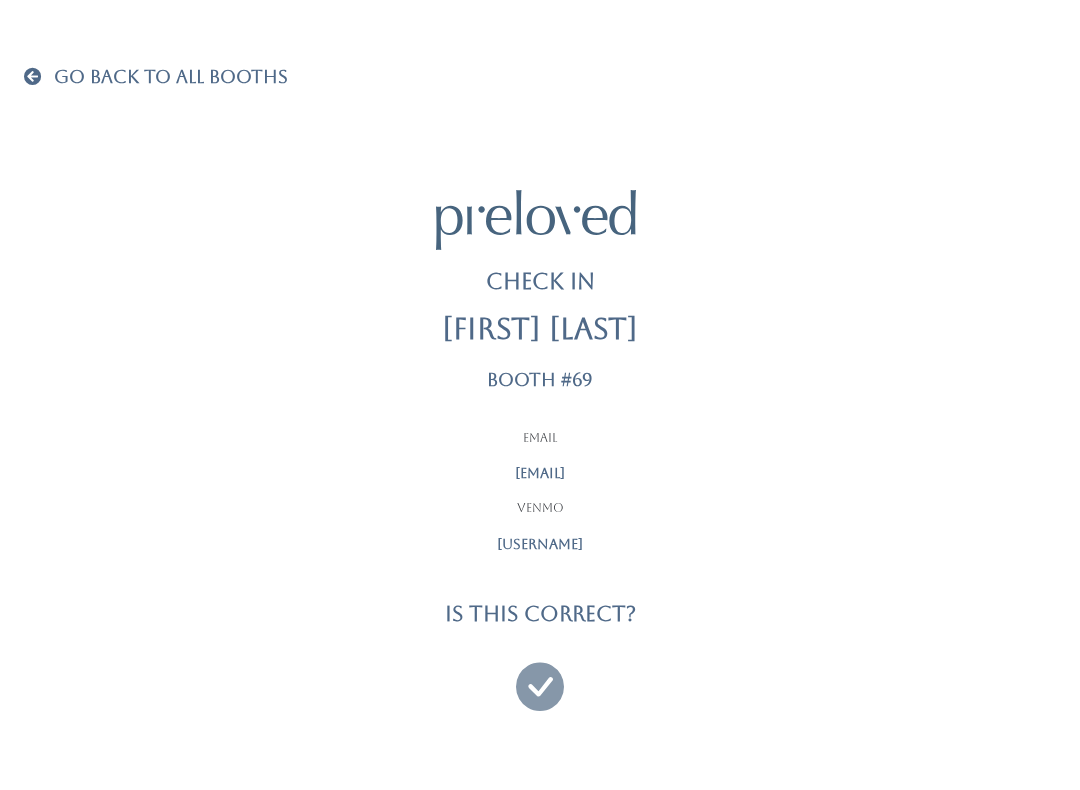 scroll, scrollTop: 0, scrollLeft: 0, axis: both 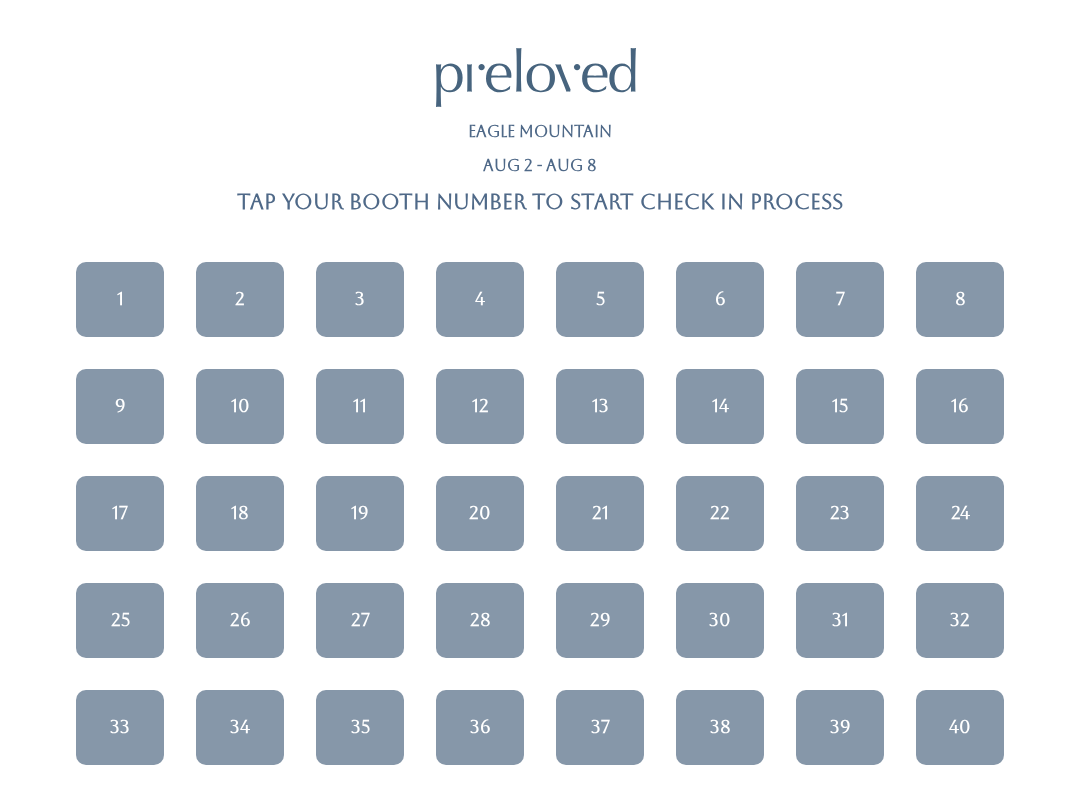 click on "26" at bounding box center [240, 620] 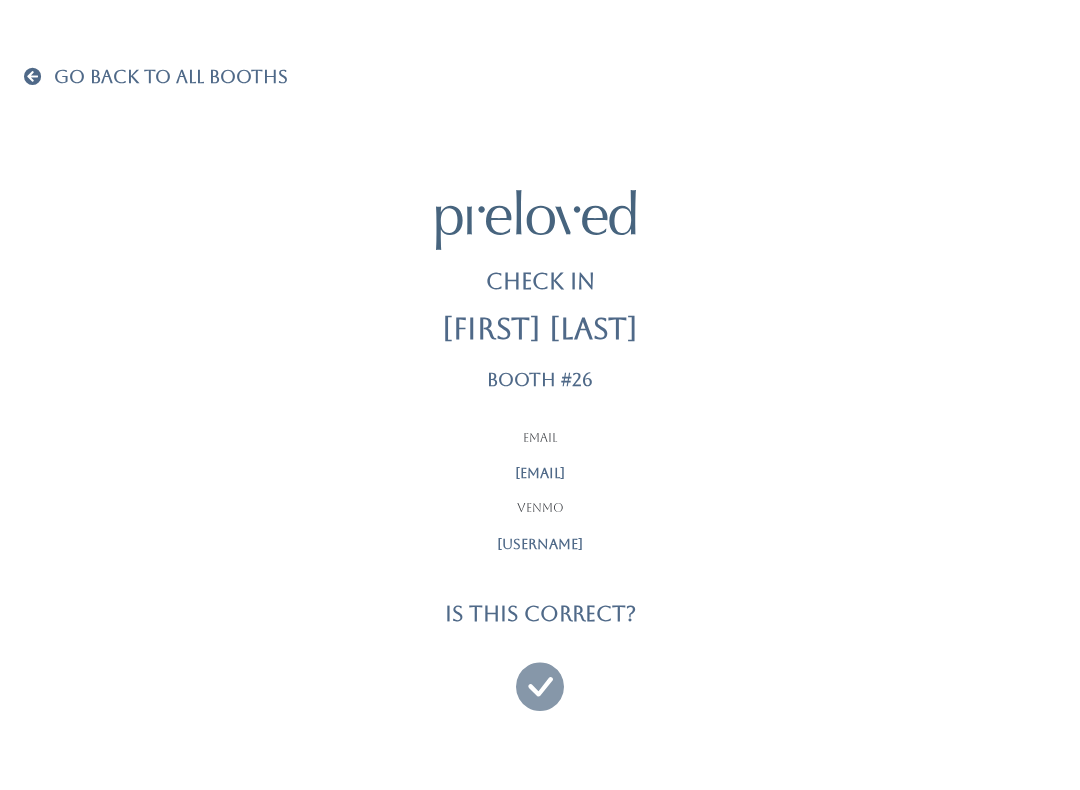 scroll, scrollTop: 0, scrollLeft: 0, axis: both 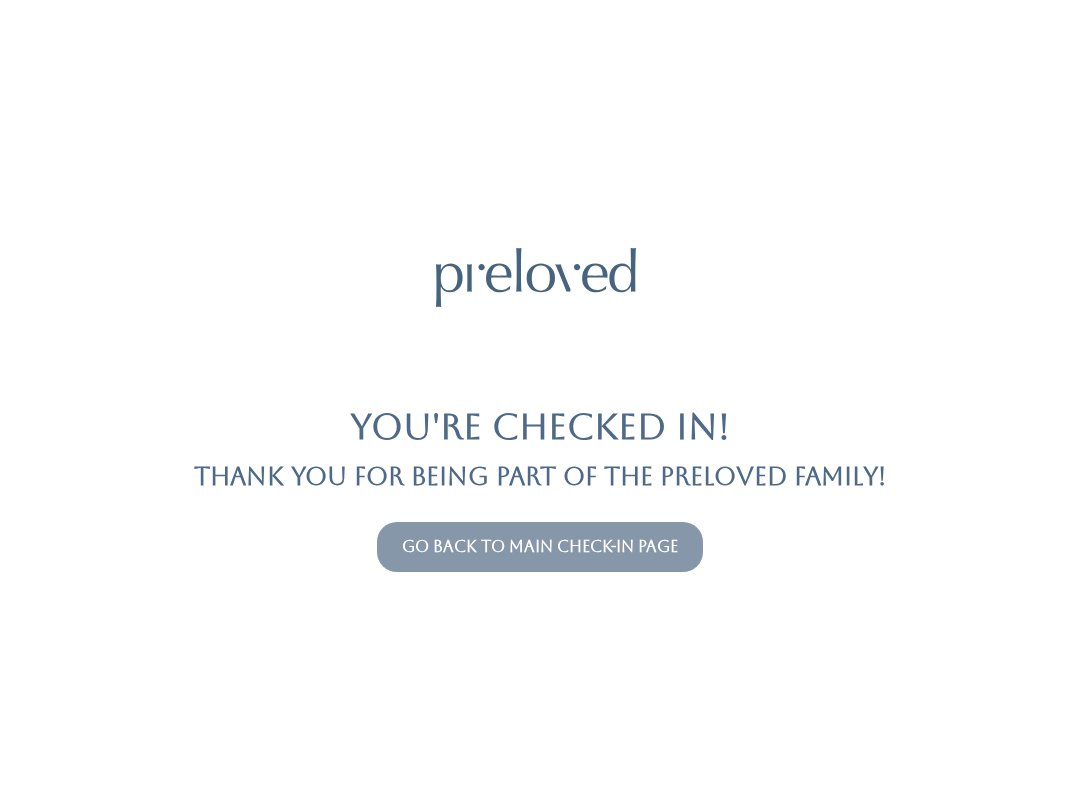 click on "Go back to main check-in page" at bounding box center [540, 546] 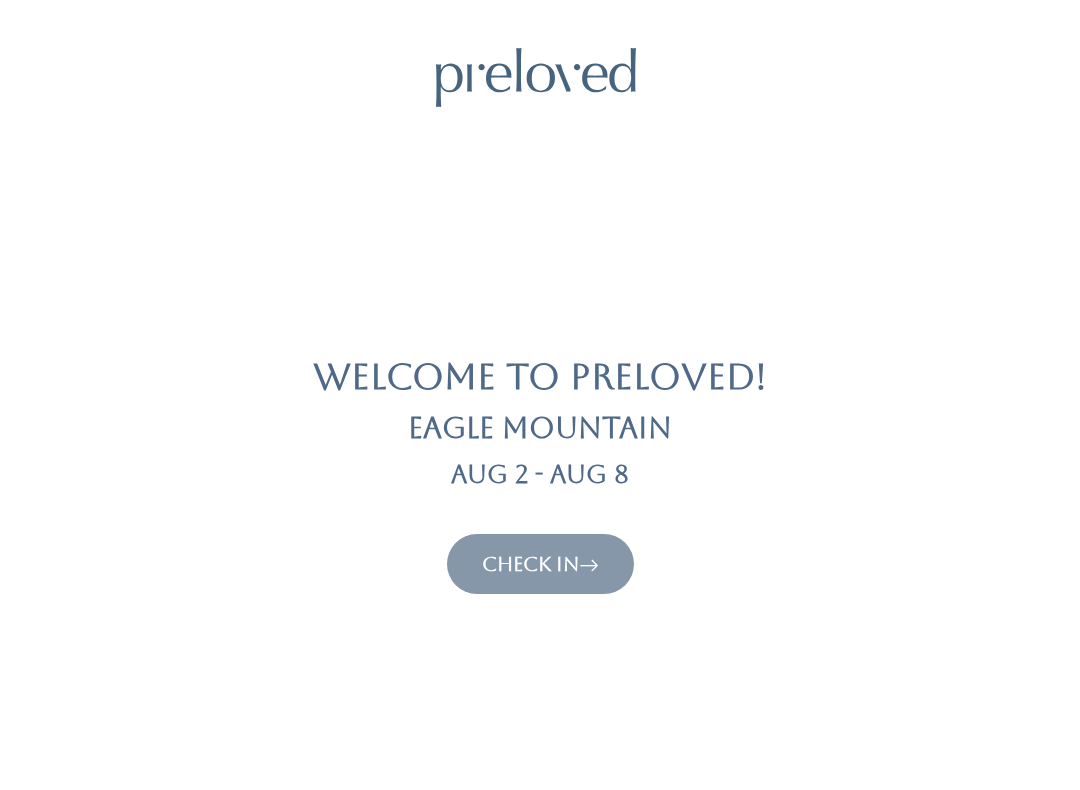 scroll, scrollTop: 0, scrollLeft: 0, axis: both 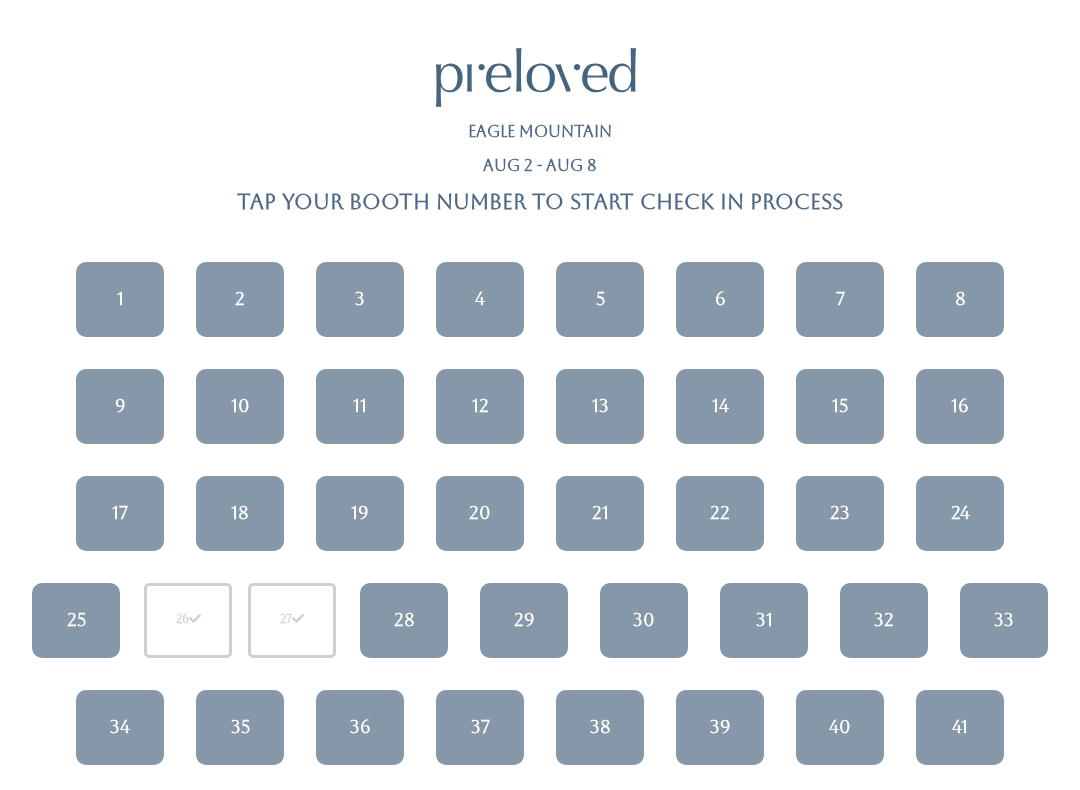 click on "18" at bounding box center (240, 513) 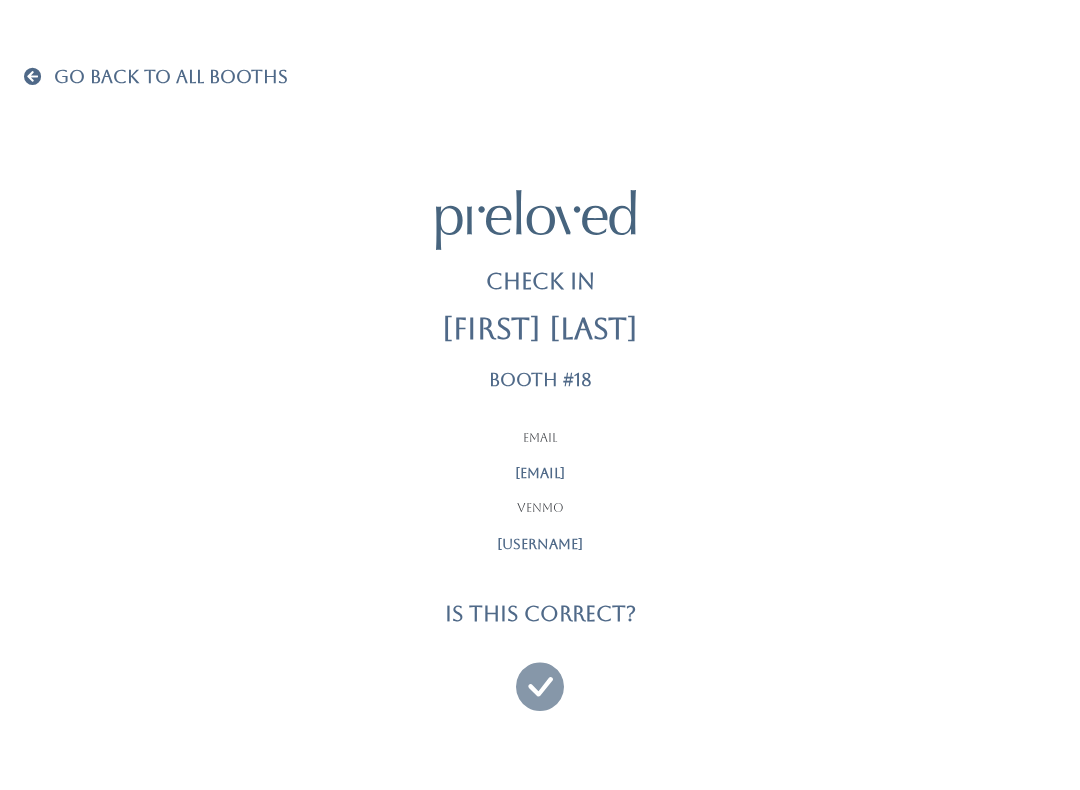 scroll, scrollTop: 0, scrollLeft: 0, axis: both 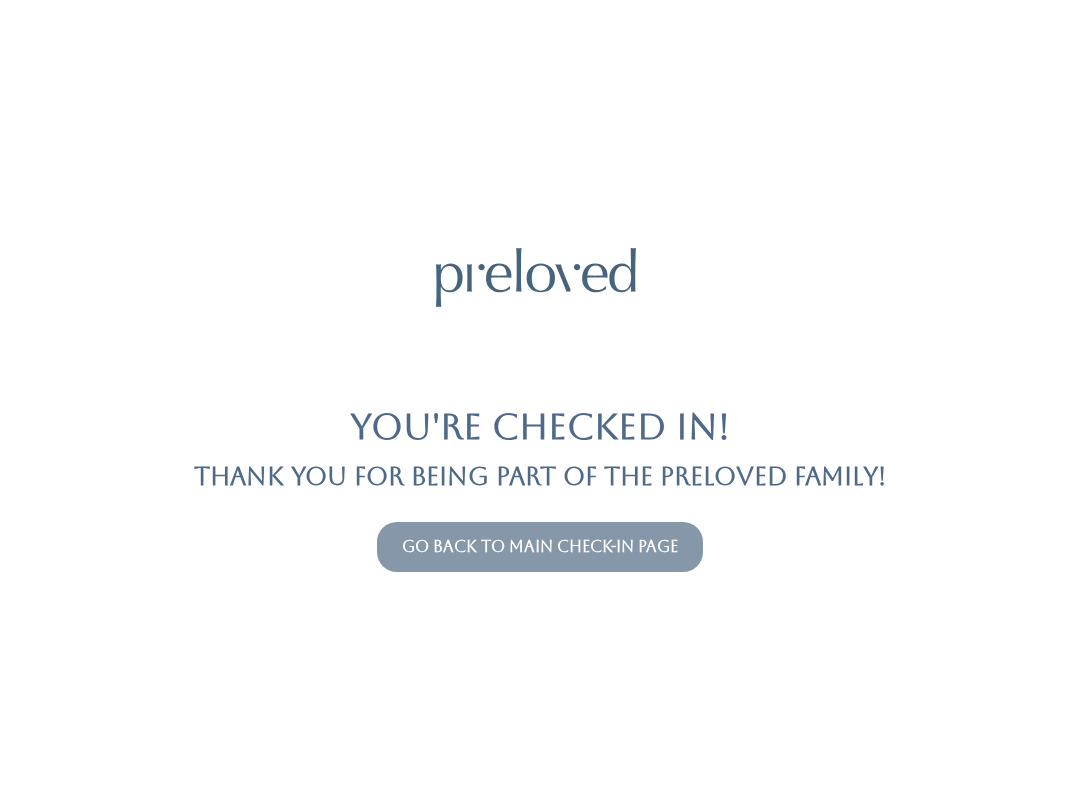 click on "Go back to main check-in page" at bounding box center [540, 547] 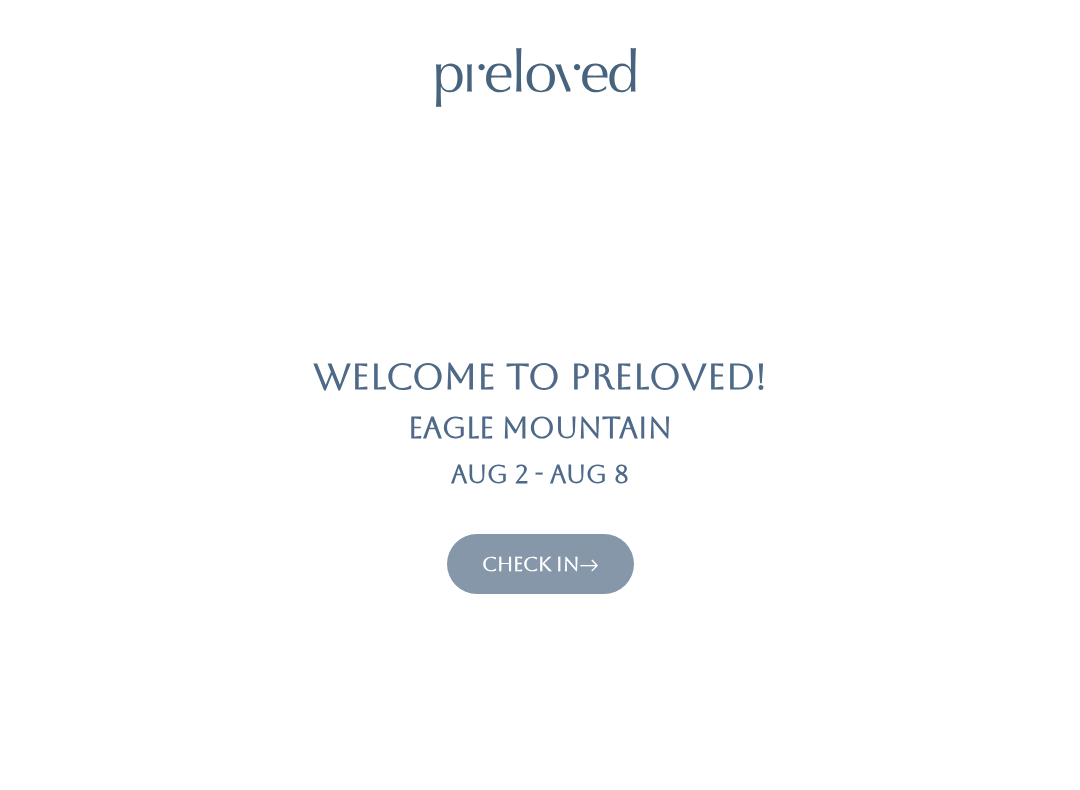 scroll, scrollTop: 0, scrollLeft: 0, axis: both 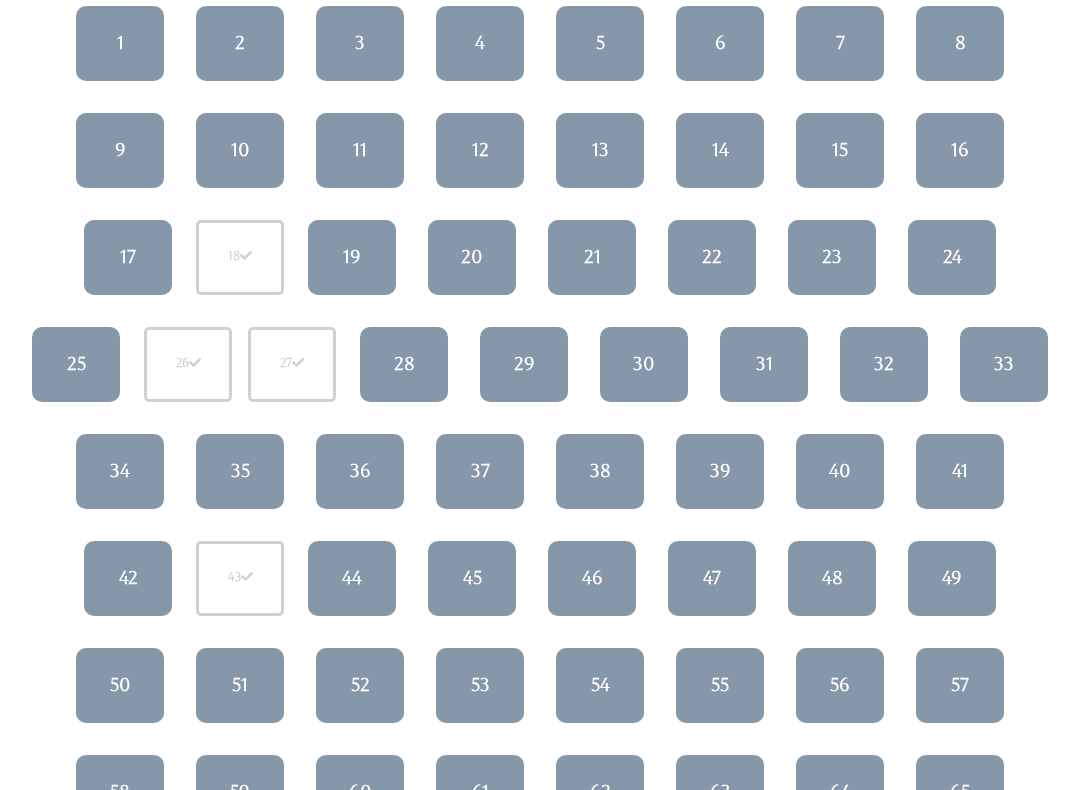 click on "19" at bounding box center [352, 258] 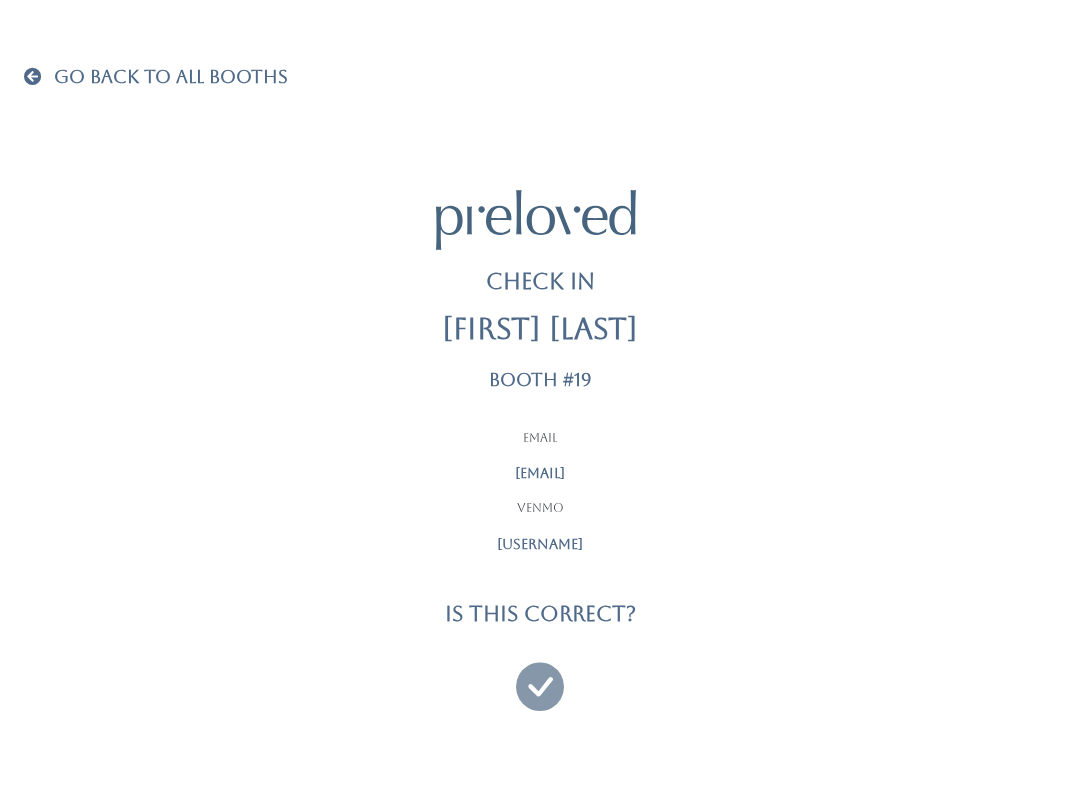scroll, scrollTop: 0, scrollLeft: 0, axis: both 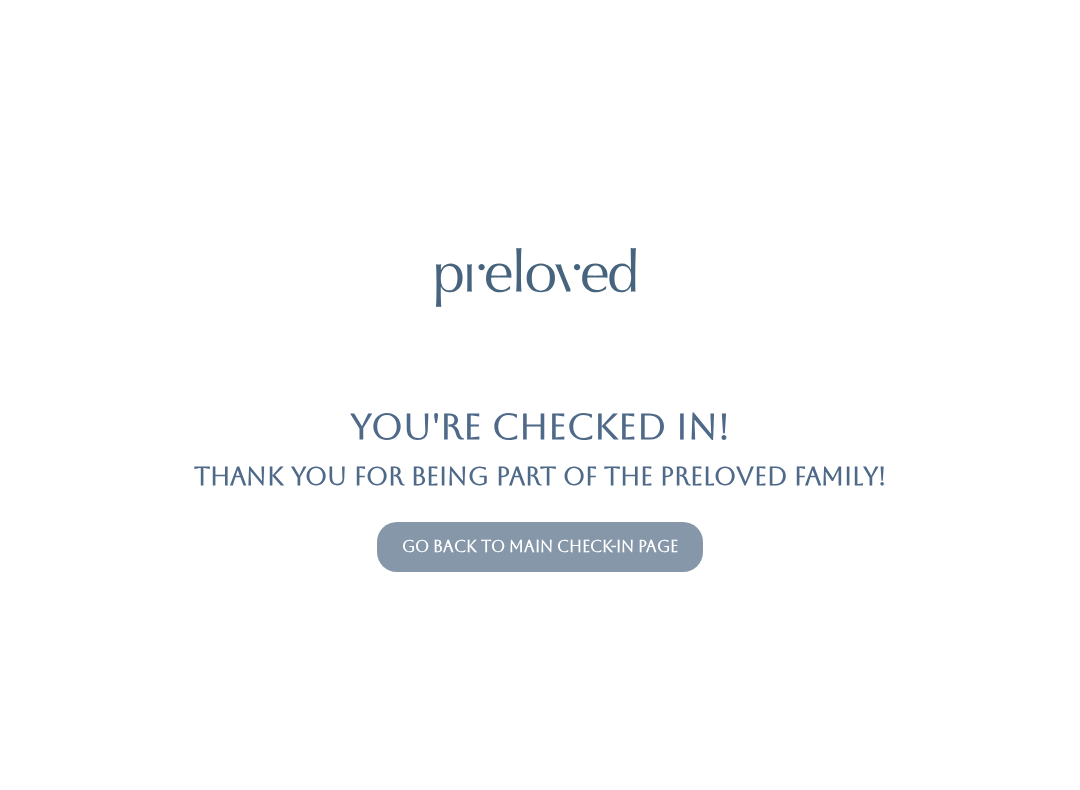 click on "Go back to main check-in page" at bounding box center [540, 546] 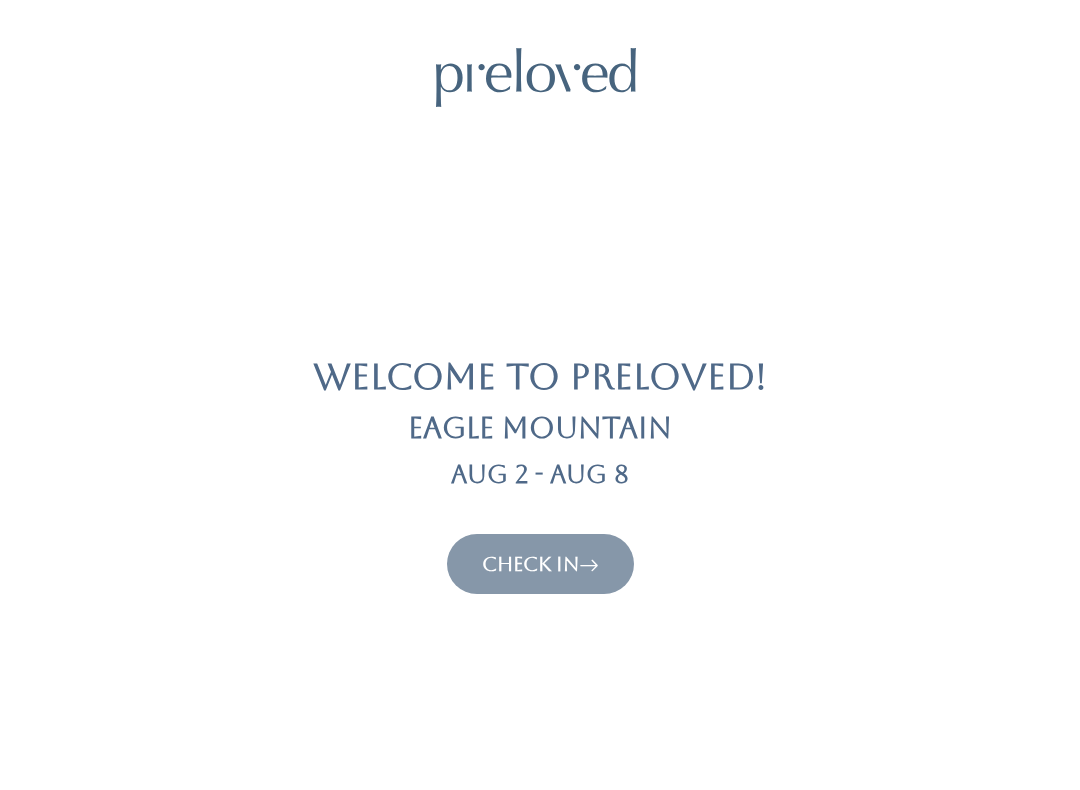 scroll, scrollTop: 0, scrollLeft: 0, axis: both 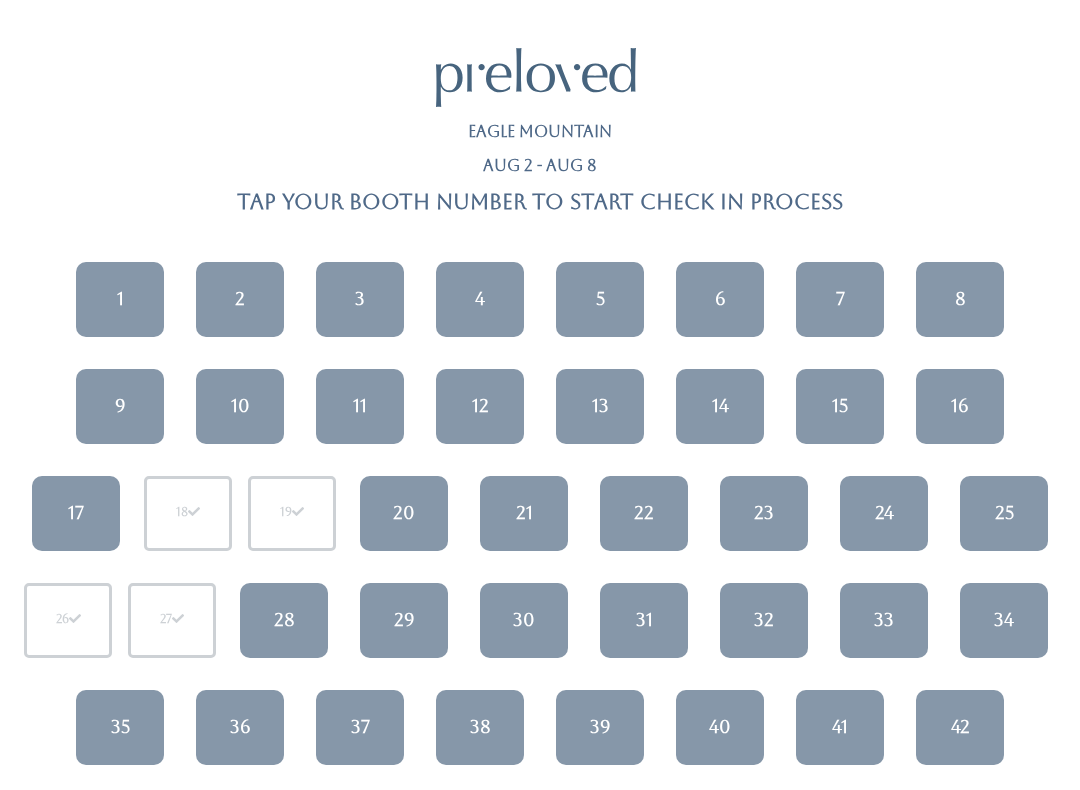 click on "31" at bounding box center (644, 620) 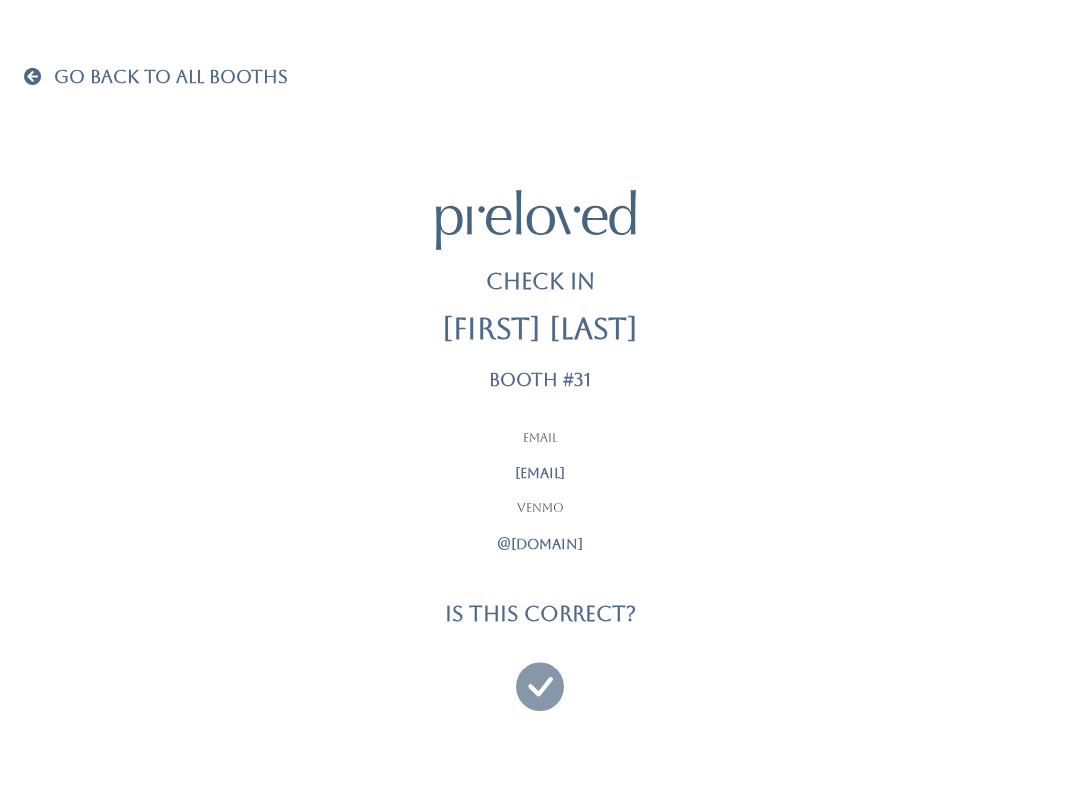 scroll, scrollTop: 0, scrollLeft: 0, axis: both 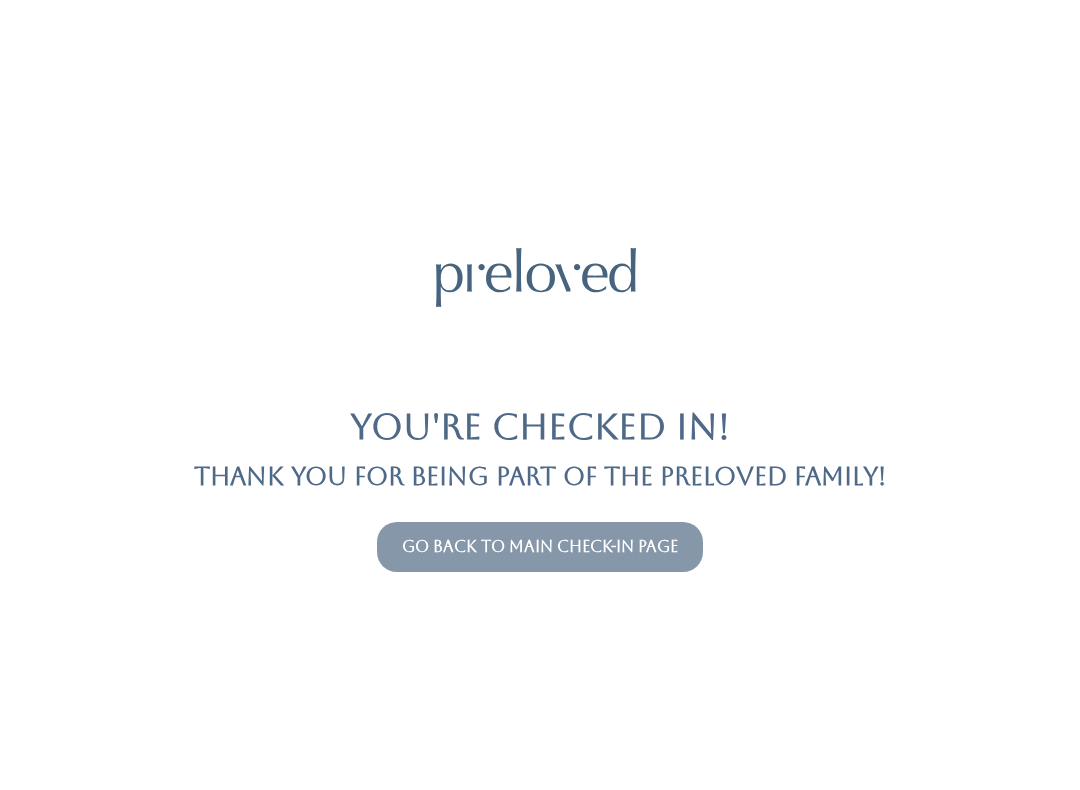 click on "Go back to main check-in page" at bounding box center (540, 546) 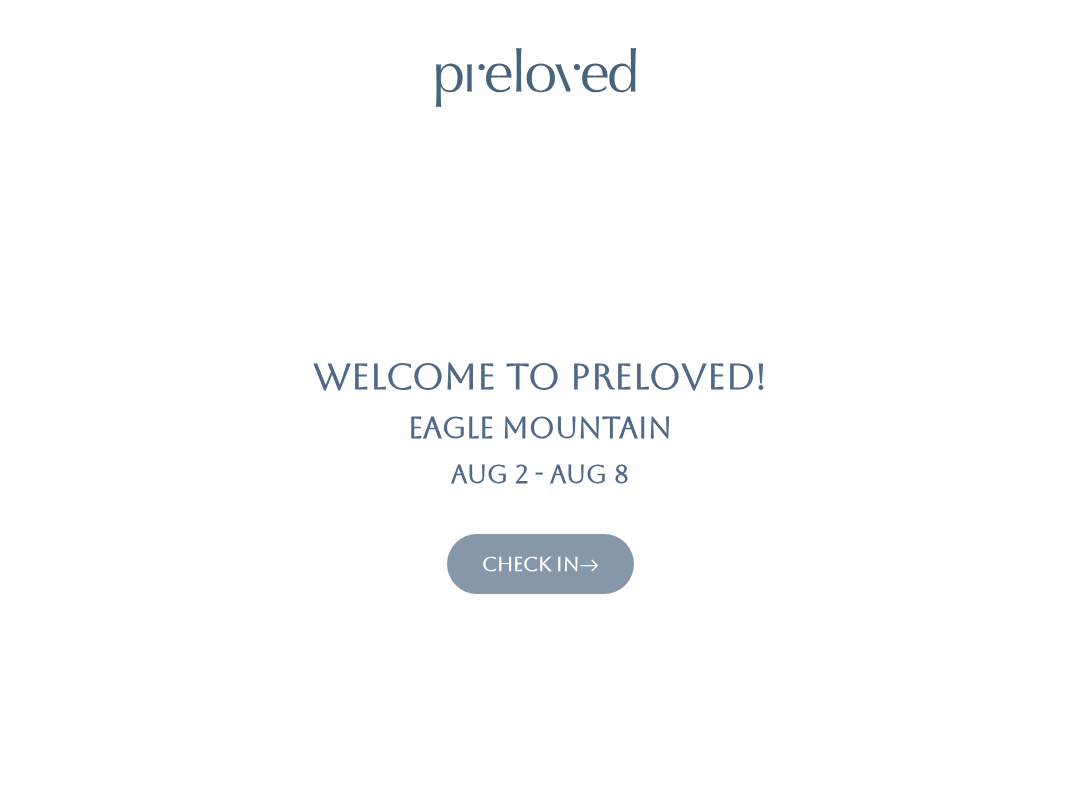 scroll, scrollTop: 0, scrollLeft: 0, axis: both 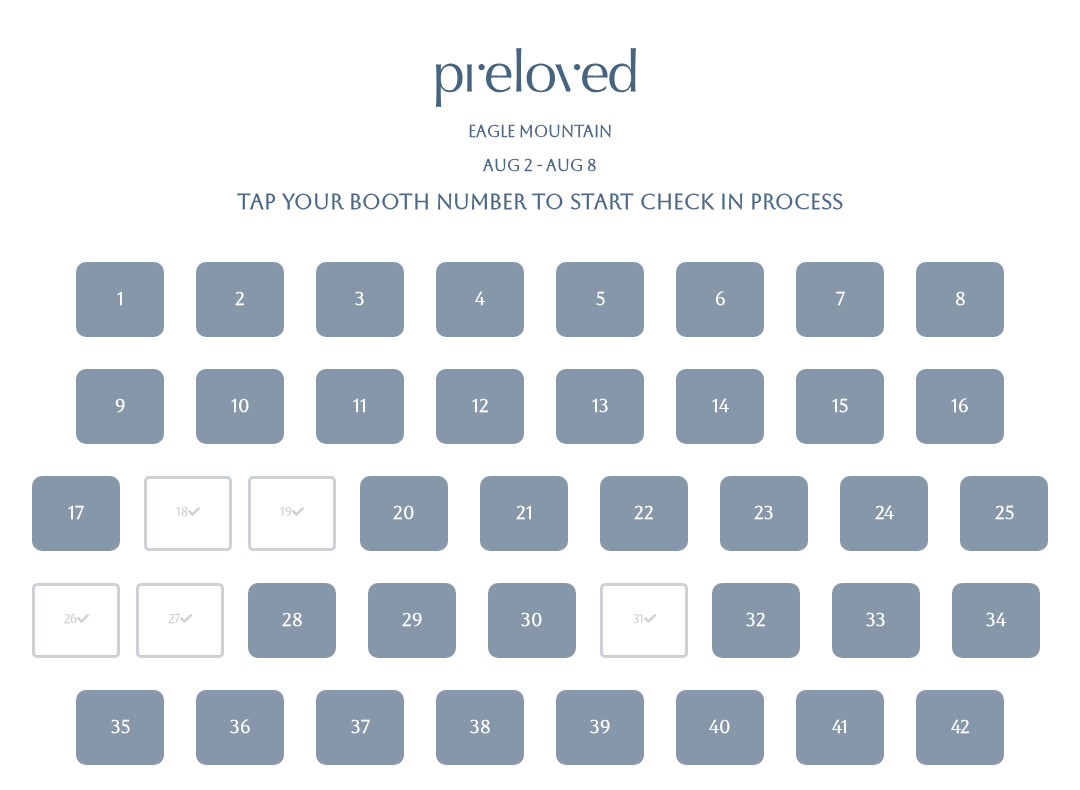 click on "40" at bounding box center (720, 727) 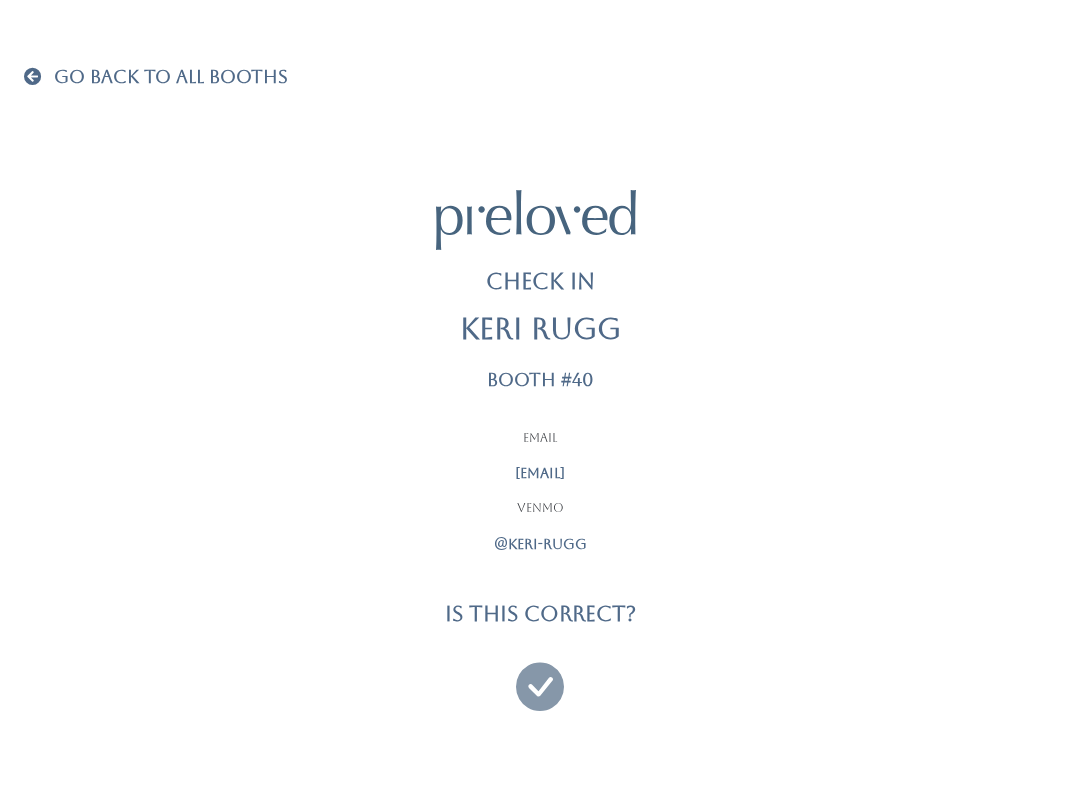 scroll, scrollTop: 0, scrollLeft: 0, axis: both 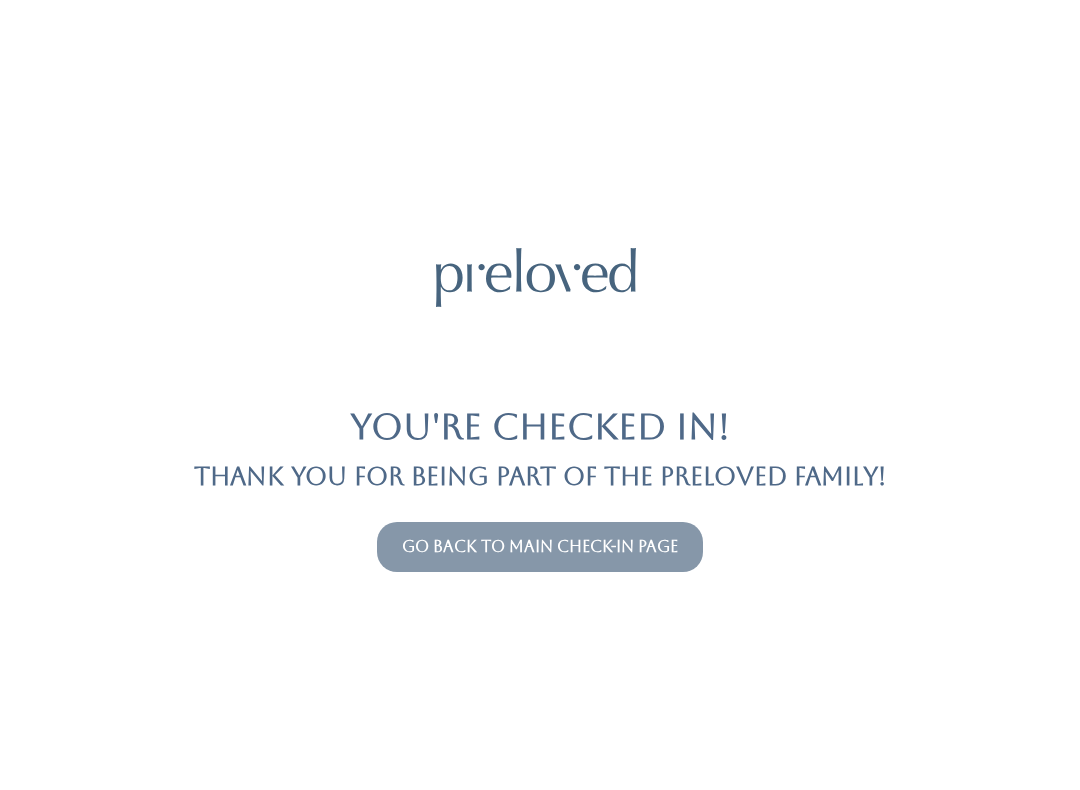 click on "You're checked in!
Thank you for being part of the Preloved family!
Go back to main check-in page" at bounding box center [540, 395] 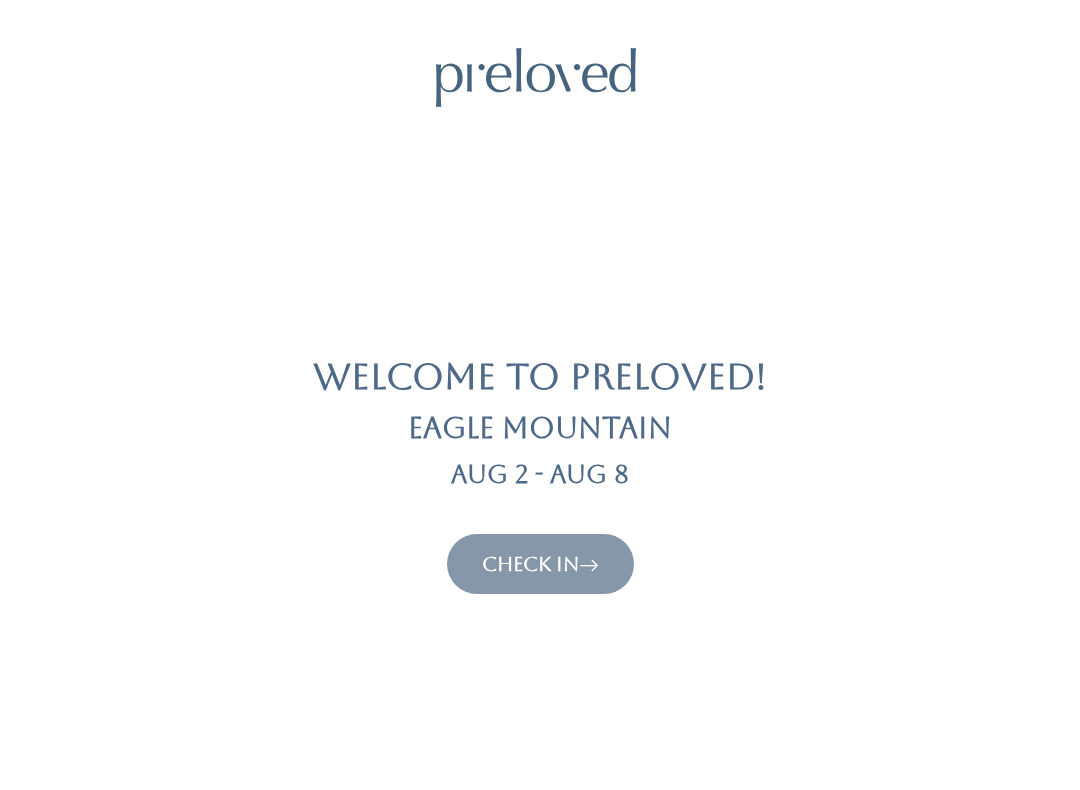 scroll, scrollTop: 0, scrollLeft: 0, axis: both 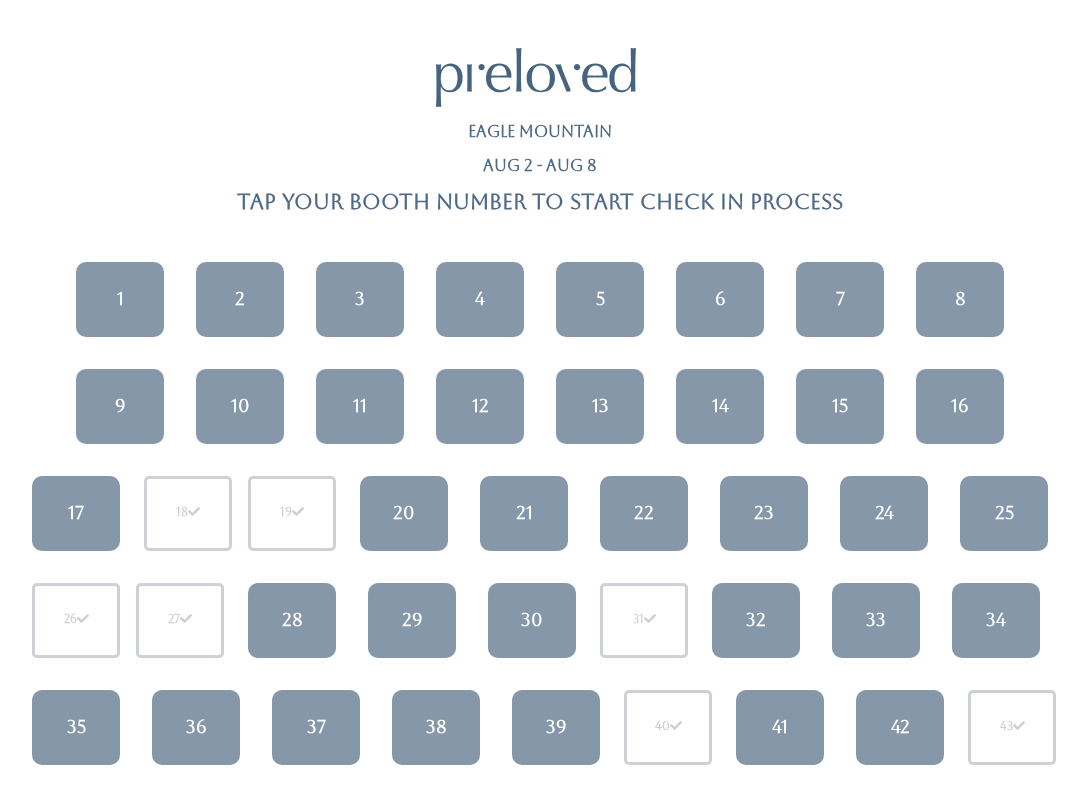 click on "3" at bounding box center [360, 299] 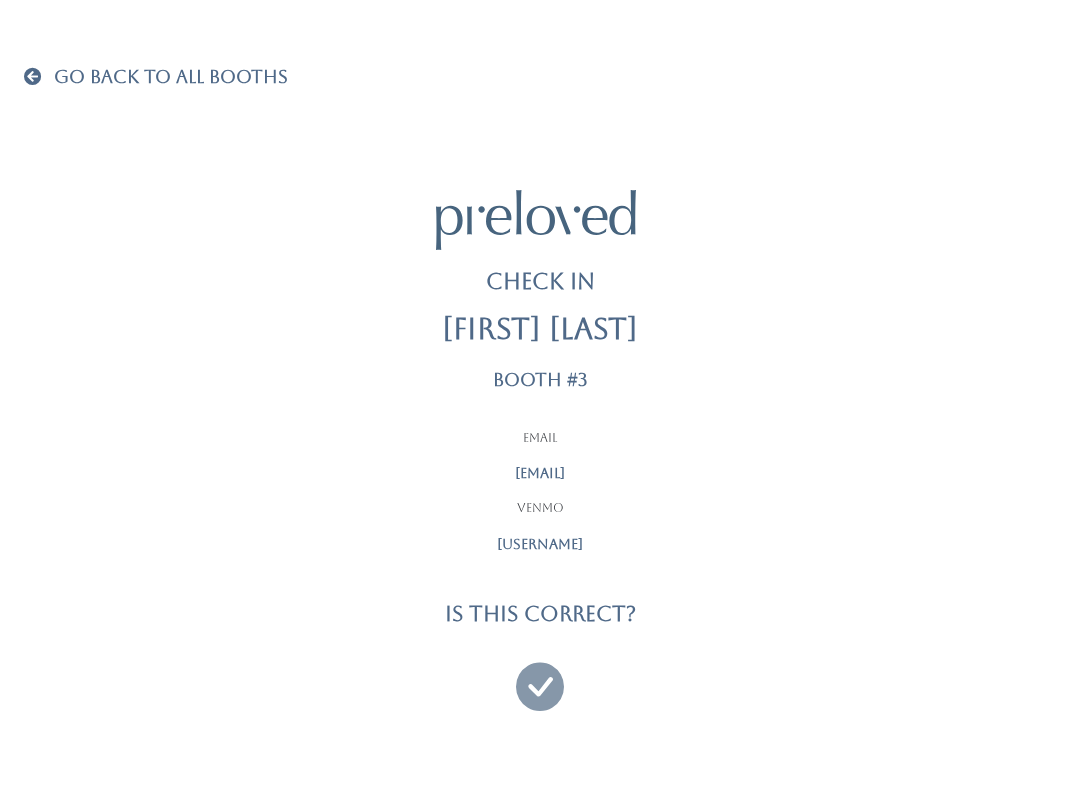scroll, scrollTop: 0, scrollLeft: 0, axis: both 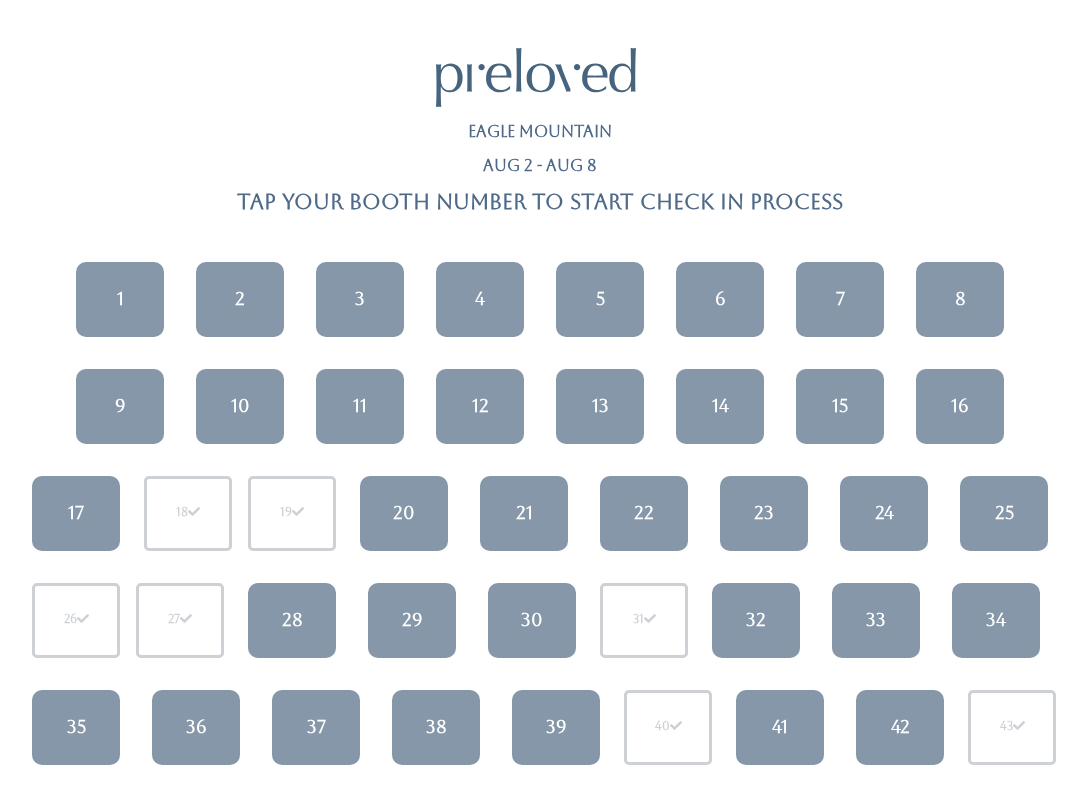 click on "30" at bounding box center (532, 620) 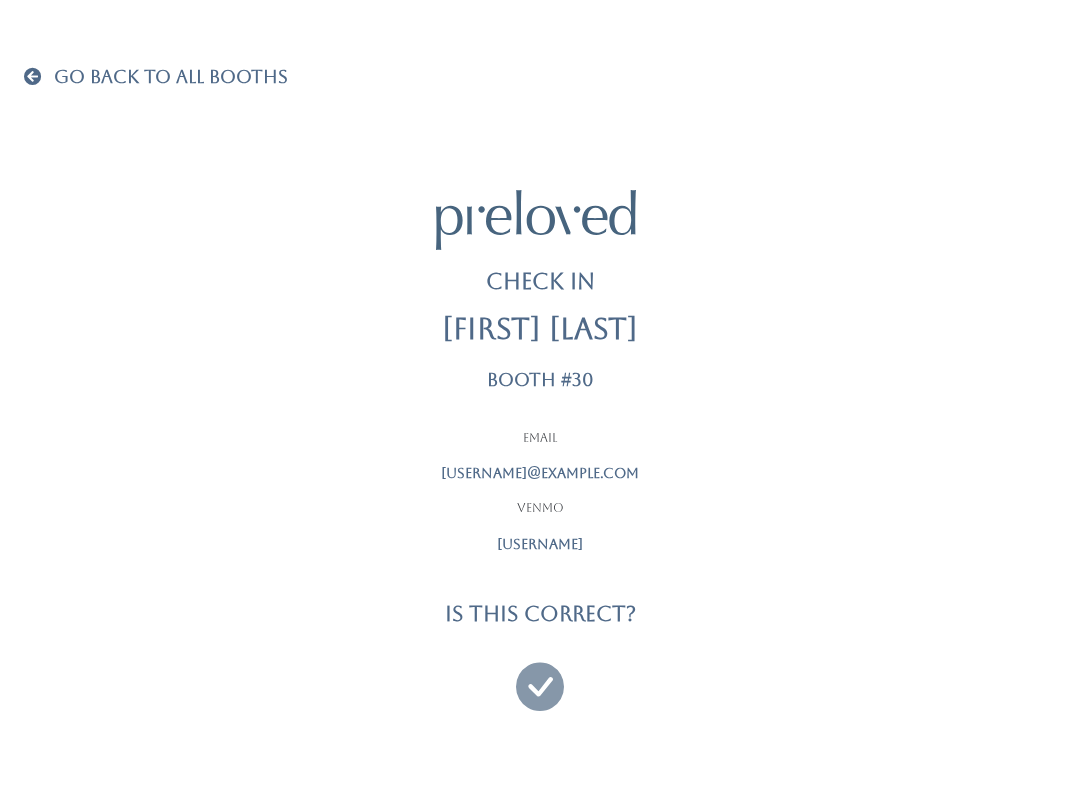 scroll, scrollTop: 0, scrollLeft: 0, axis: both 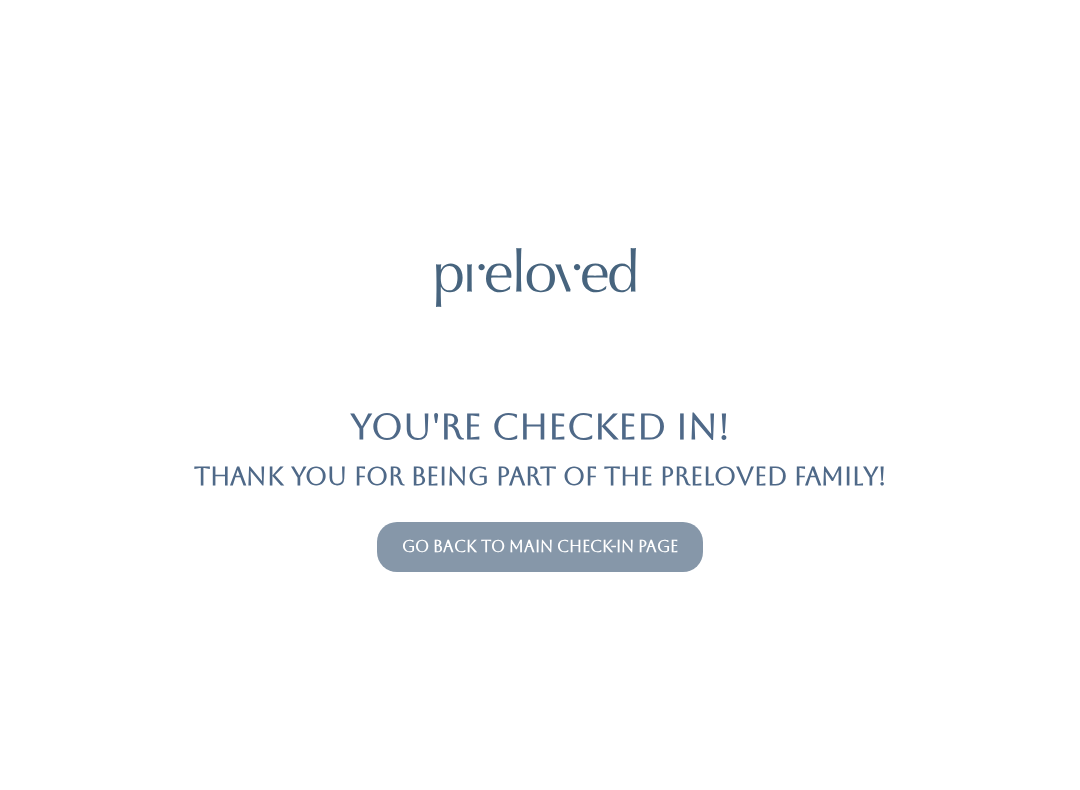 click on "Go back to main check-in page" at bounding box center (540, 546) 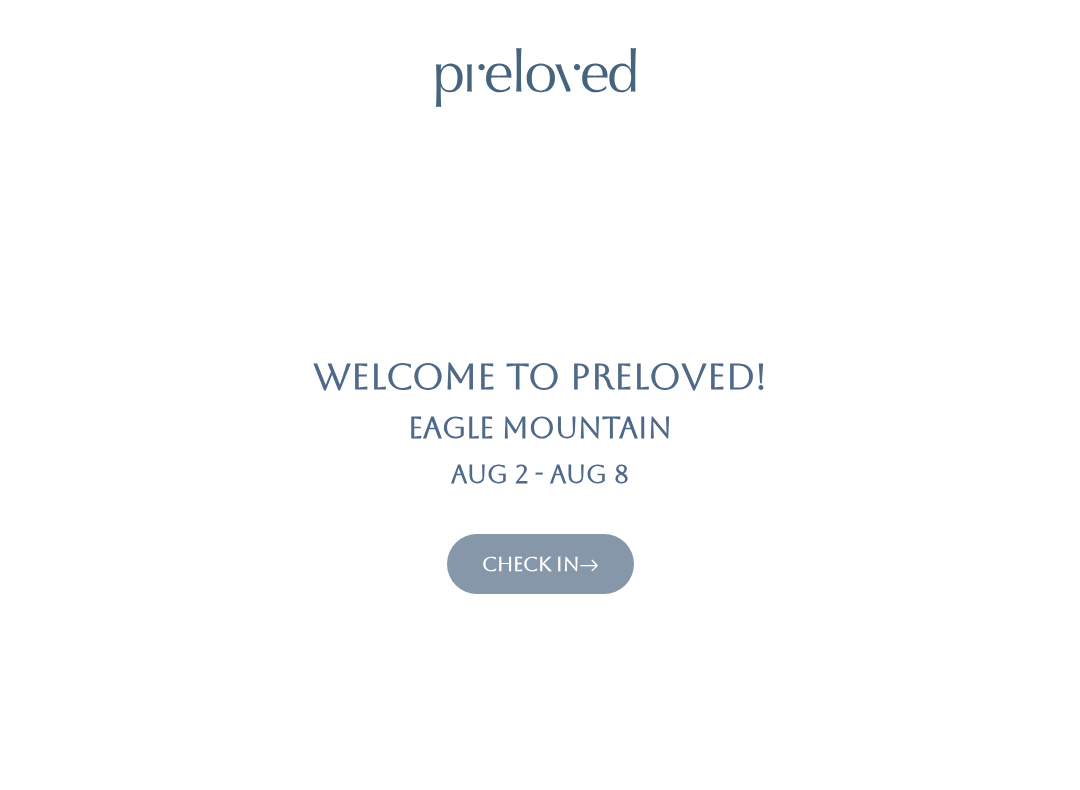 scroll, scrollTop: 0, scrollLeft: 0, axis: both 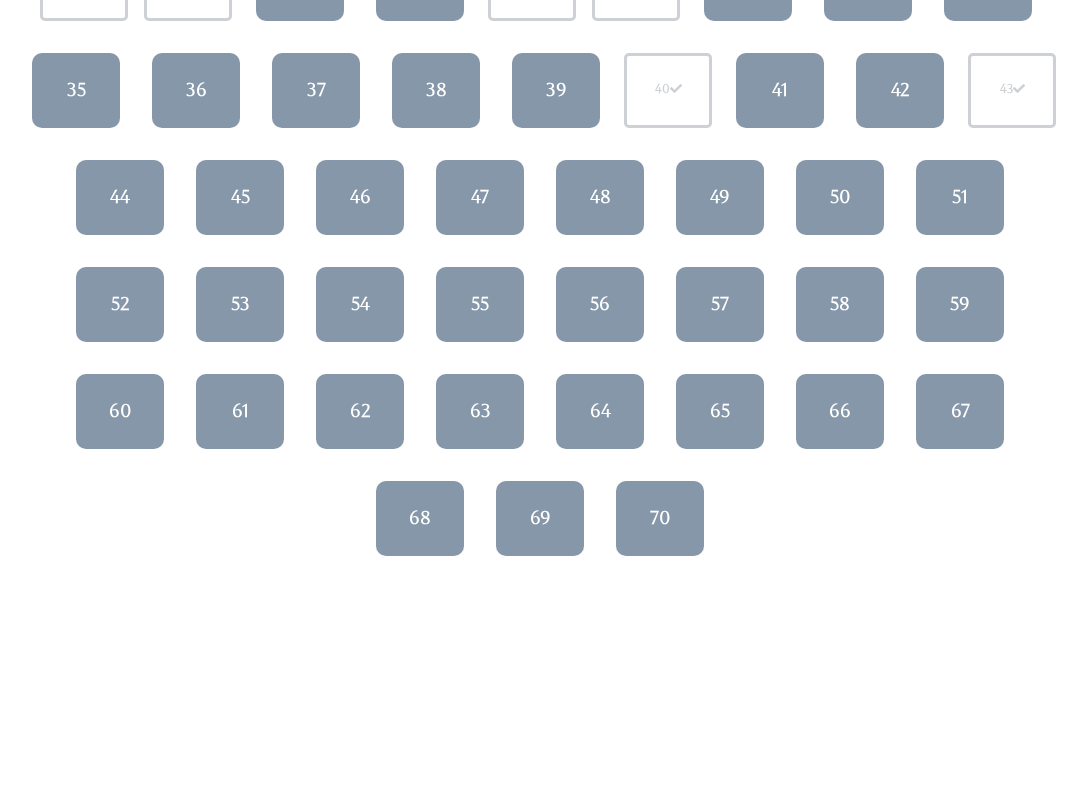 click on "60" at bounding box center [120, 411] 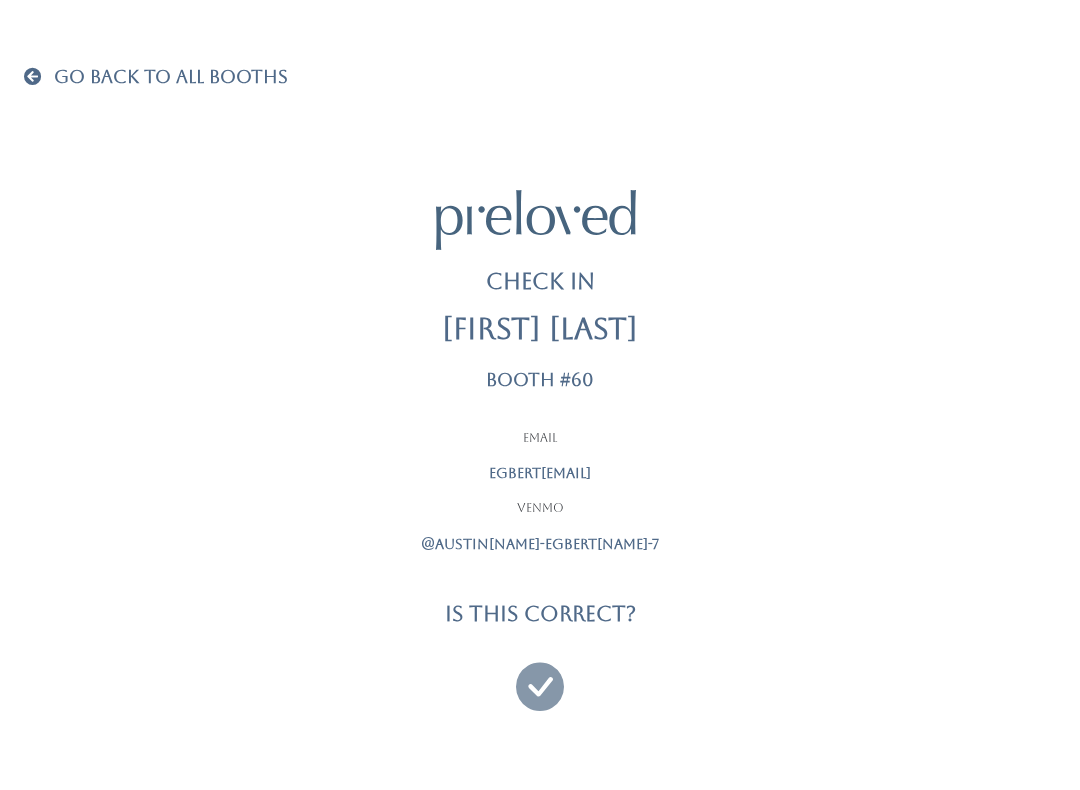 scroll, scrollTop: 0, scrollLeft: 0, axis: both 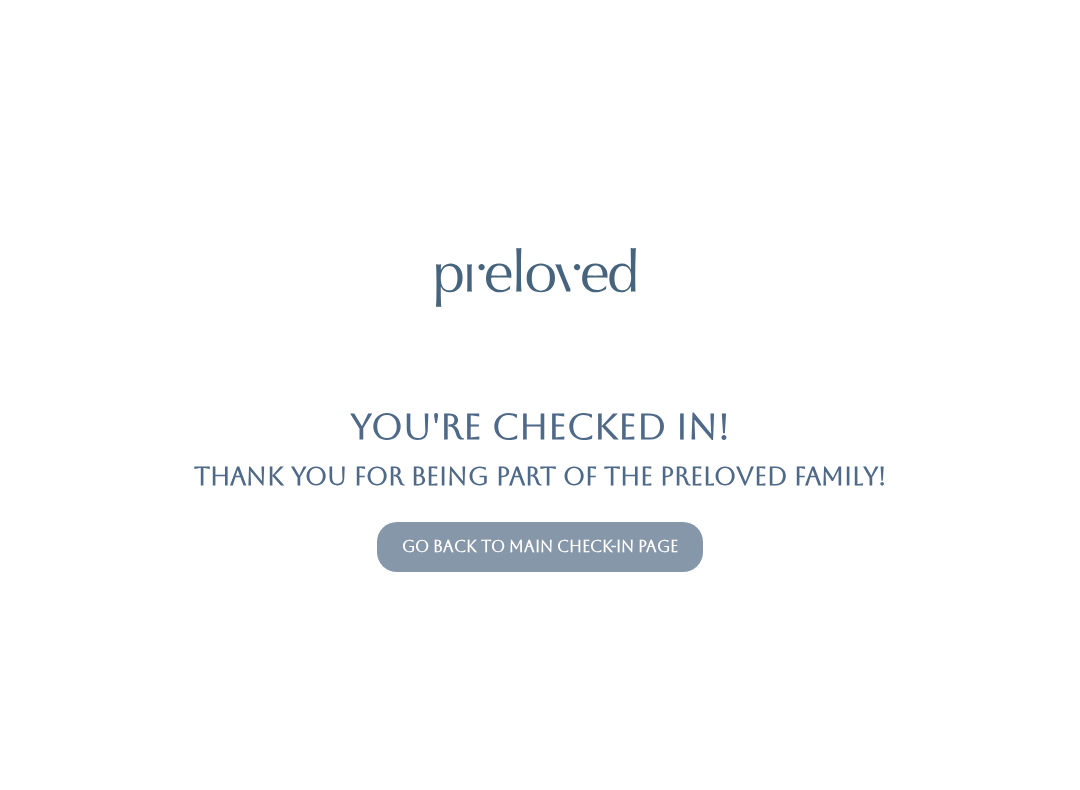 click on "Go back to main check-in page" at bounding box center [540, 546] 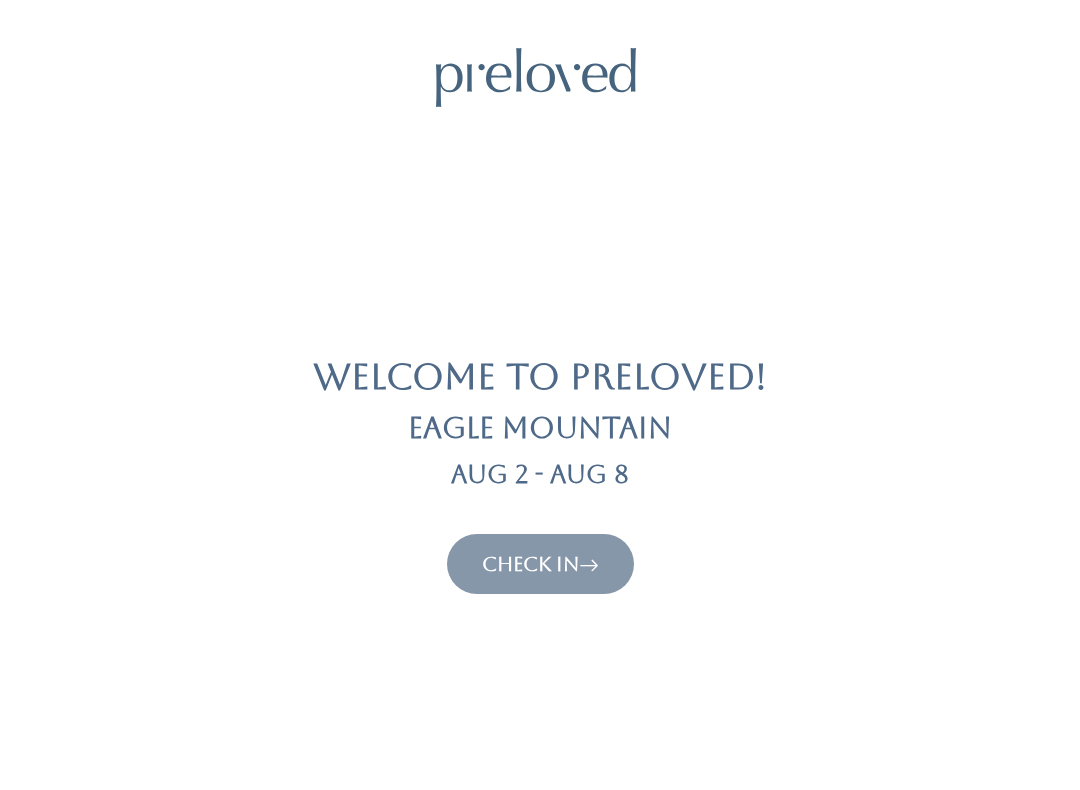 scroll, scrollTop: 0, scrollLeft: 0, axis: both 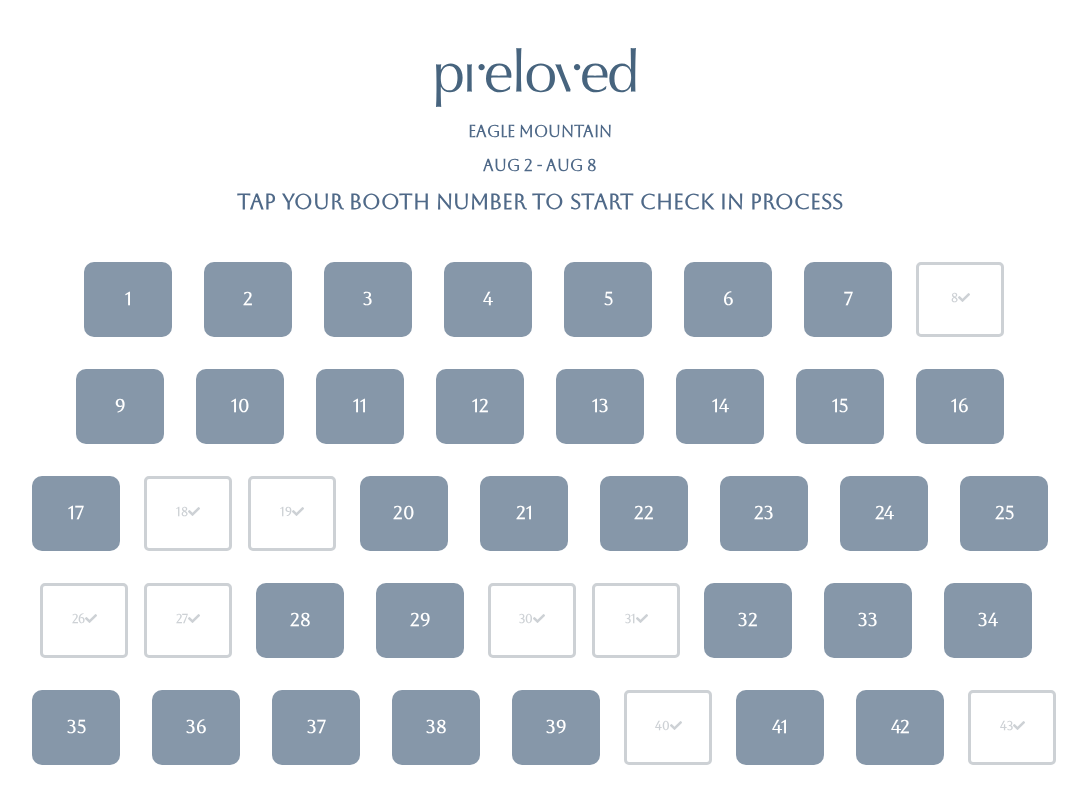 click on "11" at bounding box center [360, 406] 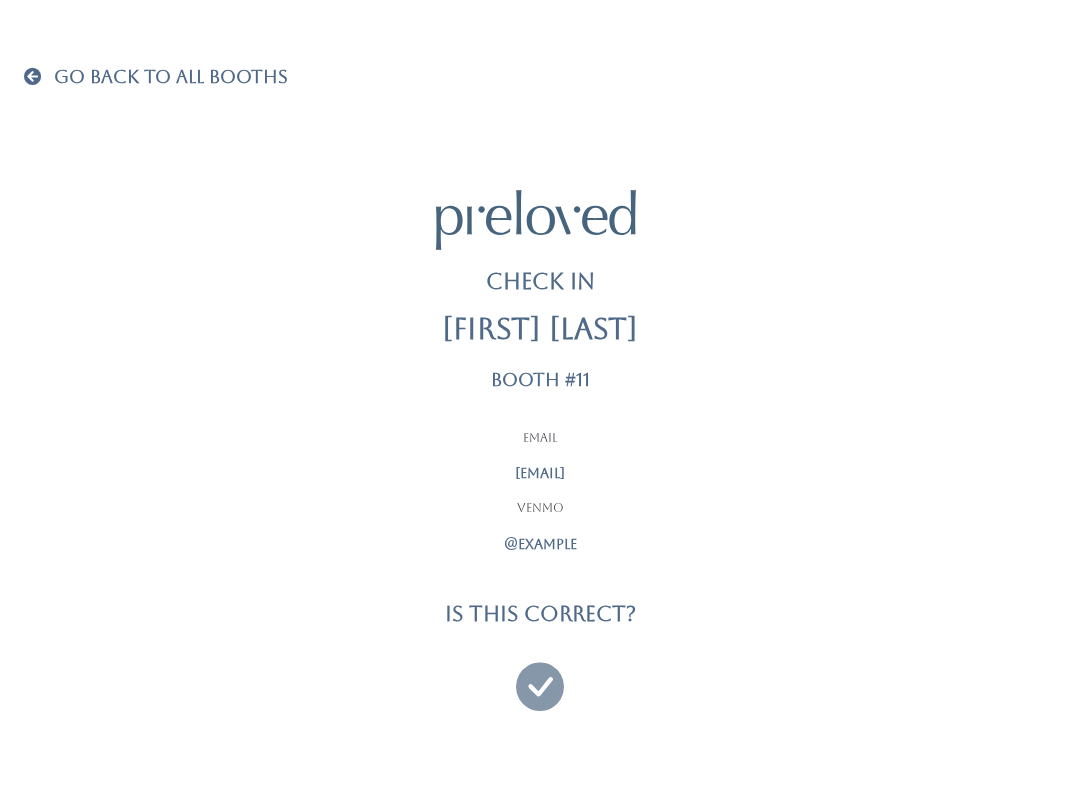scroll, scrollTop: 0, scrollLeft: 0, axis: both 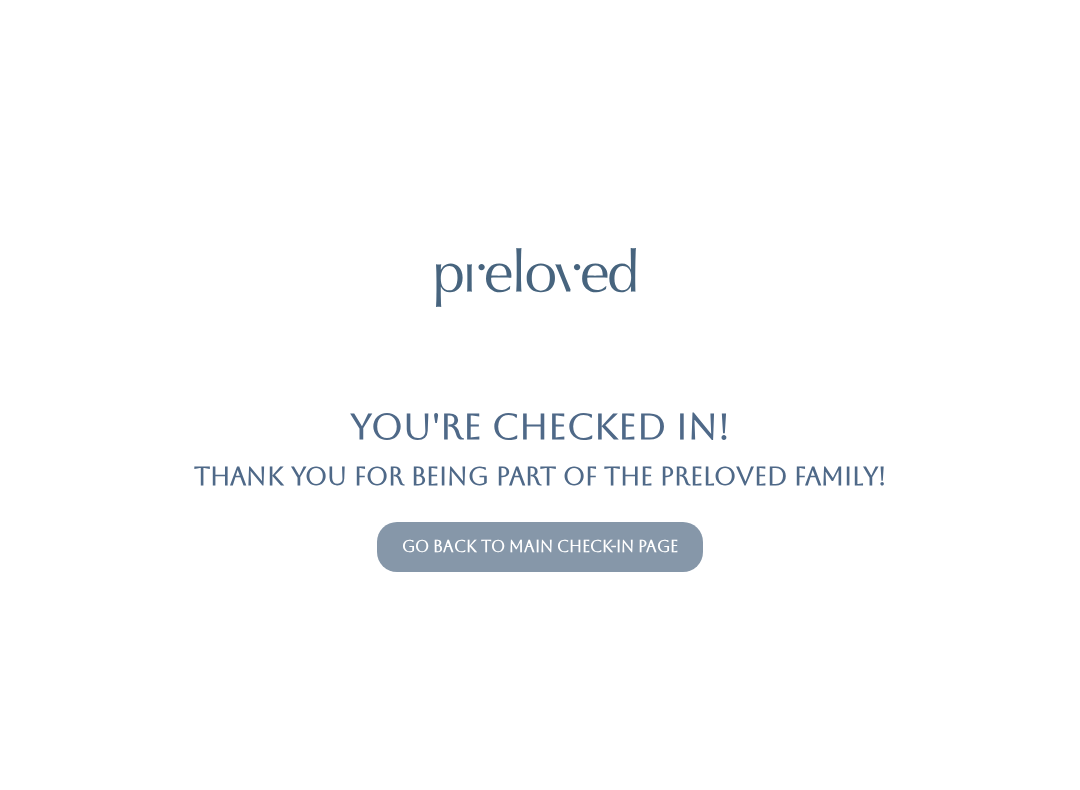click on "Go back to main check-in page" at bounding box center [540, 546] 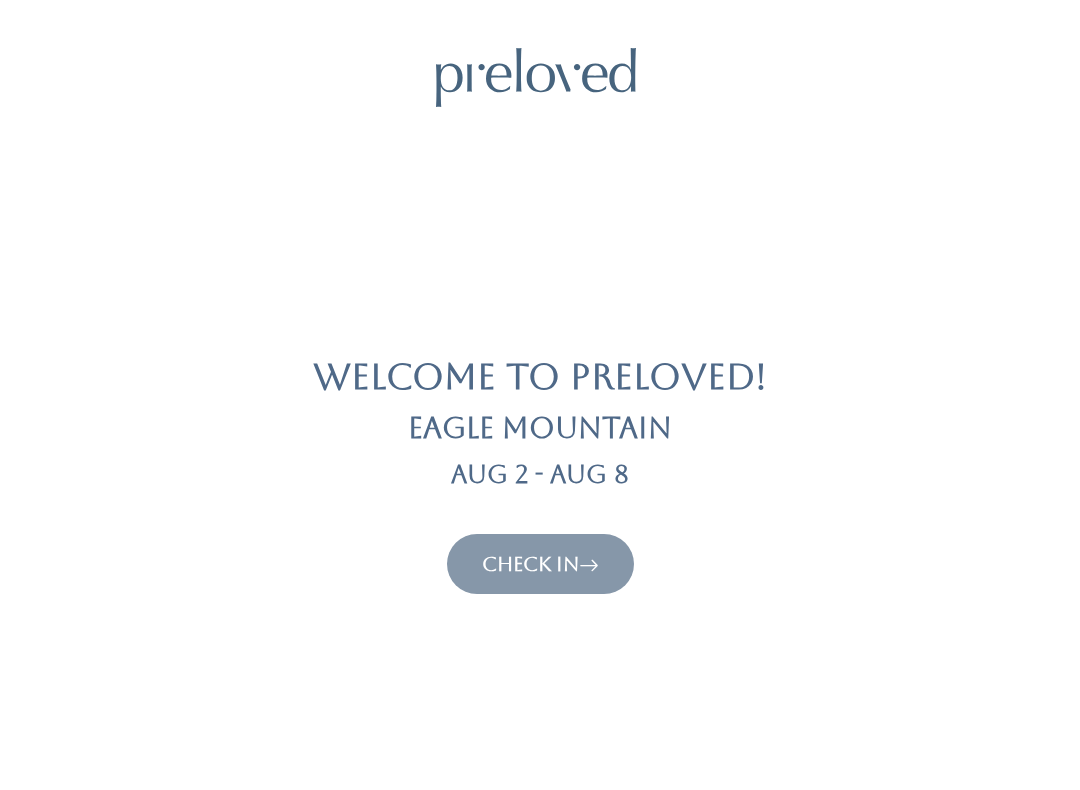 scroll, scrollTop: 0, scrollLeft: 0, axis: both 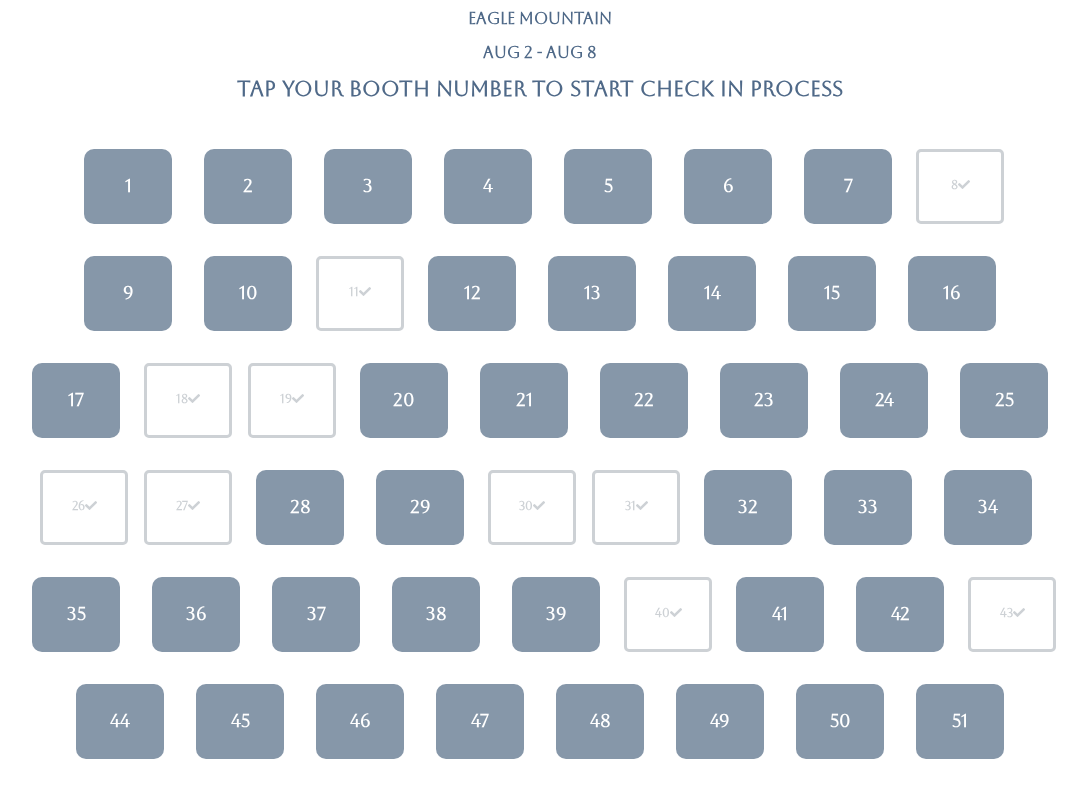 click on "9" at bounding box center (128, 293) 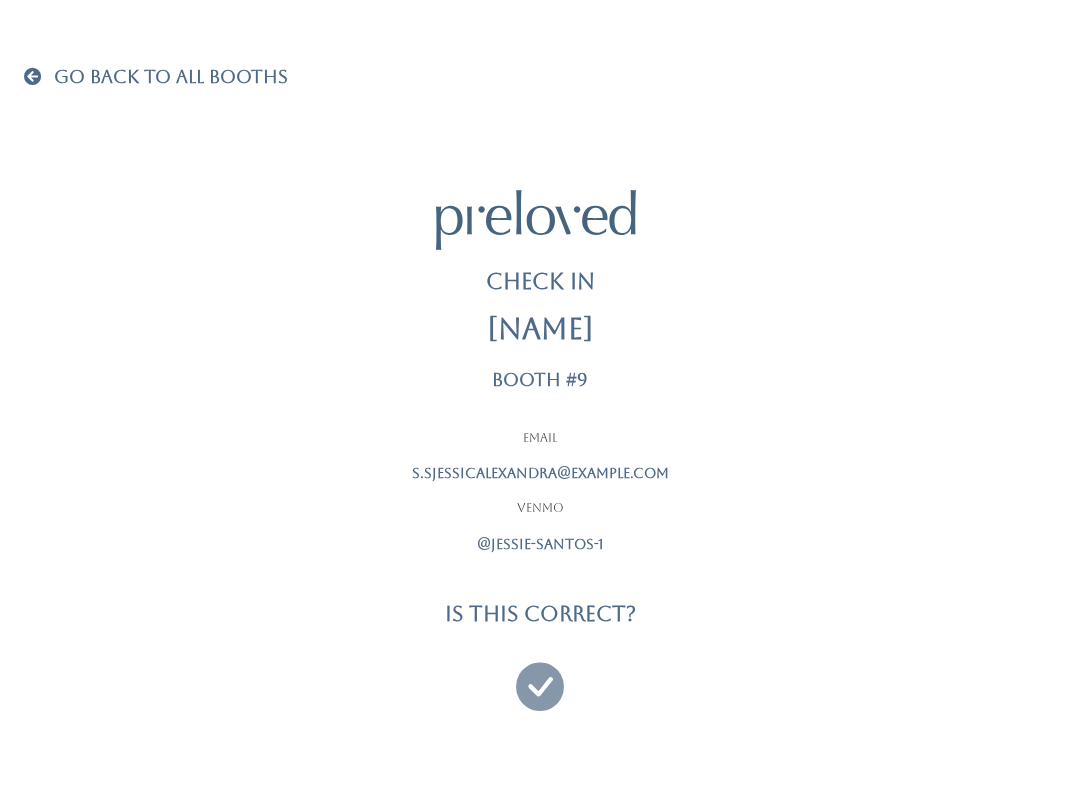 scroll, scrollTop: 0, scrollLeft: 0, axis: both 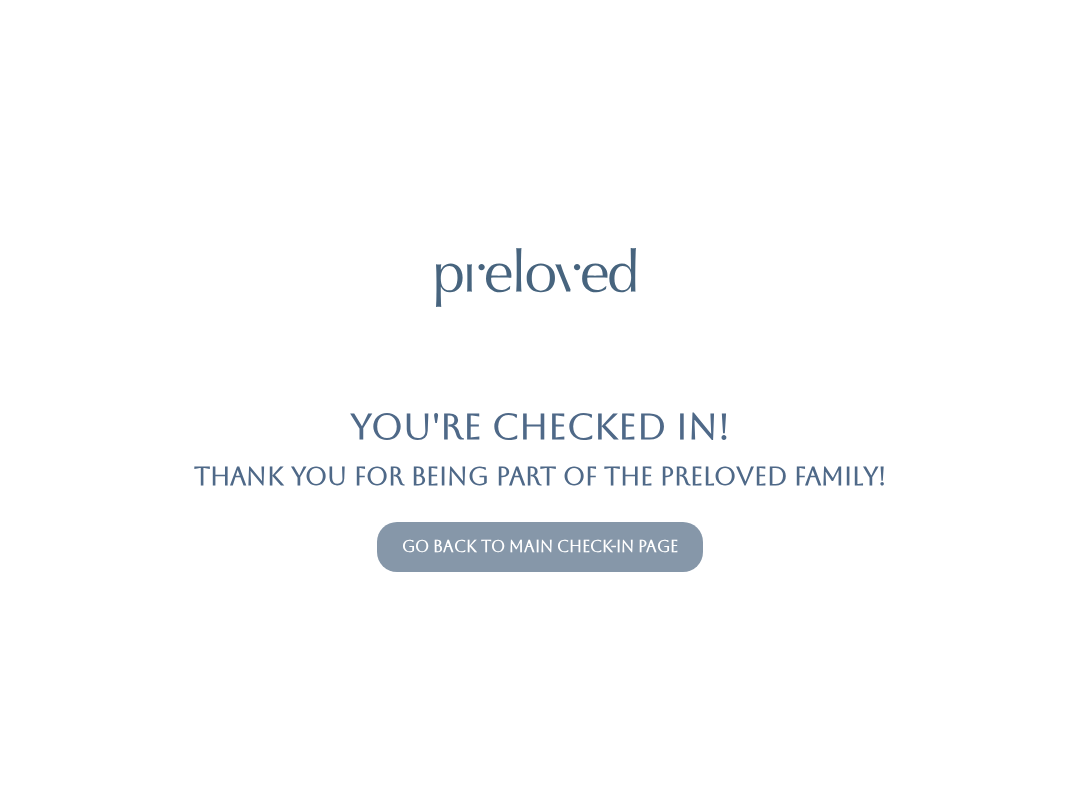 click on "Go back to main check-in page" at bounding box center [540, 546] 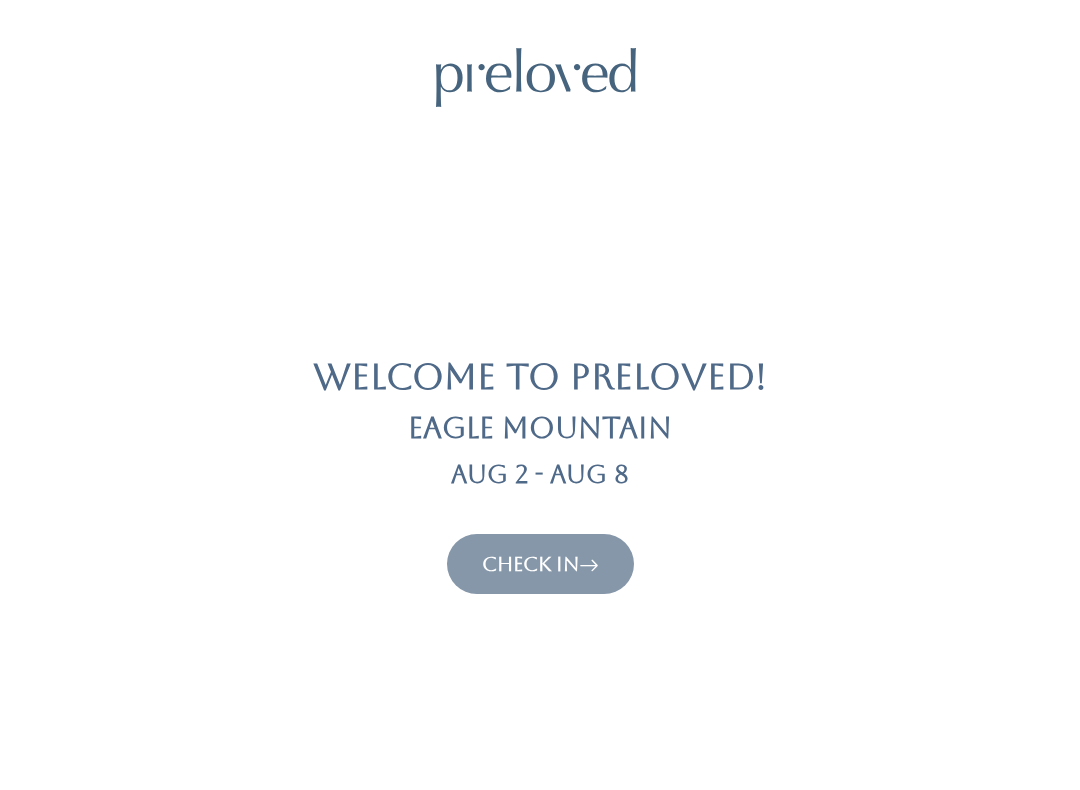 scroll, scrollTop: 0, scrollLeft: 0, axis: both 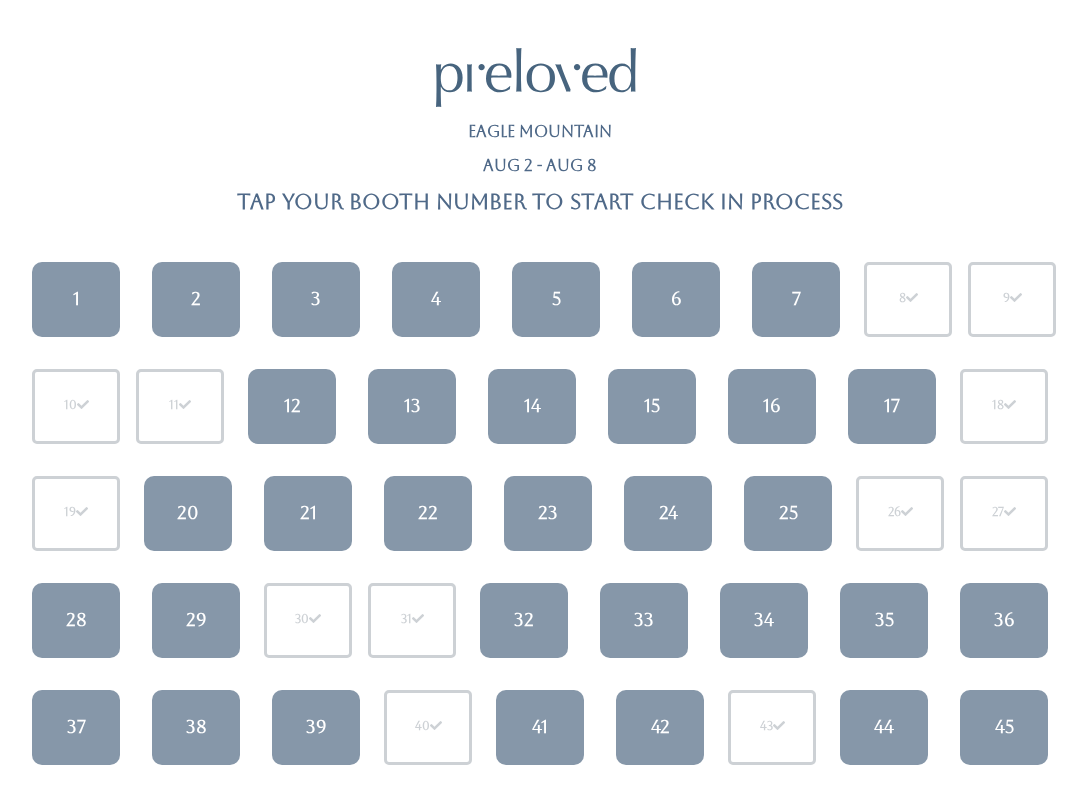 click at bounding box center [1016, 298] 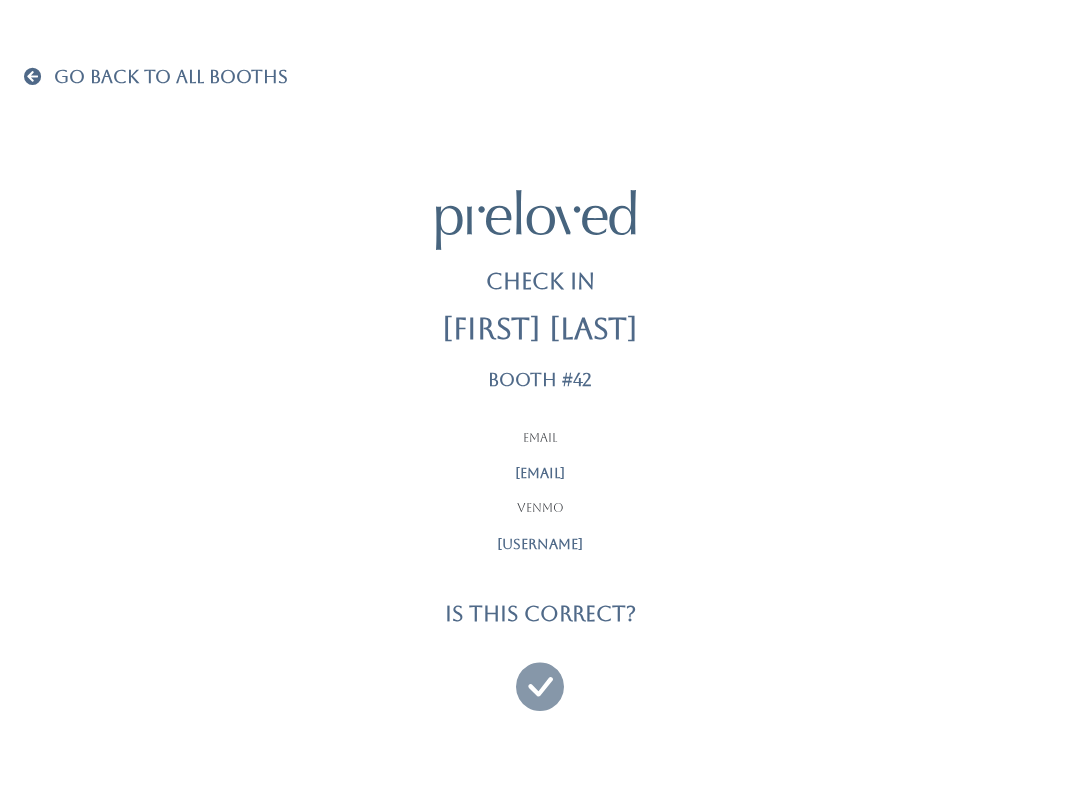 scroll, scrollTop: 0, scrollLeft: 0, axis: both 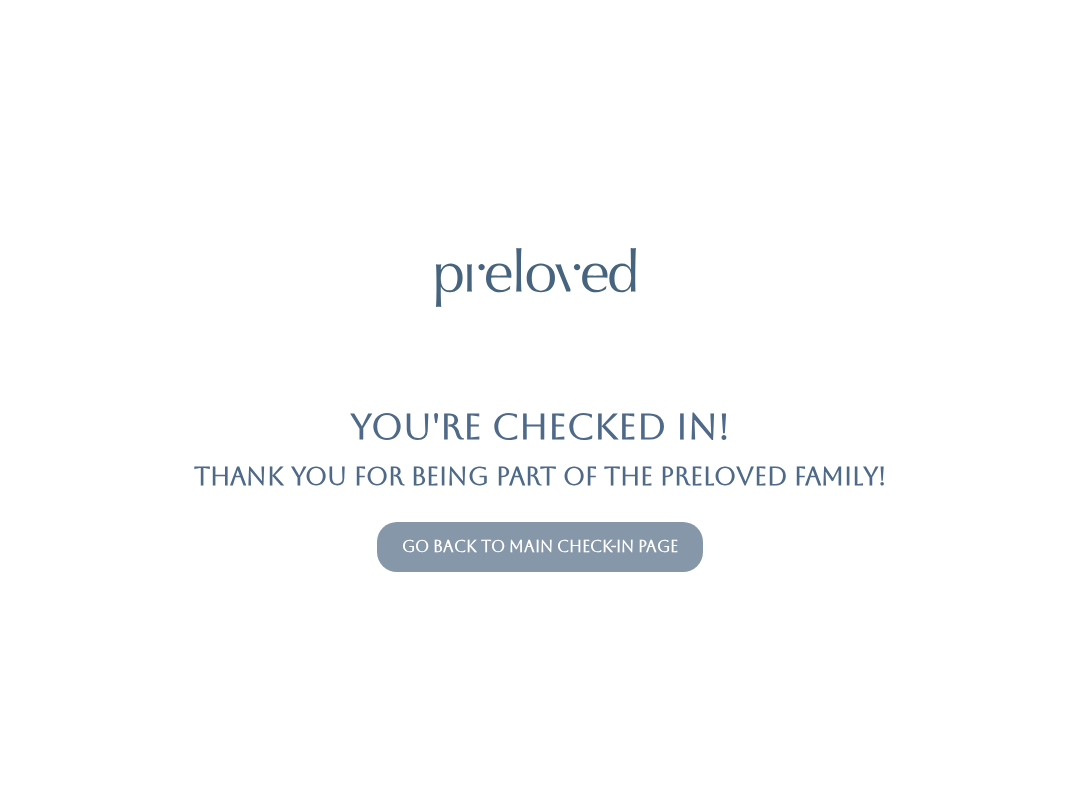 click on "Go back to main check-in page" at bounding box center [540, 546] 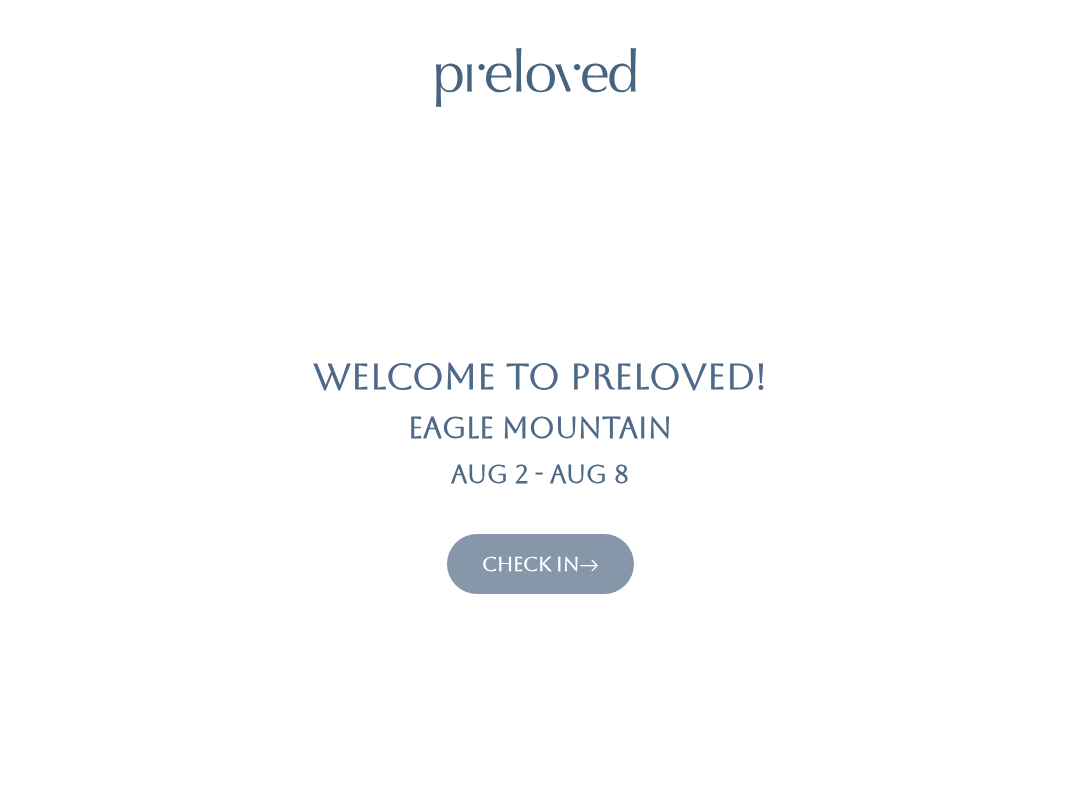 scroll, scrollTop: 0, scrollLeft: 0, axis: both 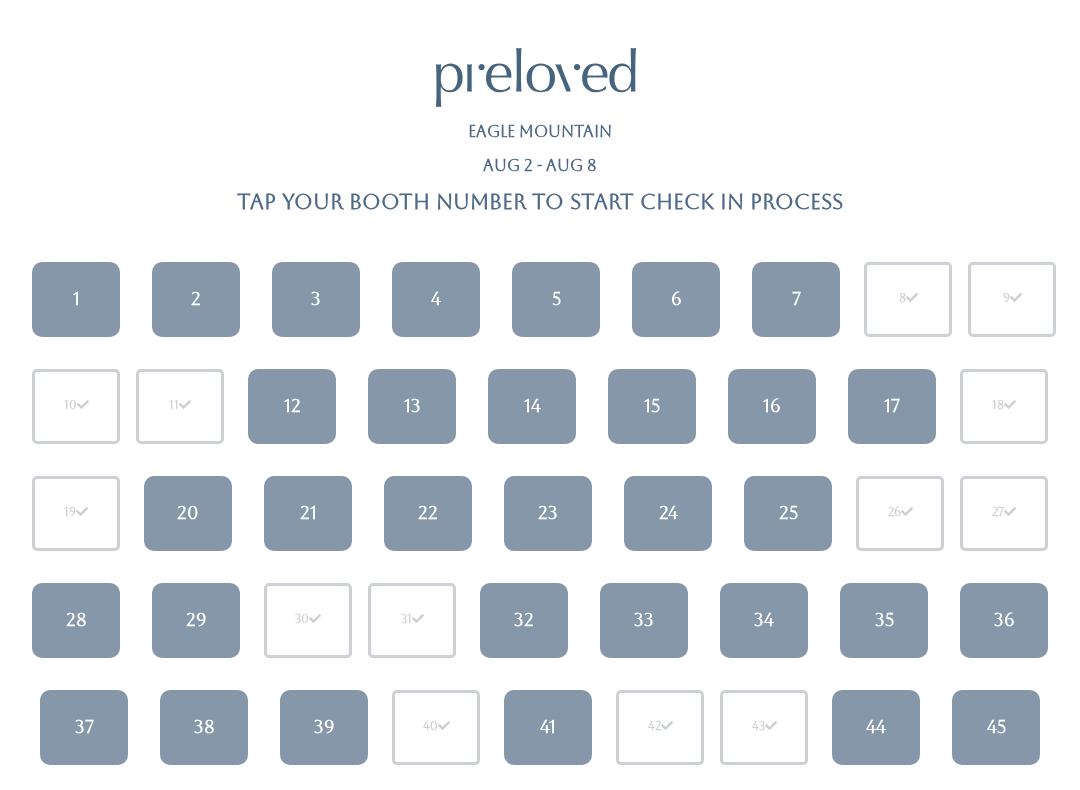 click on "7" at bounding box center [796, 299] 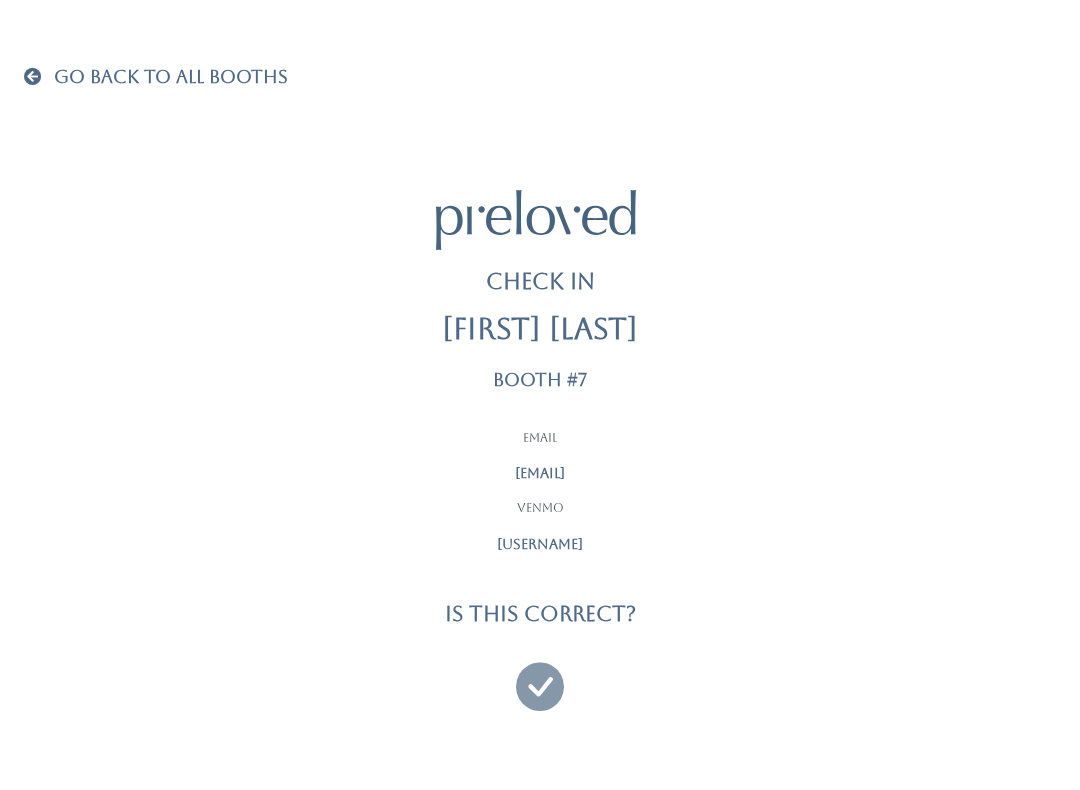 scroll, scrollTop: 0, scrollLeft: 0, axis: both 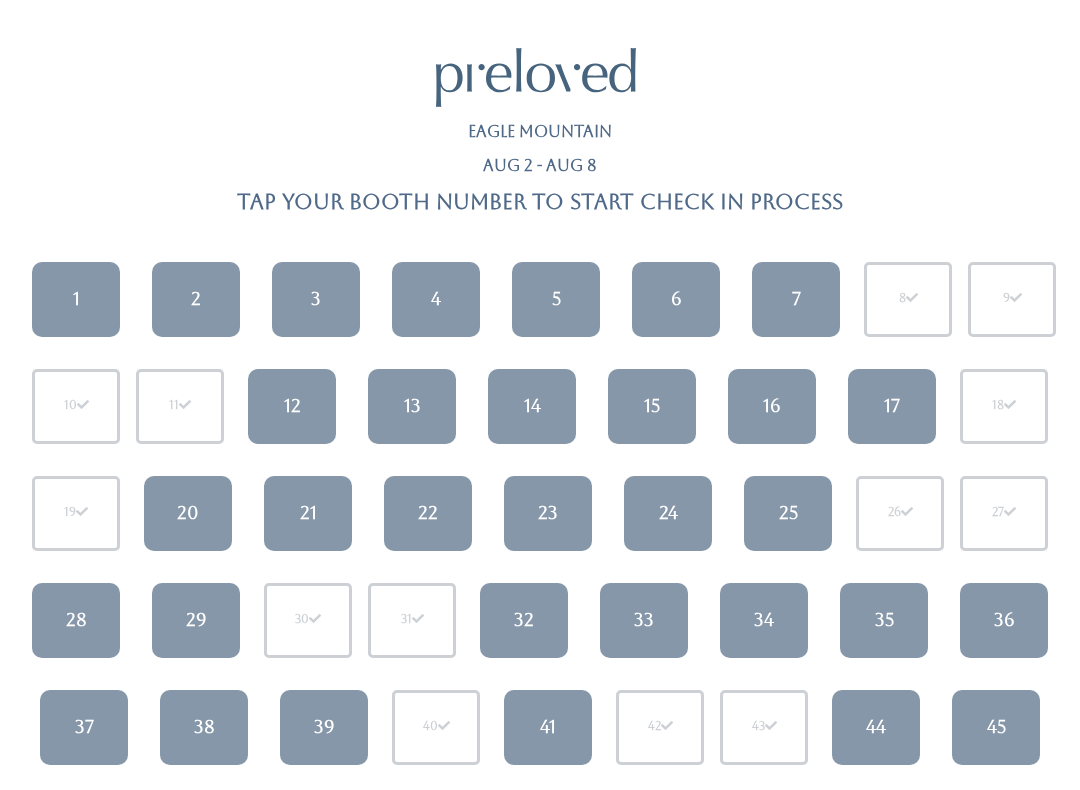 click on "35" at bounding box center (884, 620) 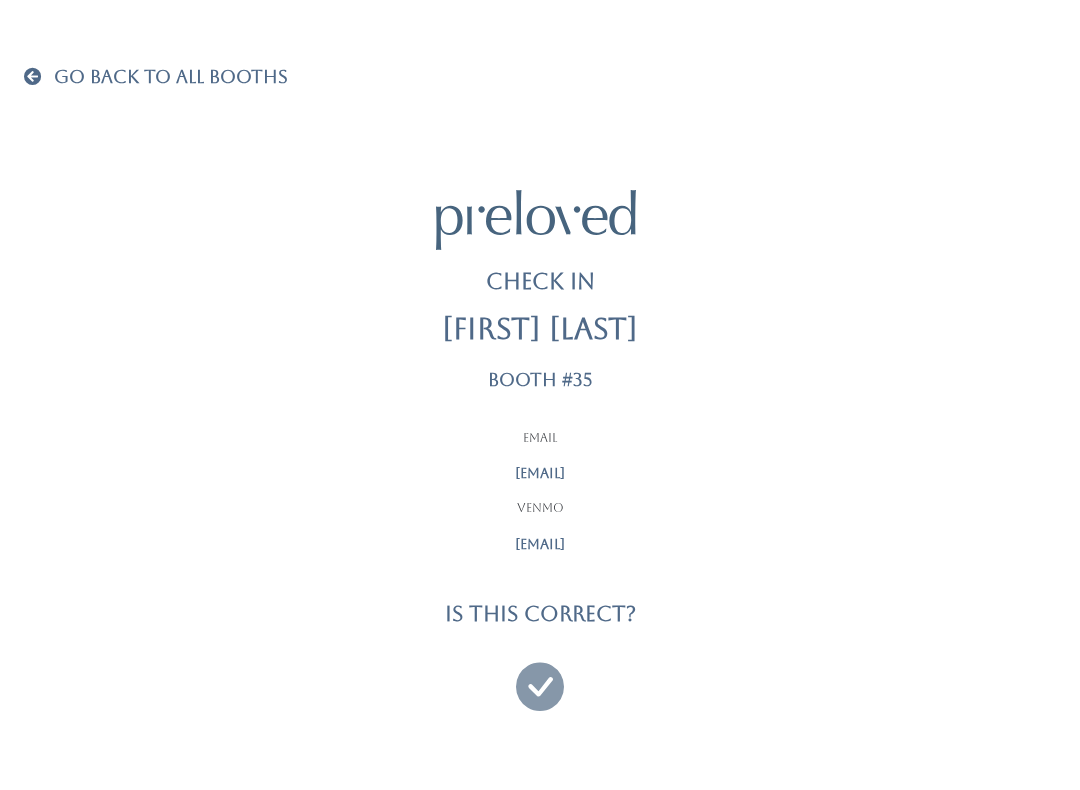 scroll, scrollTop: 0, scrollLeft: 0, axis: both 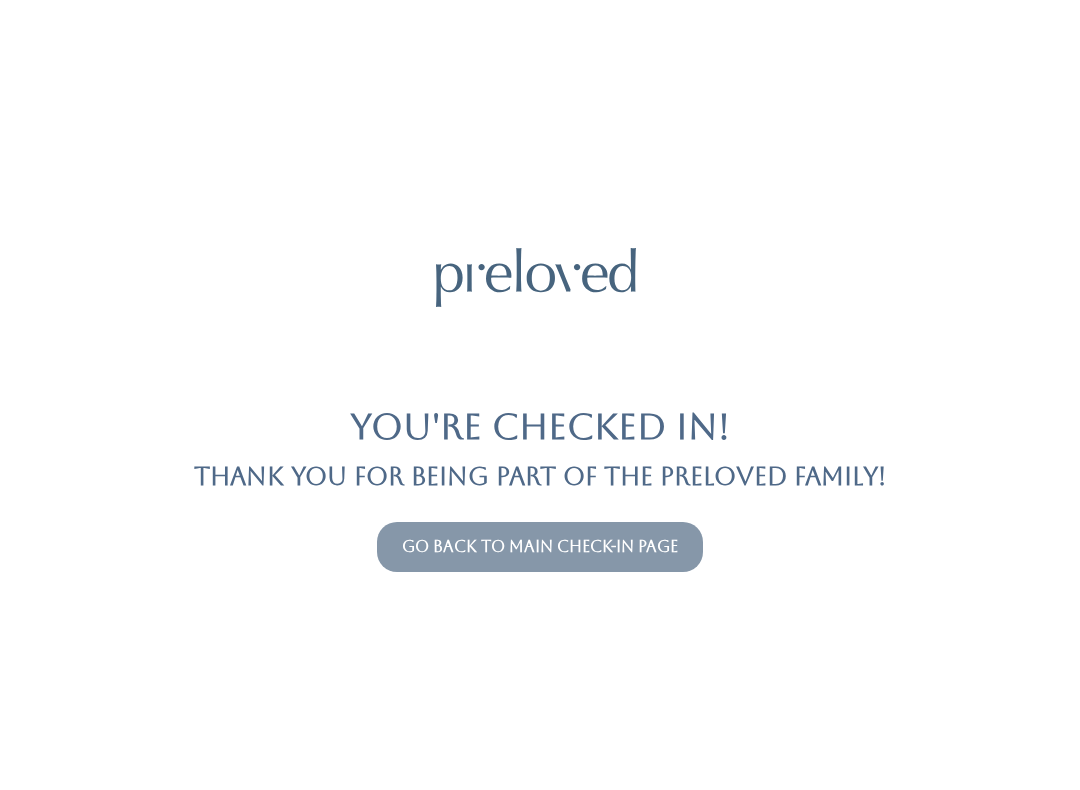 click on "Go back to main check-in page" at bounding box center (540, 546) 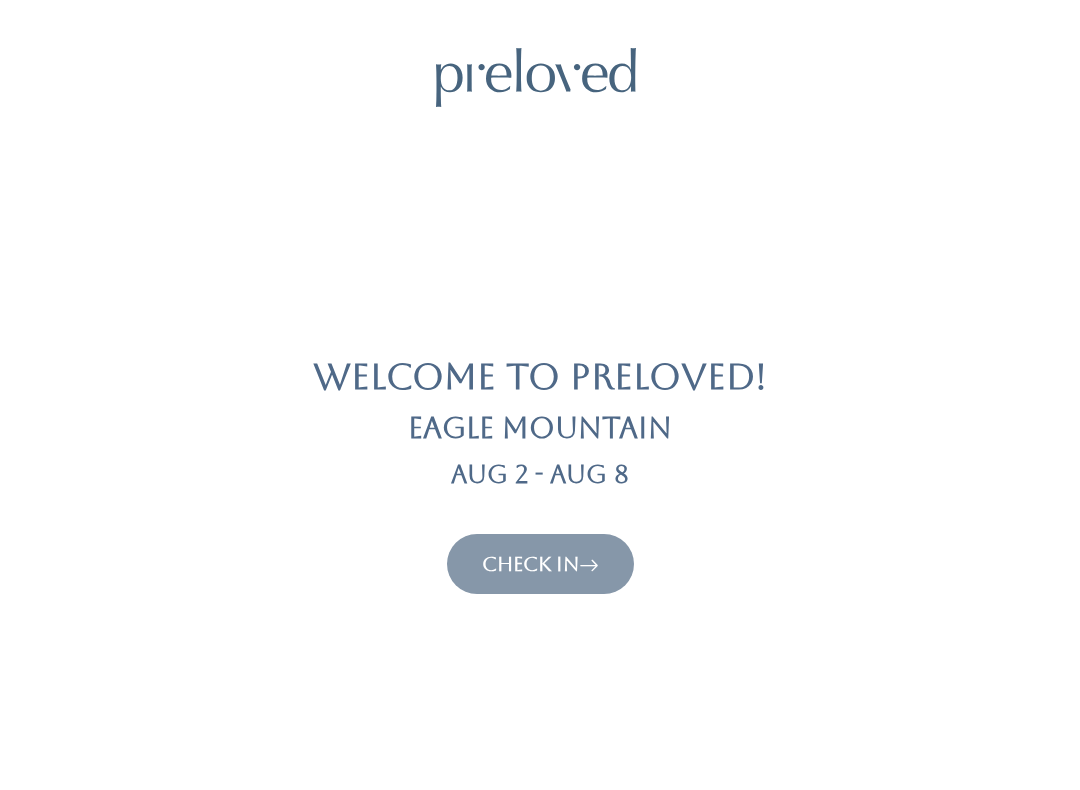 scroll, scrollTop: 0, scrollLeft: 0, axis: both 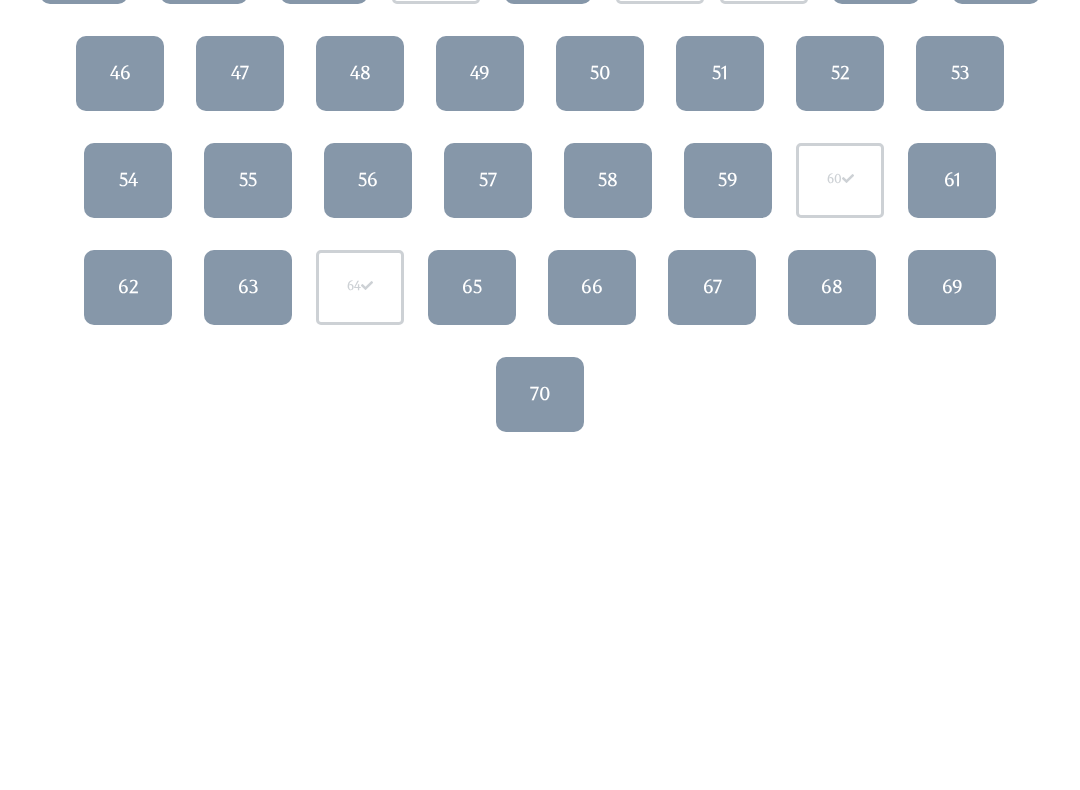 click on "59" at bounding box center (728, 181) 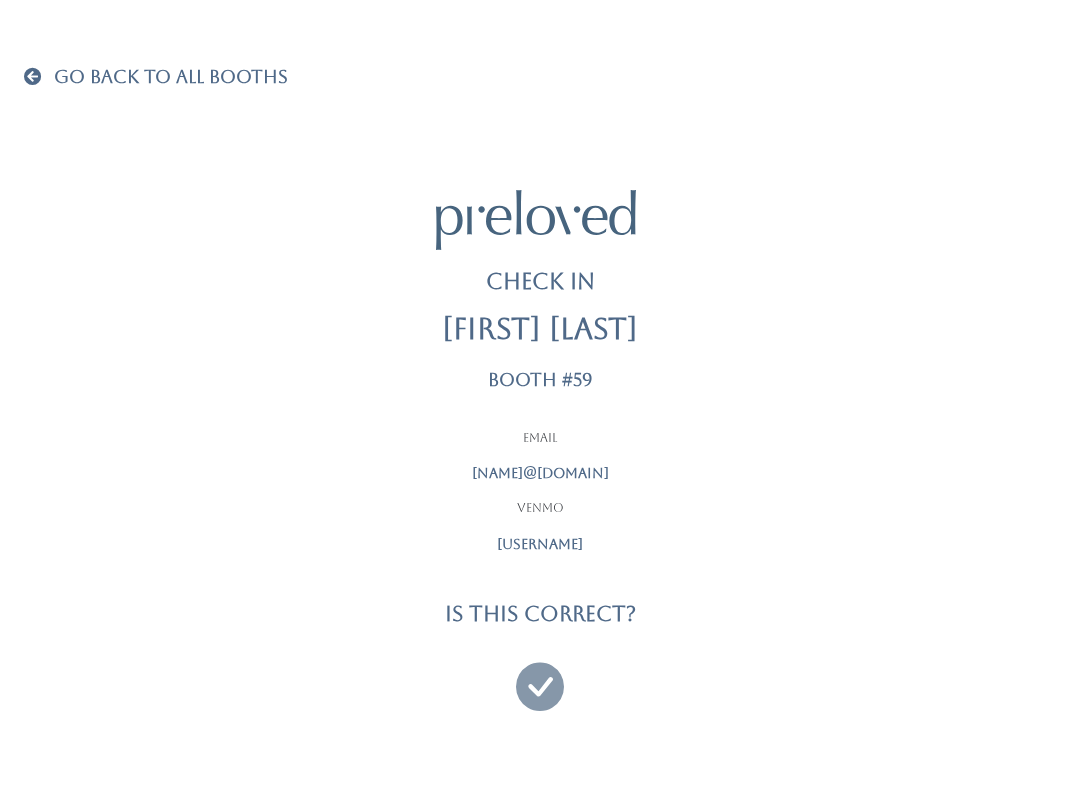 scroll, scrollTop: 0, scrollLeft: 0, axis: both 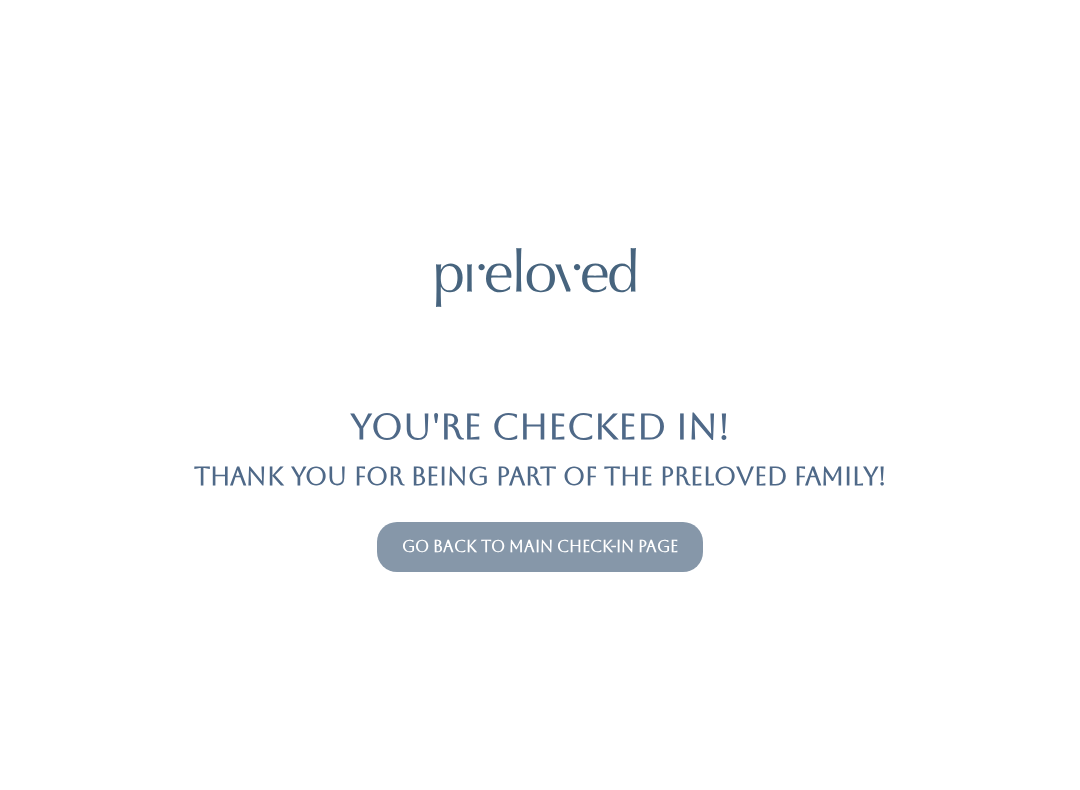 click on "You're checked in!
Thank you for being part of the Preloved family!
Go back to main check-in page" at bounding box center (540, 395) 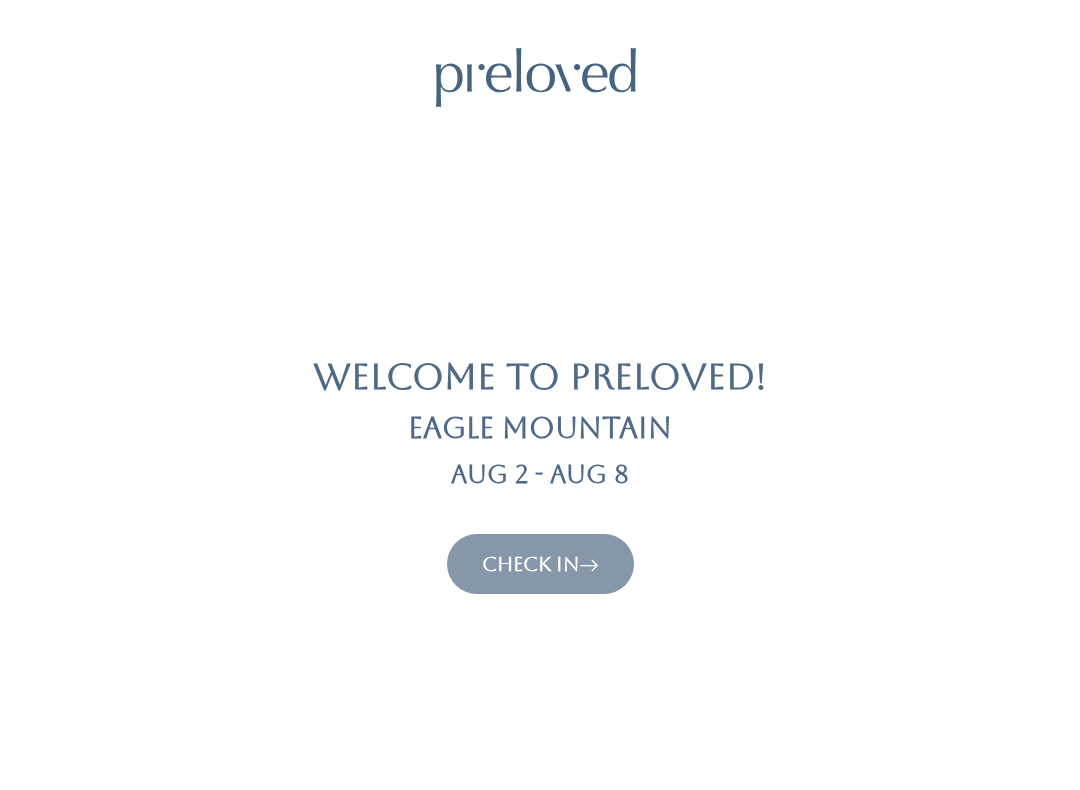 scroll, scrollTop: 0, scrollLeft: 0, axis: both 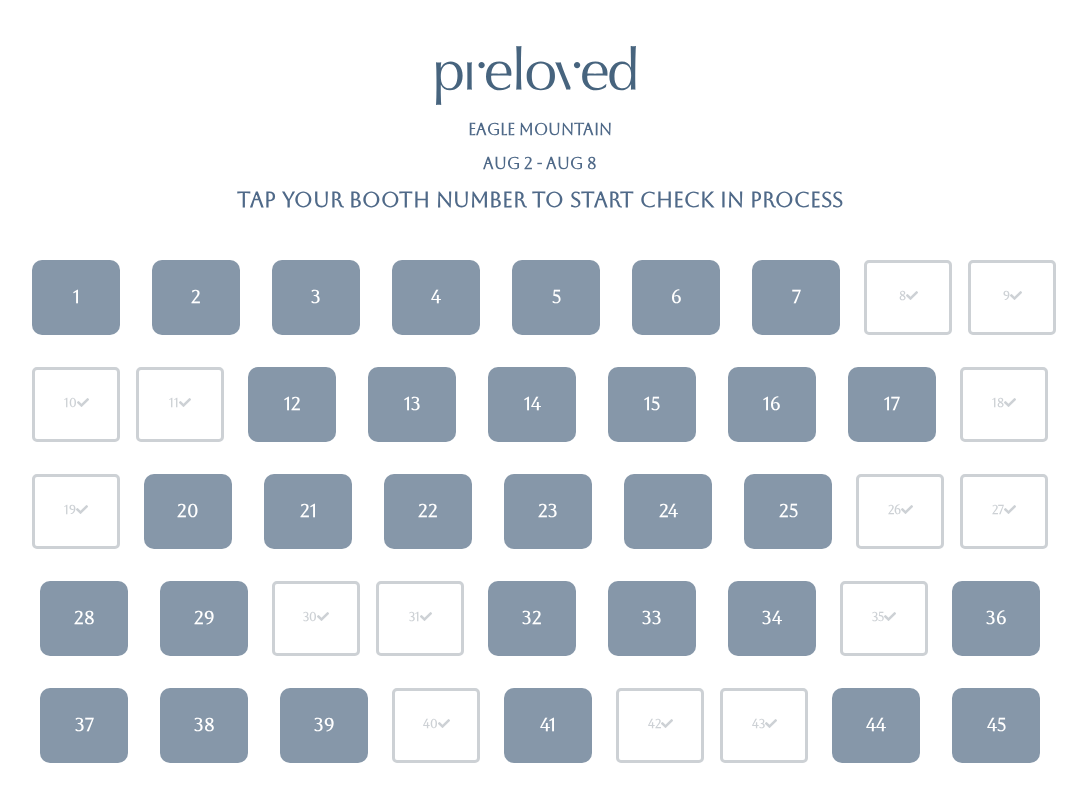 click on "41" at bounding box center [548, 725] 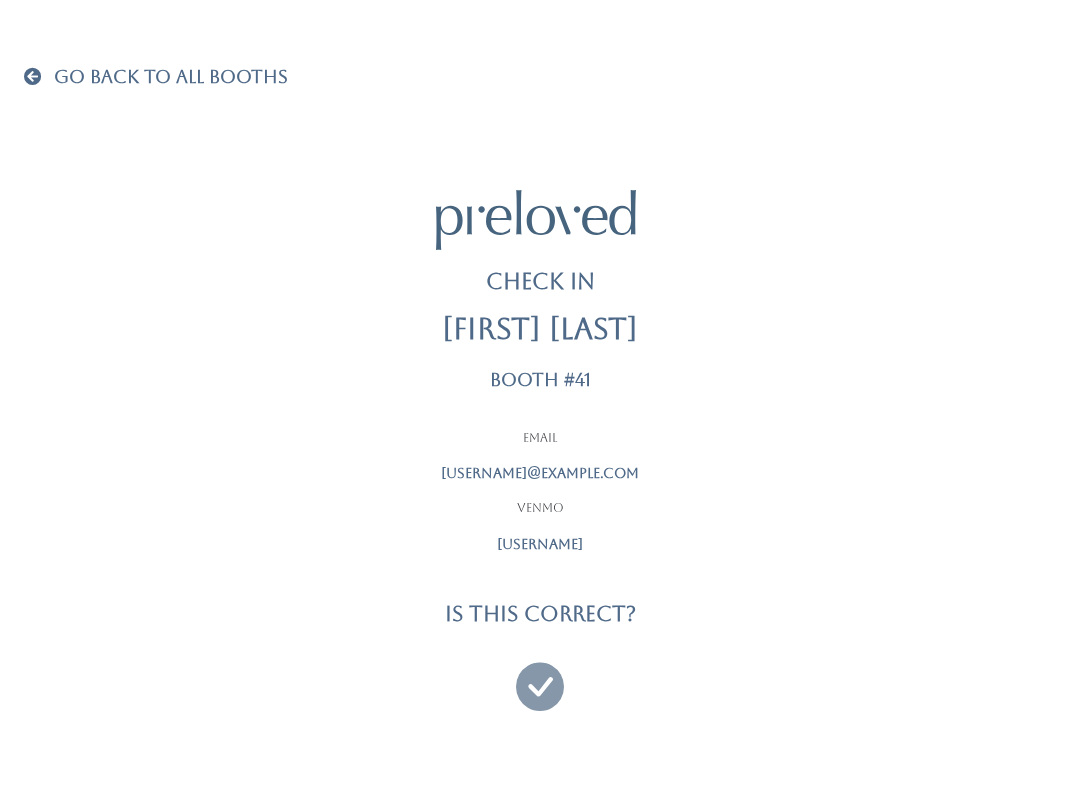 scroll, scrollTop: 0, scrollLeft: 0, axis: both 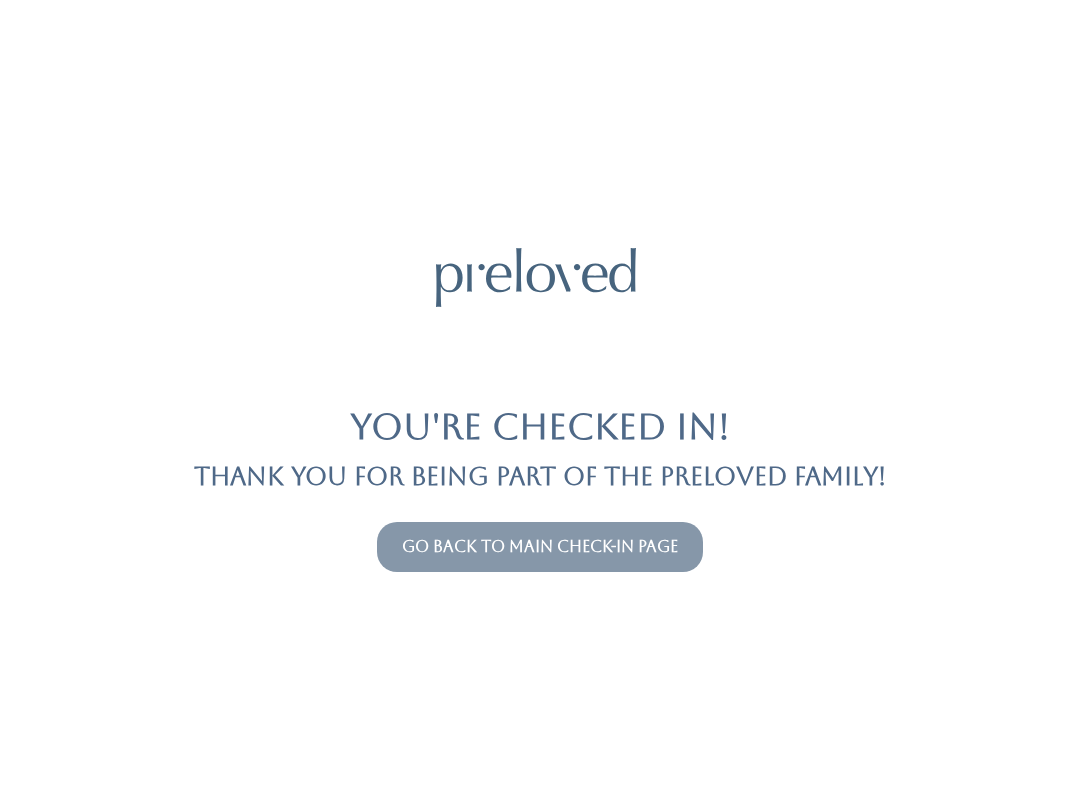 click on "Go back to main check-in page" at bounding box center [540, 546] 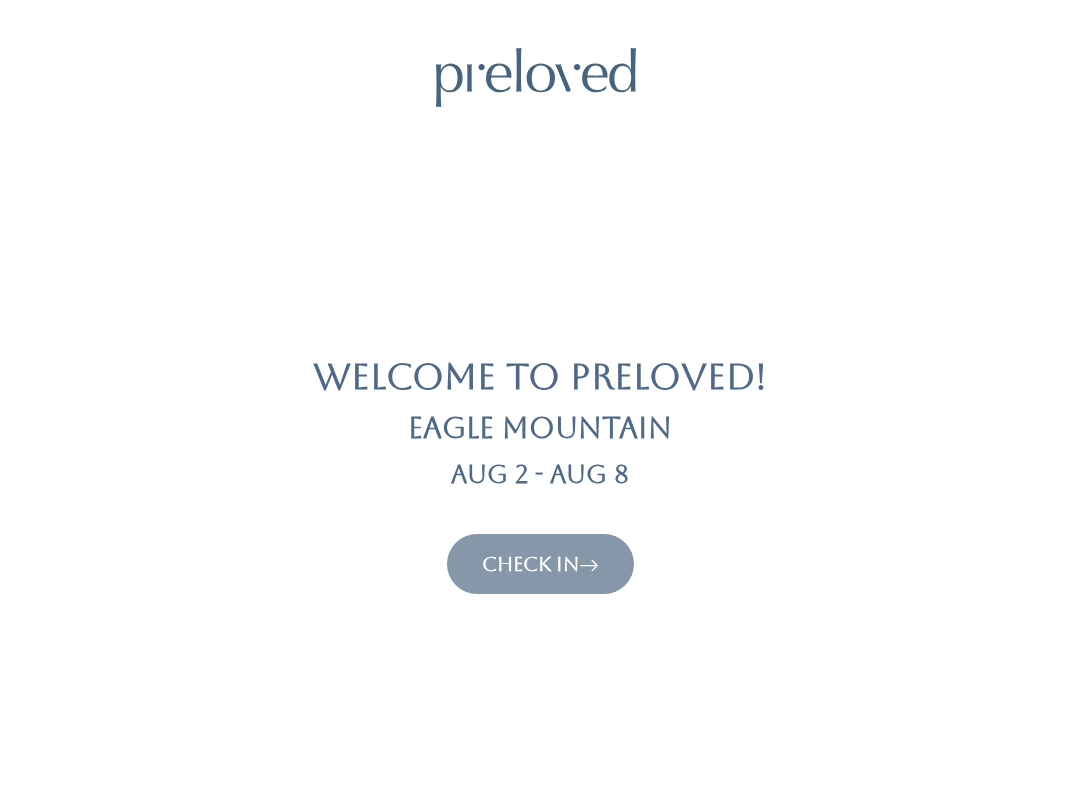 scroll, scrollTop: 0, scrollLeft: 0, axis: both 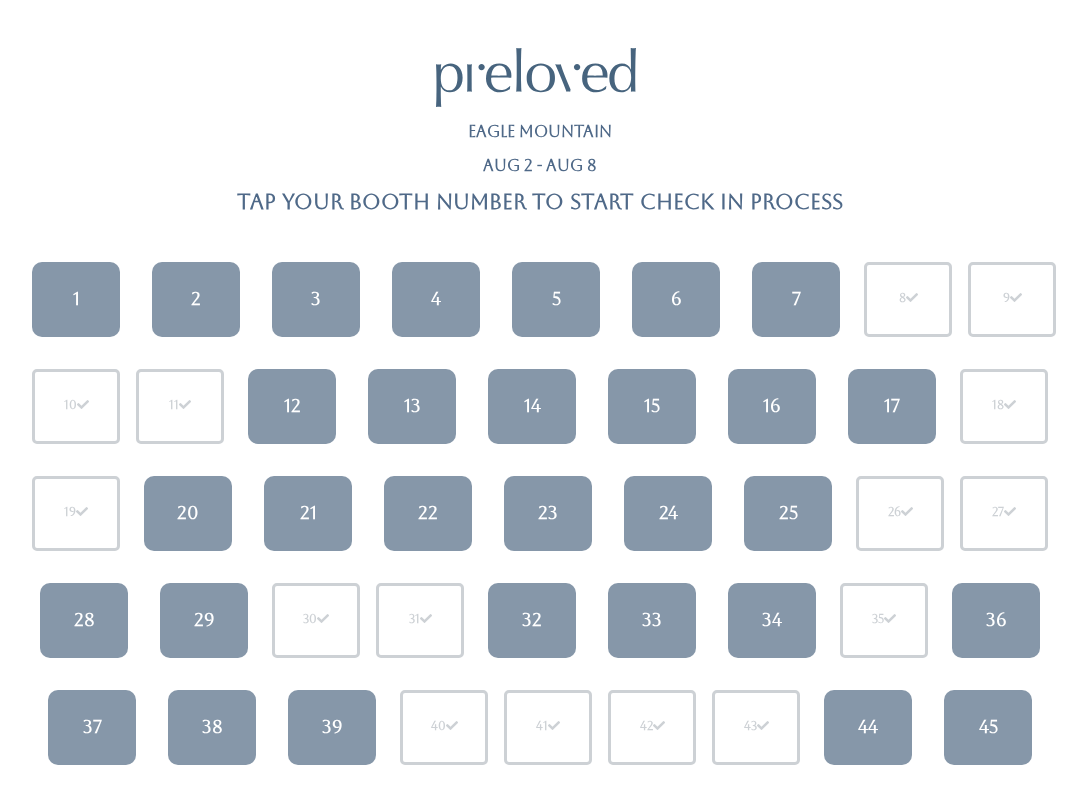 click on "4" at bounding box center (436, 299) 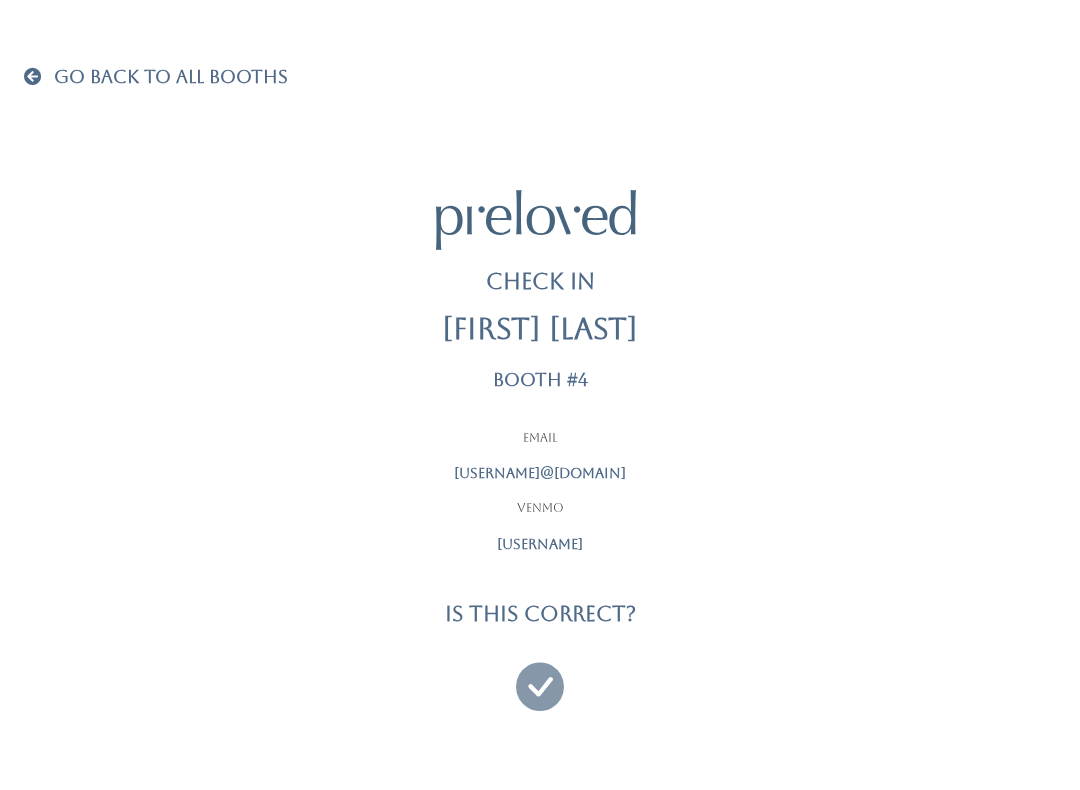 scroll, scrollTop: 0, scrollLeft: 0, axis: both 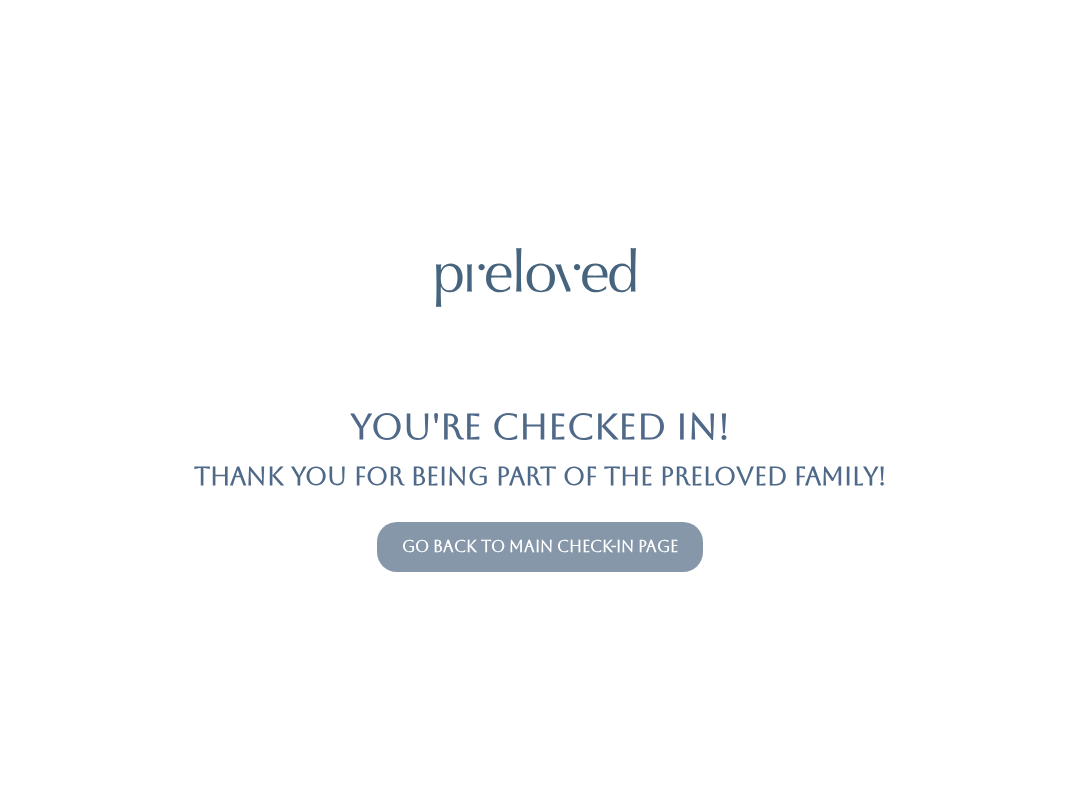 click on "Go back to main check-in page" at bounding box center [540, 546] 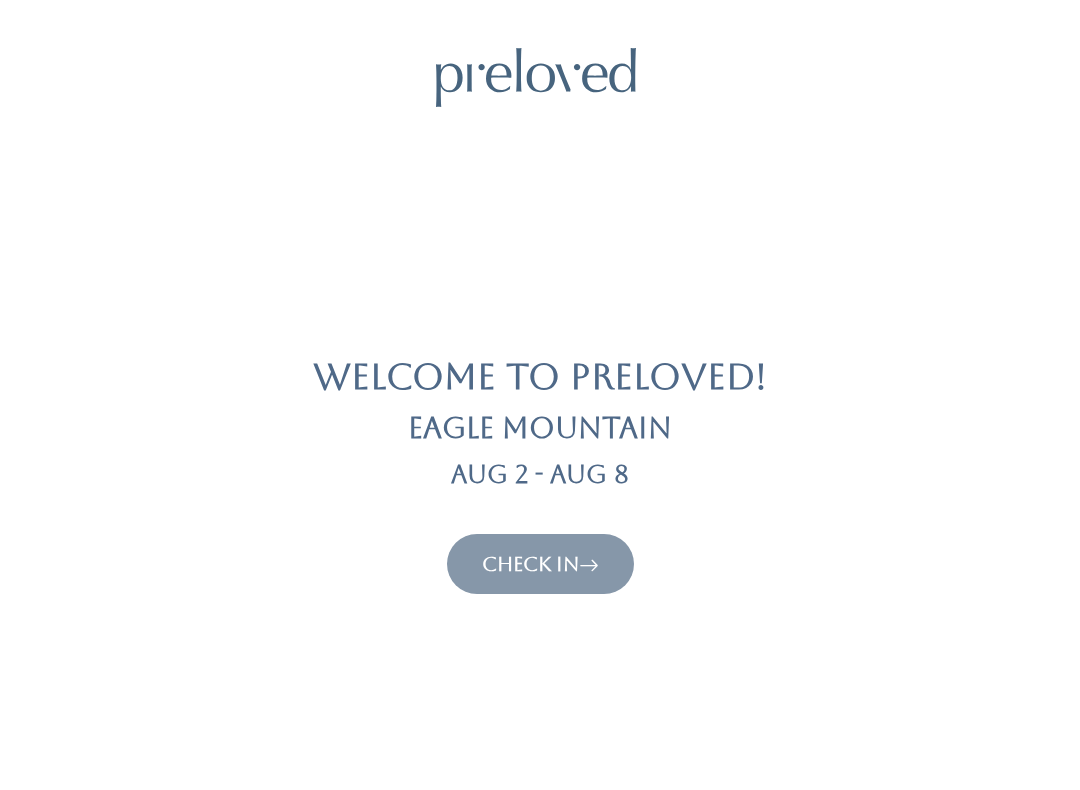 scroll, scrollTop: 0, scrollLeft: 0, axis: both 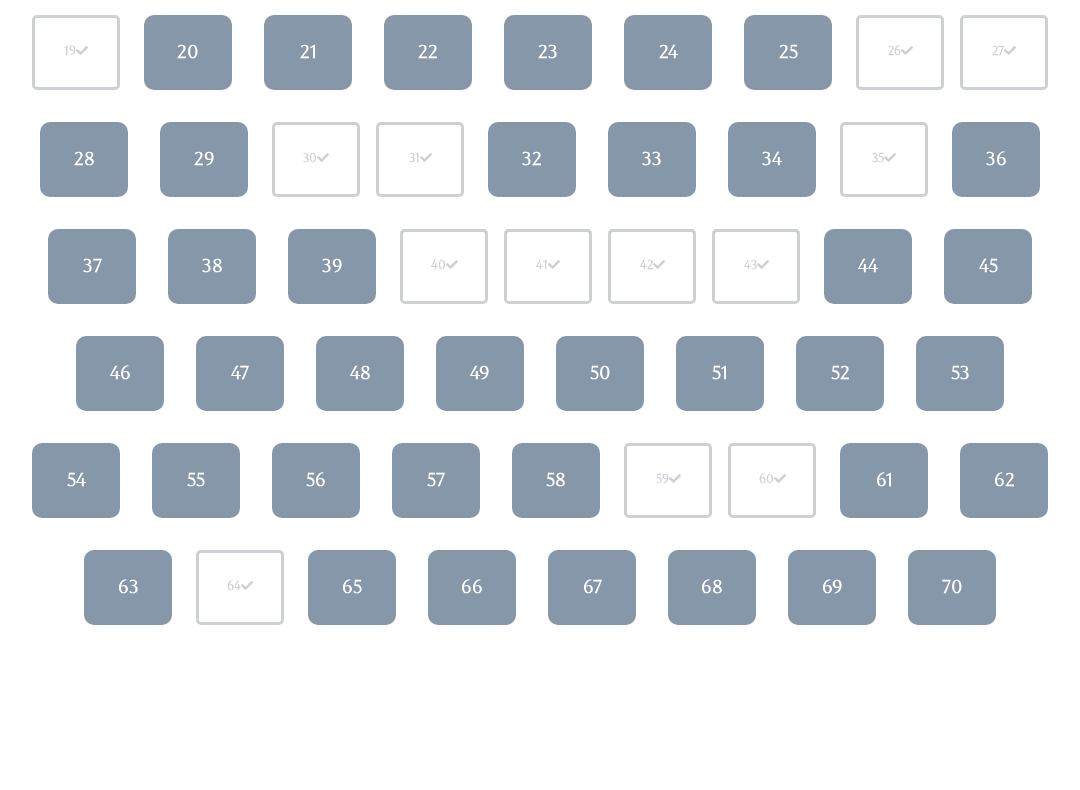click on "68" at bounding box center (712, 588) 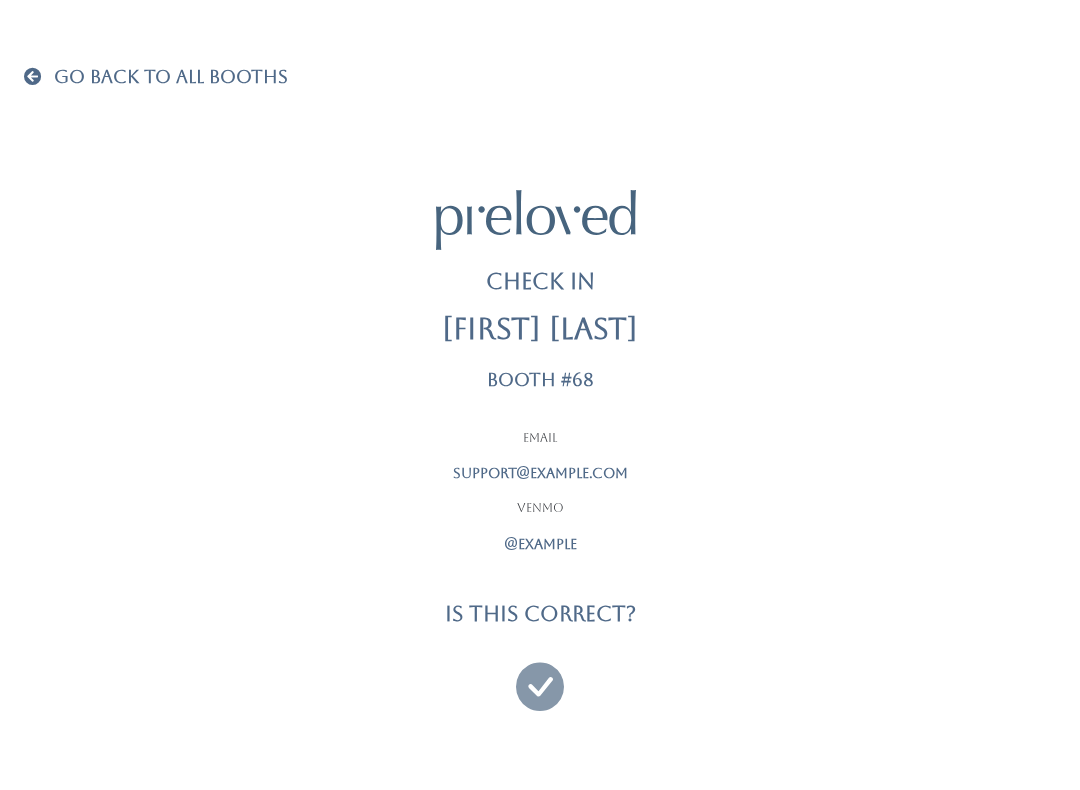 scroll, scrollTop: 0, scrollLeft: 0, axis: both 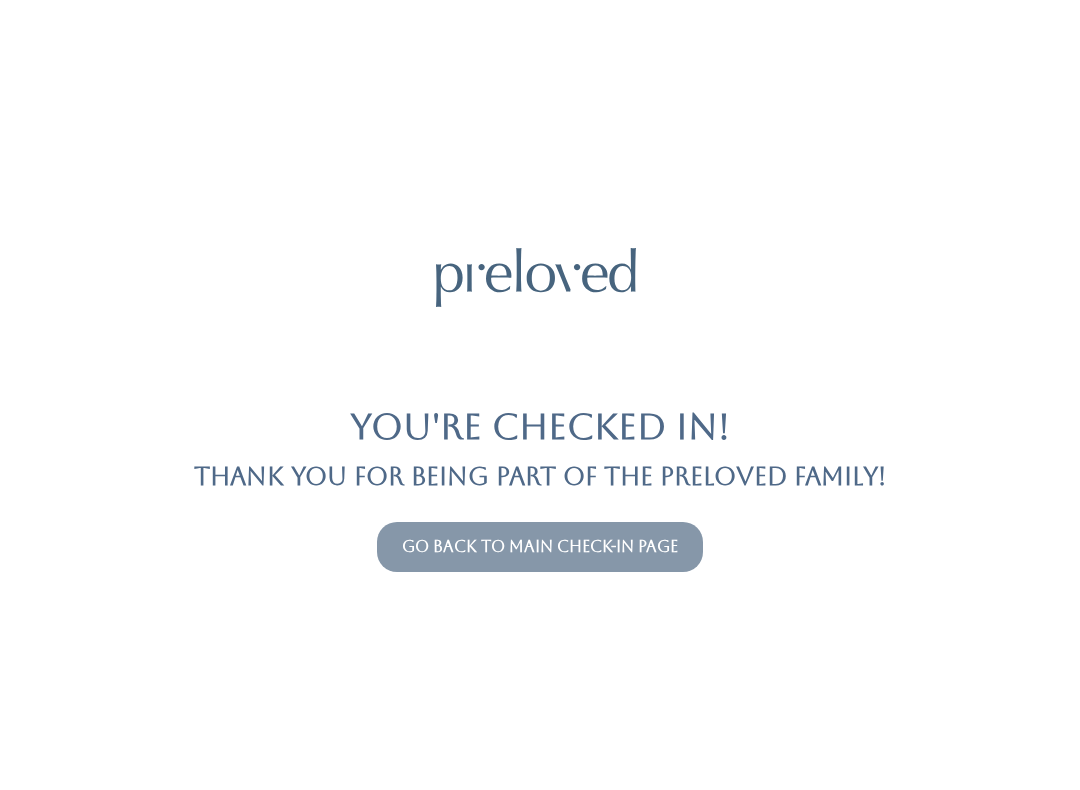 click on "Go back to main check-in page" at bounding box center [540, 546] 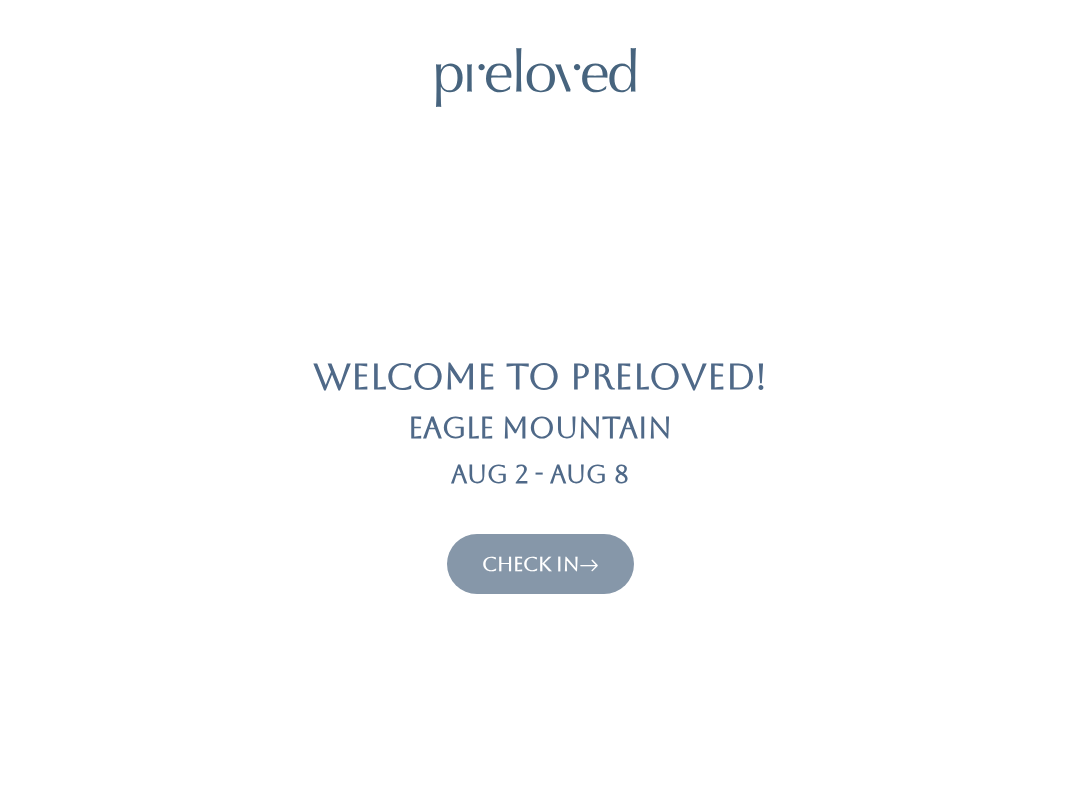 scroll, scrollTop: 0, scrollLeft: 0, axis: both 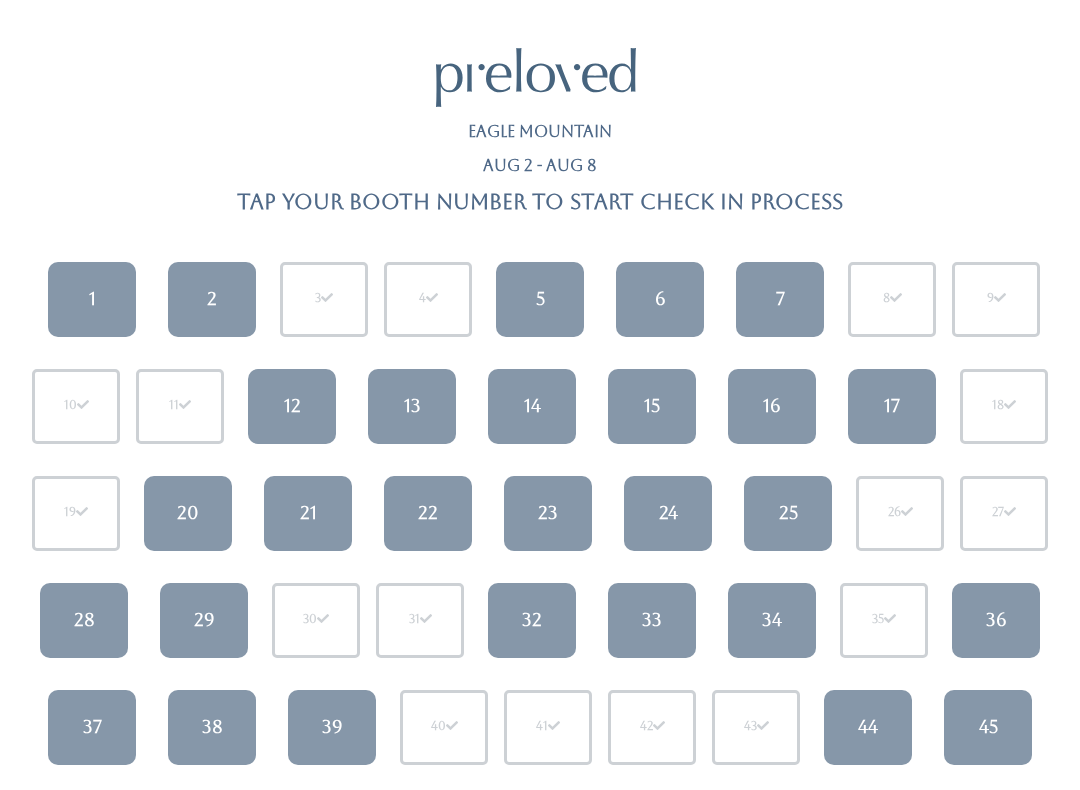 click on "23" at bounding box center (548, 513) 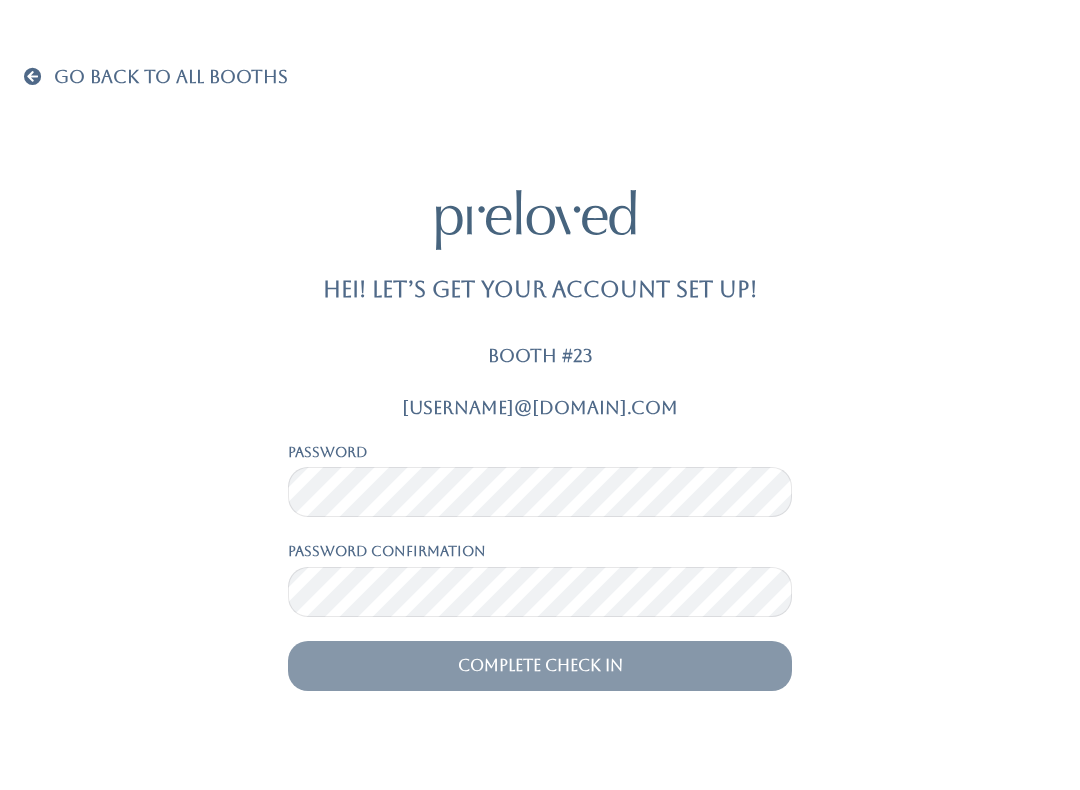 scroll, scrollTop: 0, scrollLeft: 0, axis: both 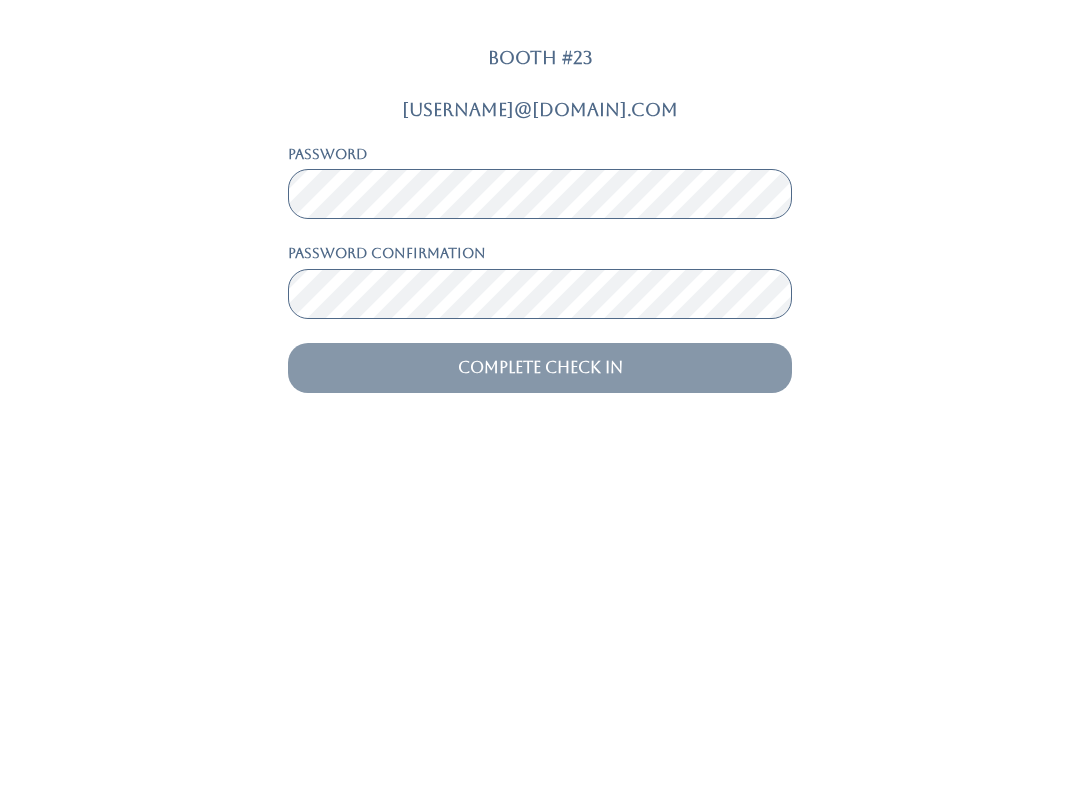 click on "Complete Check In" at bounding box center [540, 666] 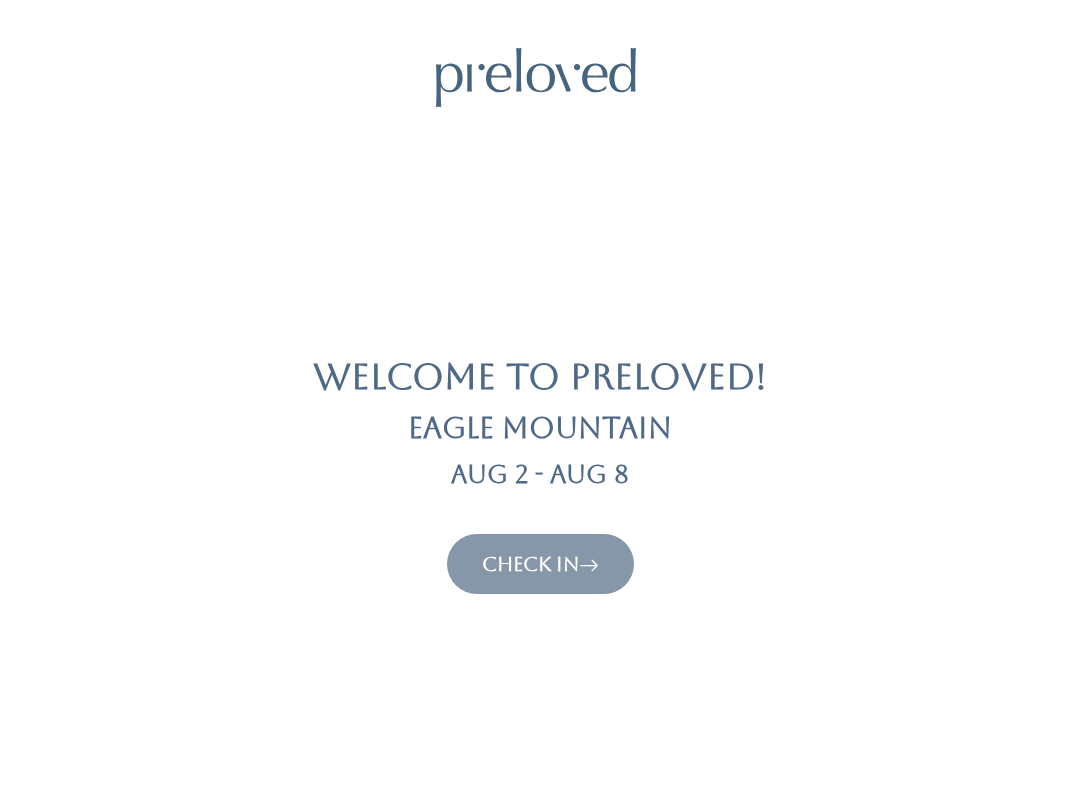 scroll, scrollTop: 0, scrollLeft: 0, axis: both 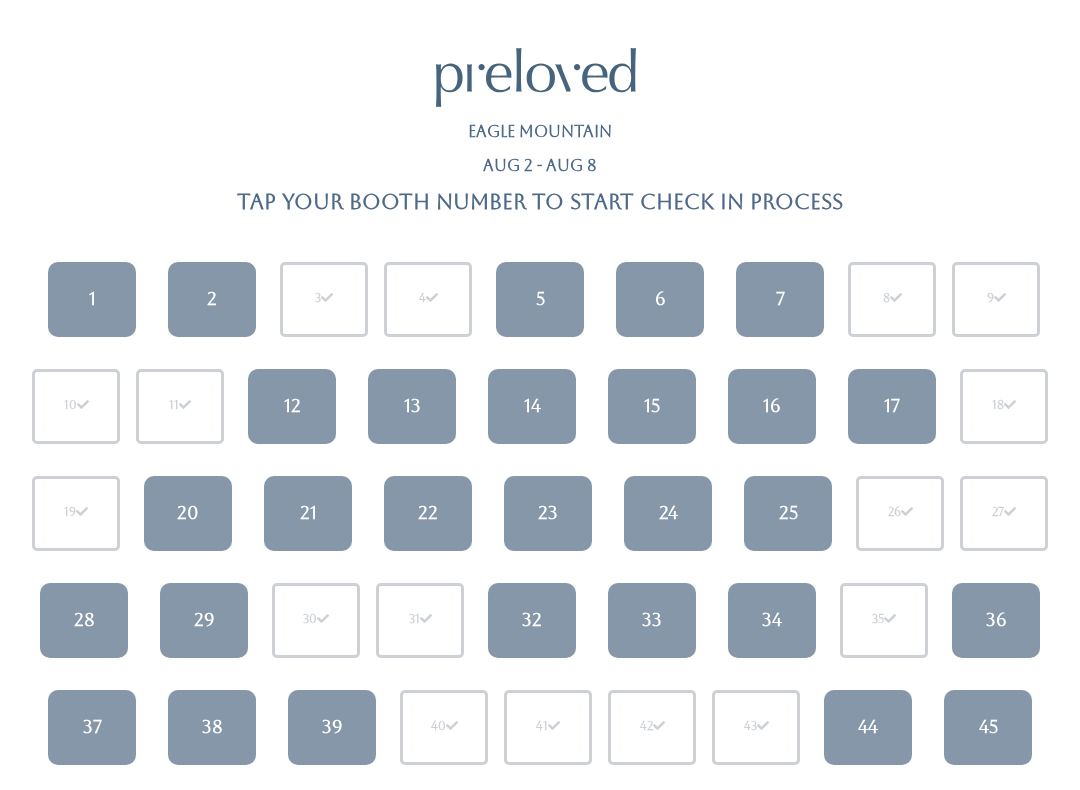 click on "23" at bounding box center [548, 513] 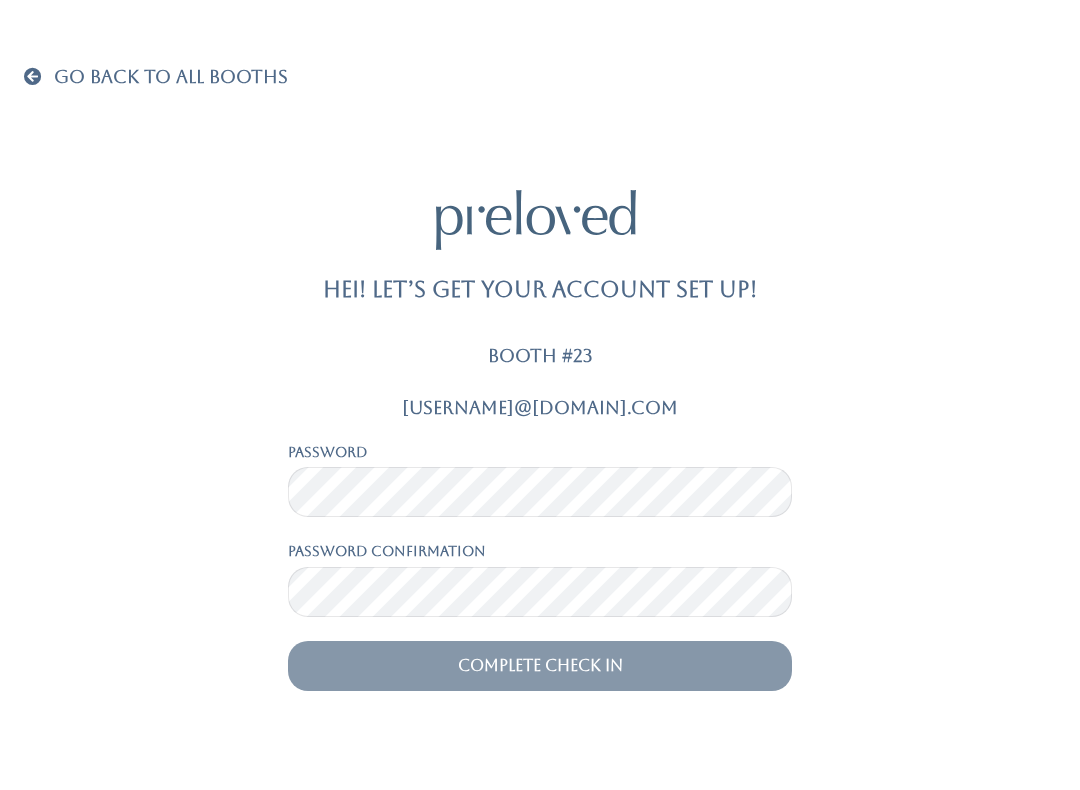 scroll, scrollTop: 0, scrollLeft: 0, axis: both 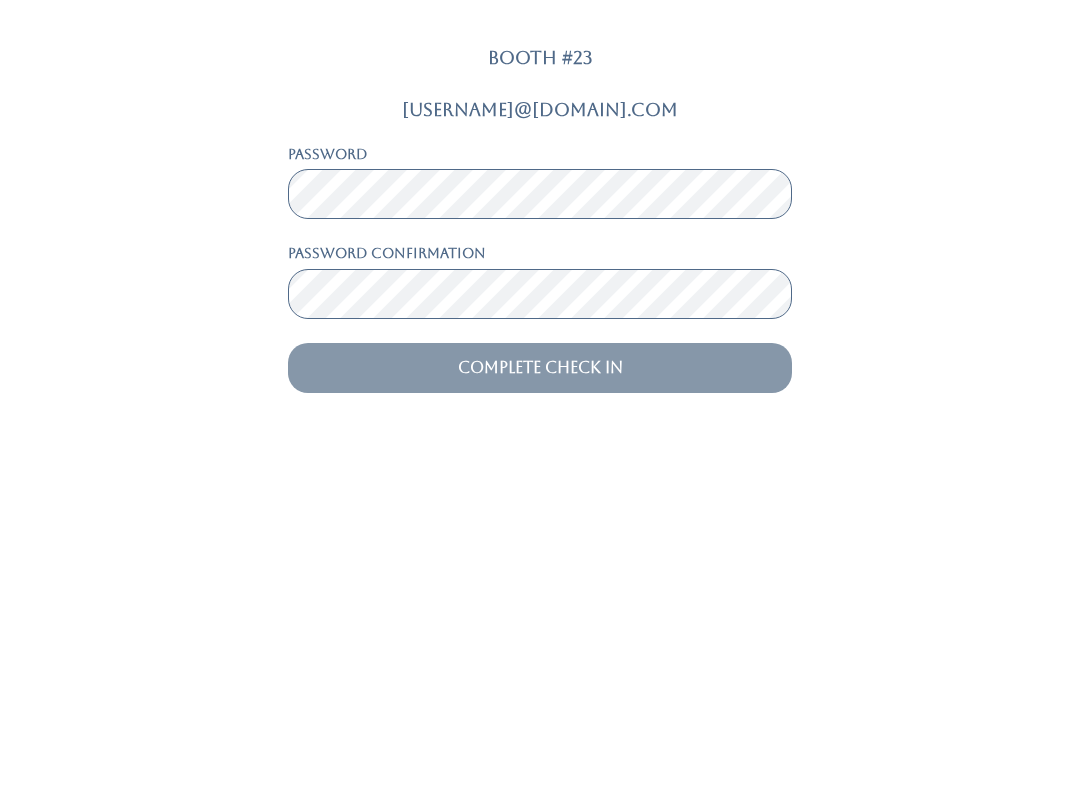 click on "Complete Check In" at bounding box center (540, 666) 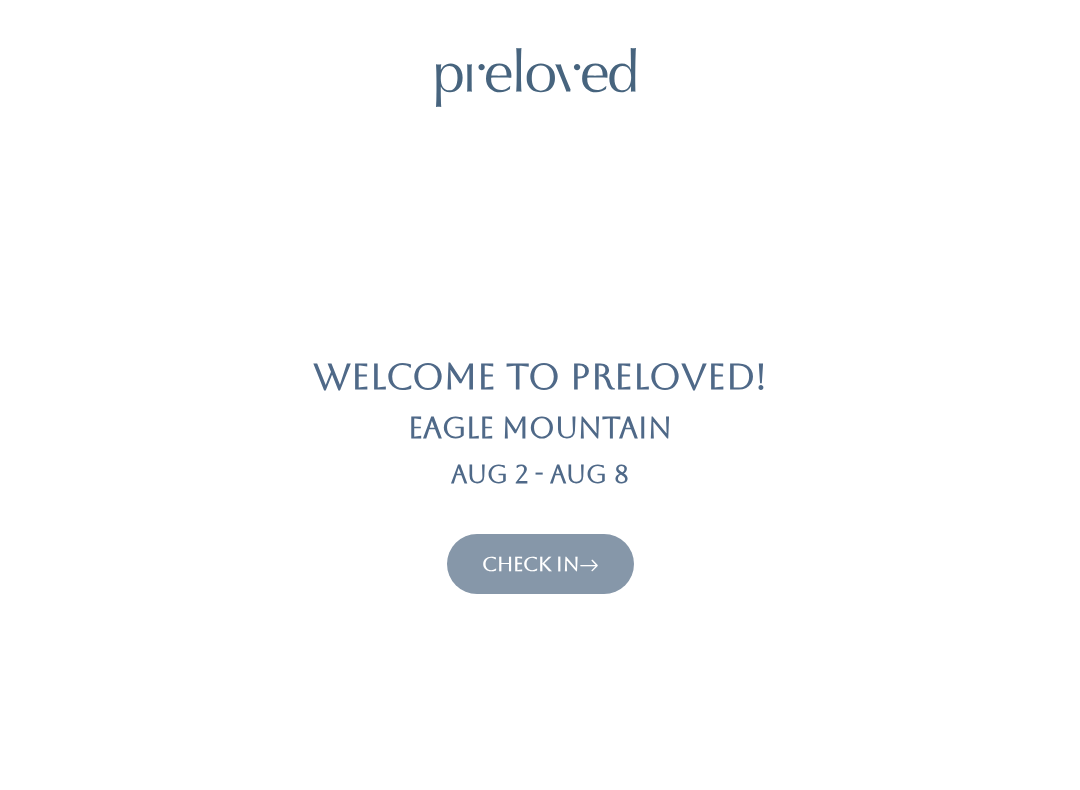 scroll, scrollTop: 0, scrollLeft: 0, axis: both 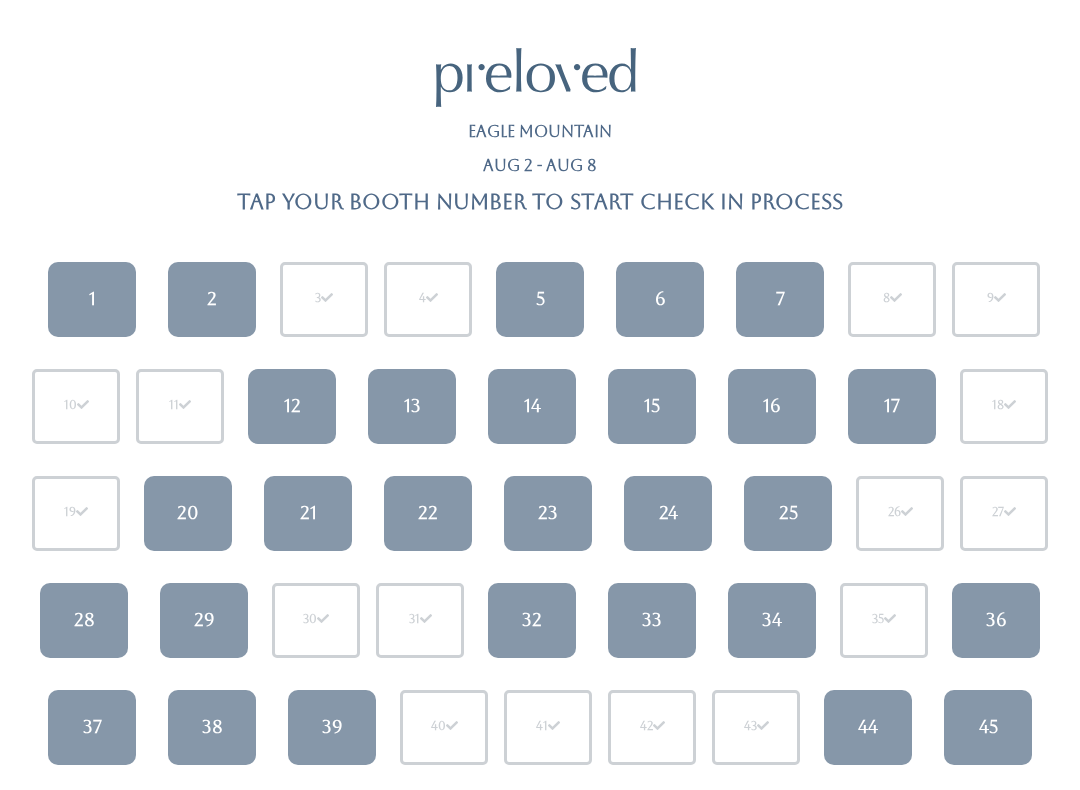 click on "23" at bounding box center [548, 513] 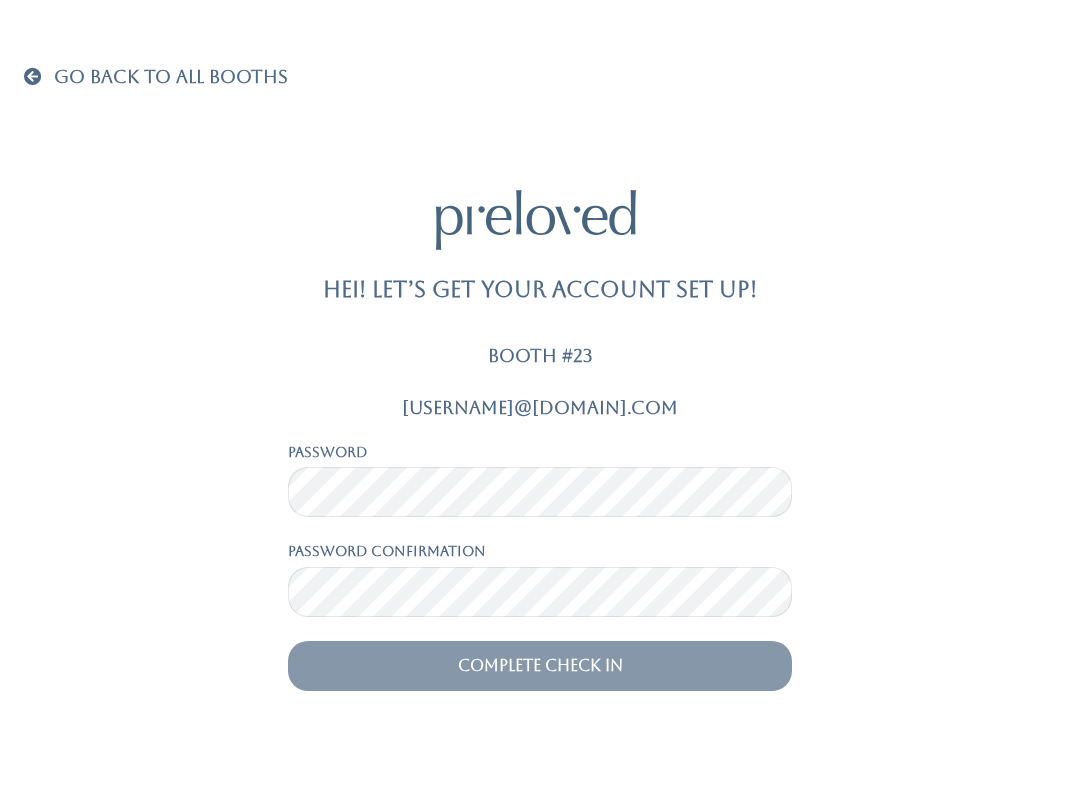 scroll, scrollTop: 0, scrollLeft: 0, axis: both 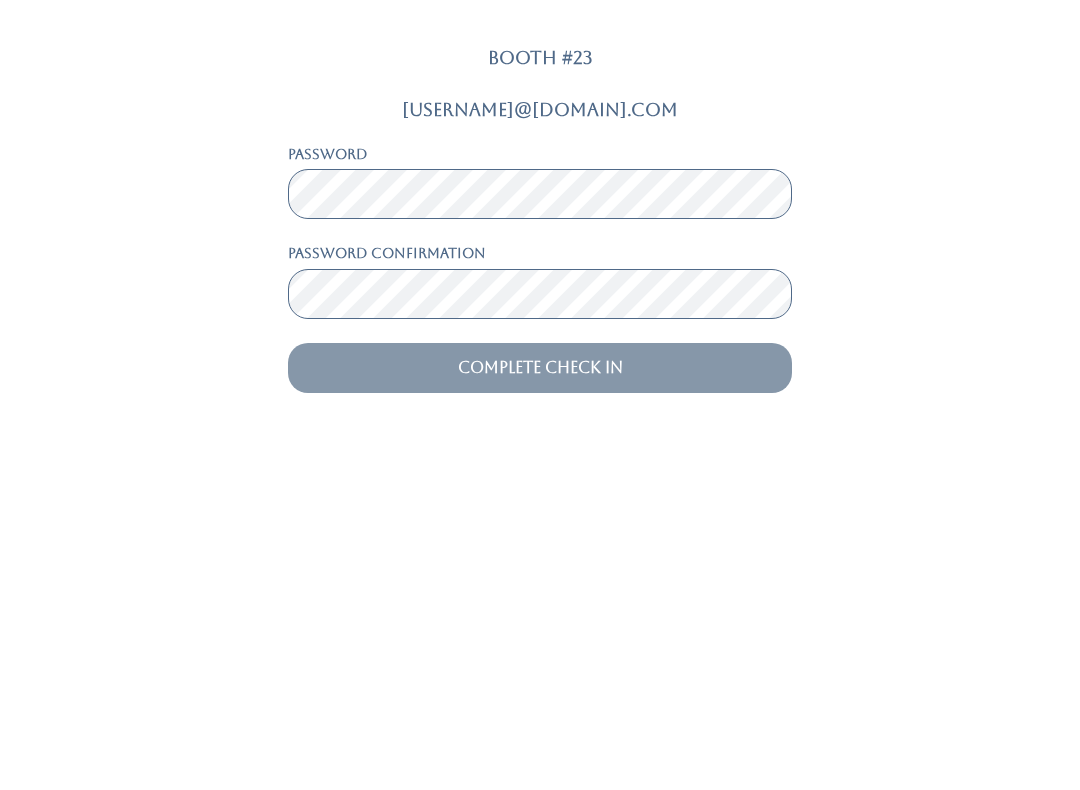 click on "Complete Check In" at bounding box center (540, 666) 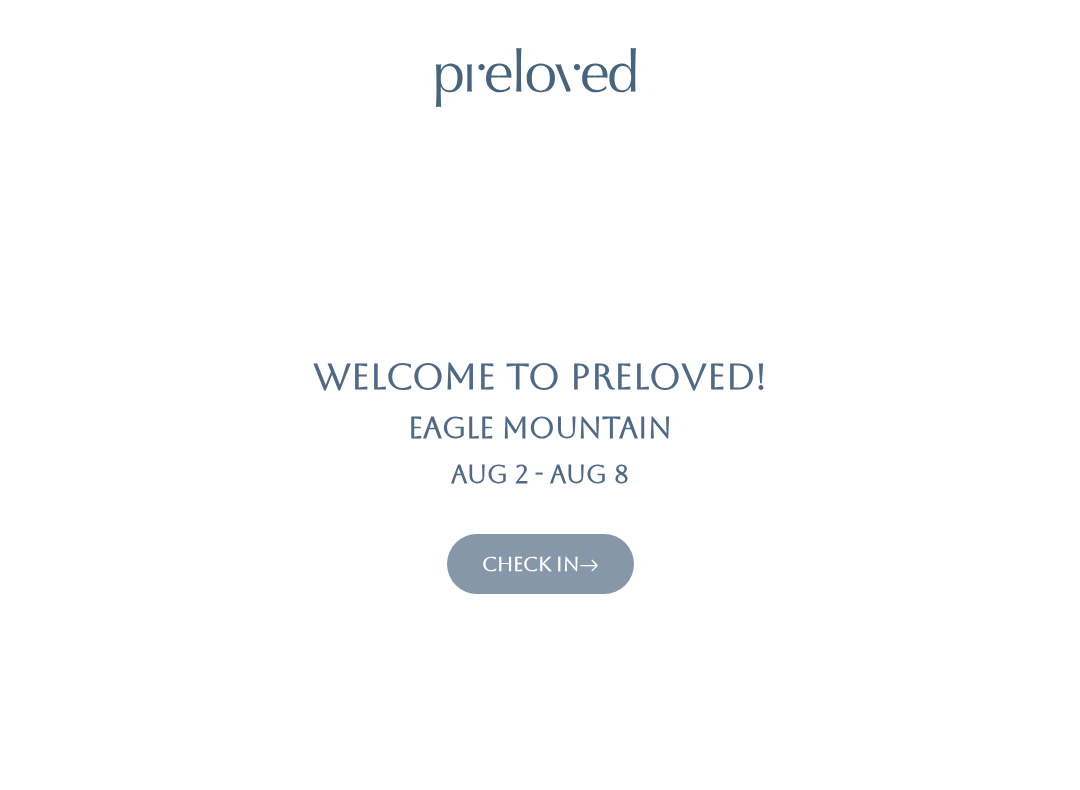 scroll, scrollTop: 0, scrollLeft: 0, axis: both 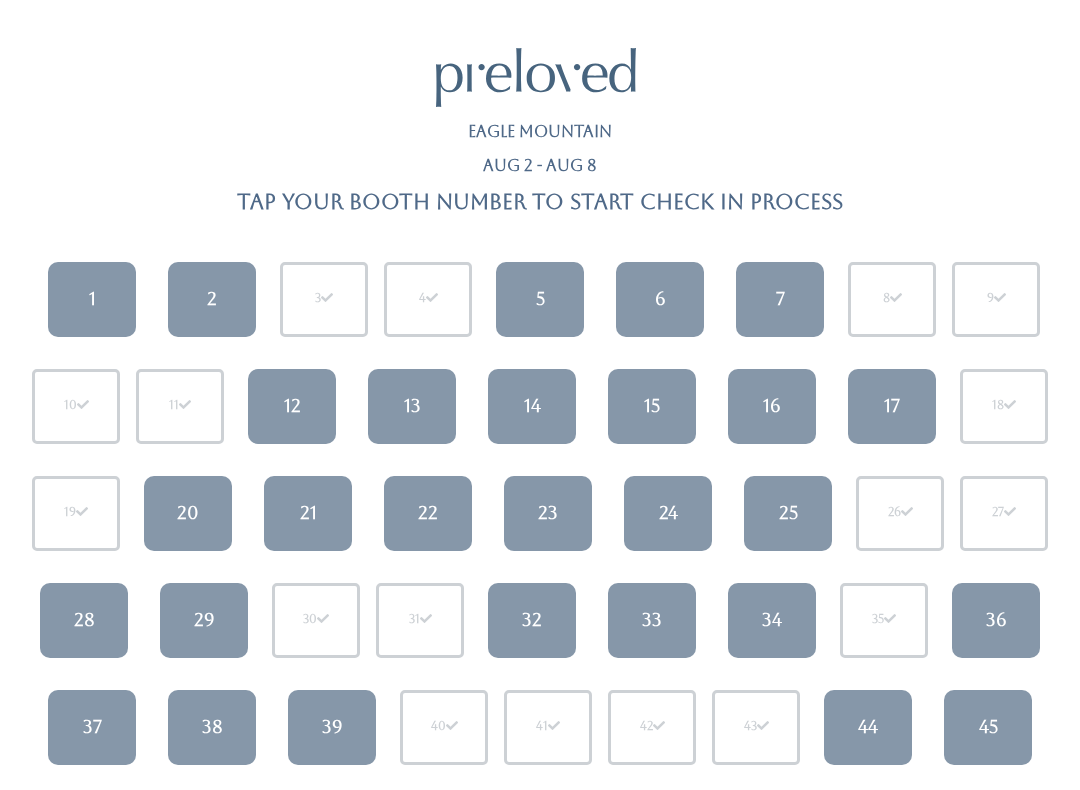 click on "23" at bounding box center (548, 513) 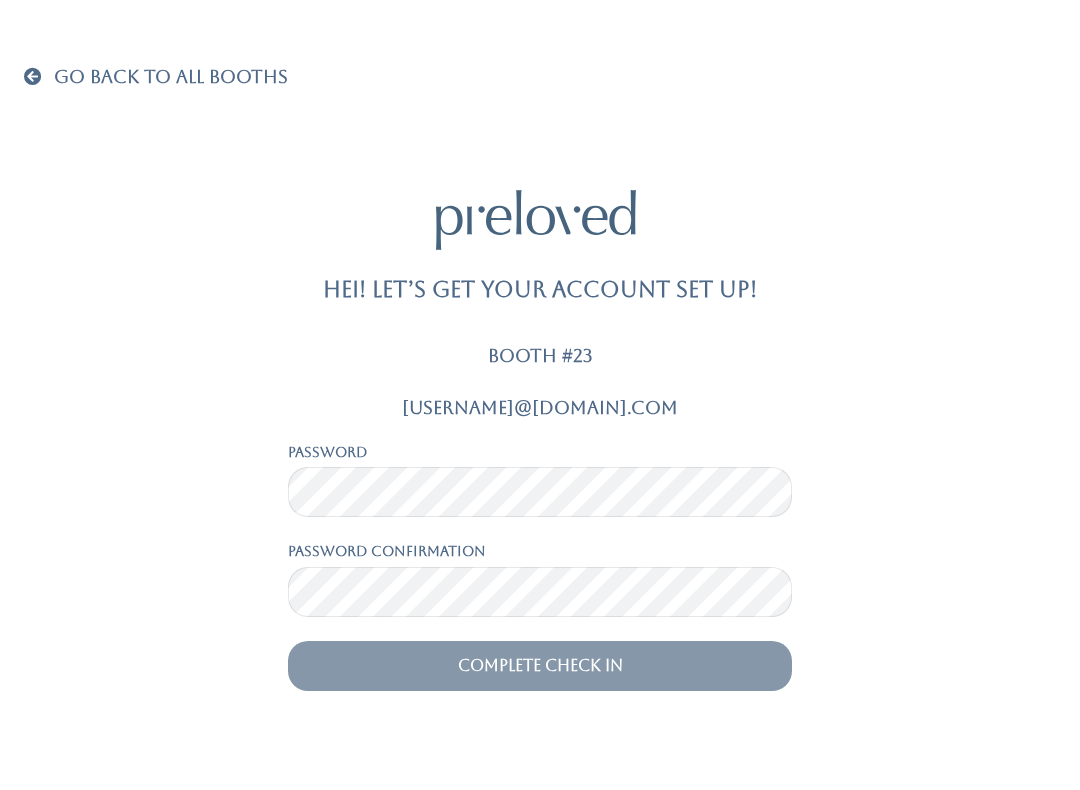 scroll, scrollTop: 0, scrollLeft: 0, axis: both 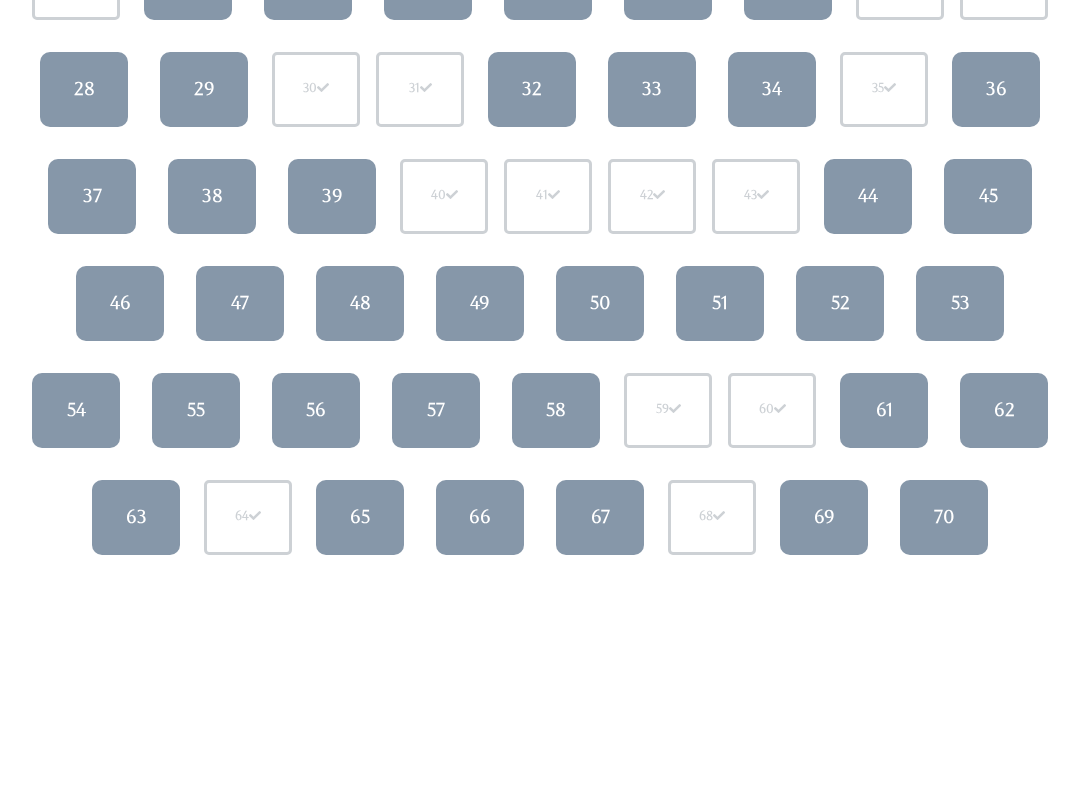 click on "54" at bounding box center (76, 411) 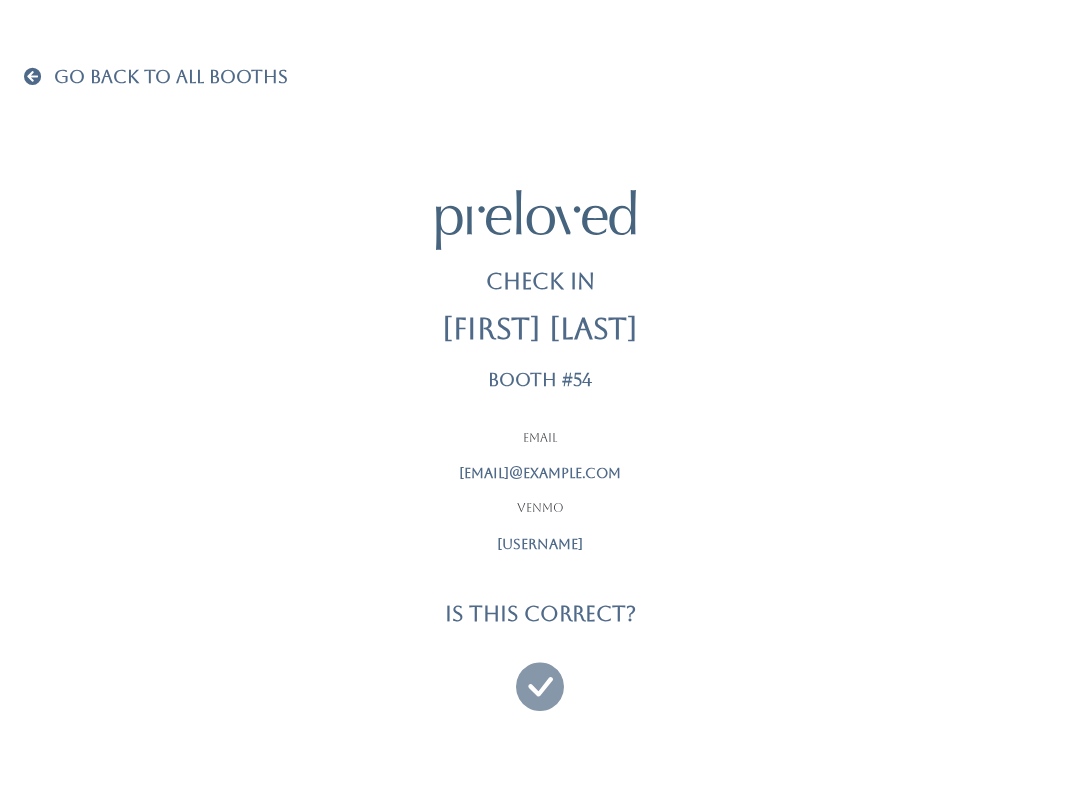 scroll, scrollTop: 0, scrollLeft: 0, axis: both 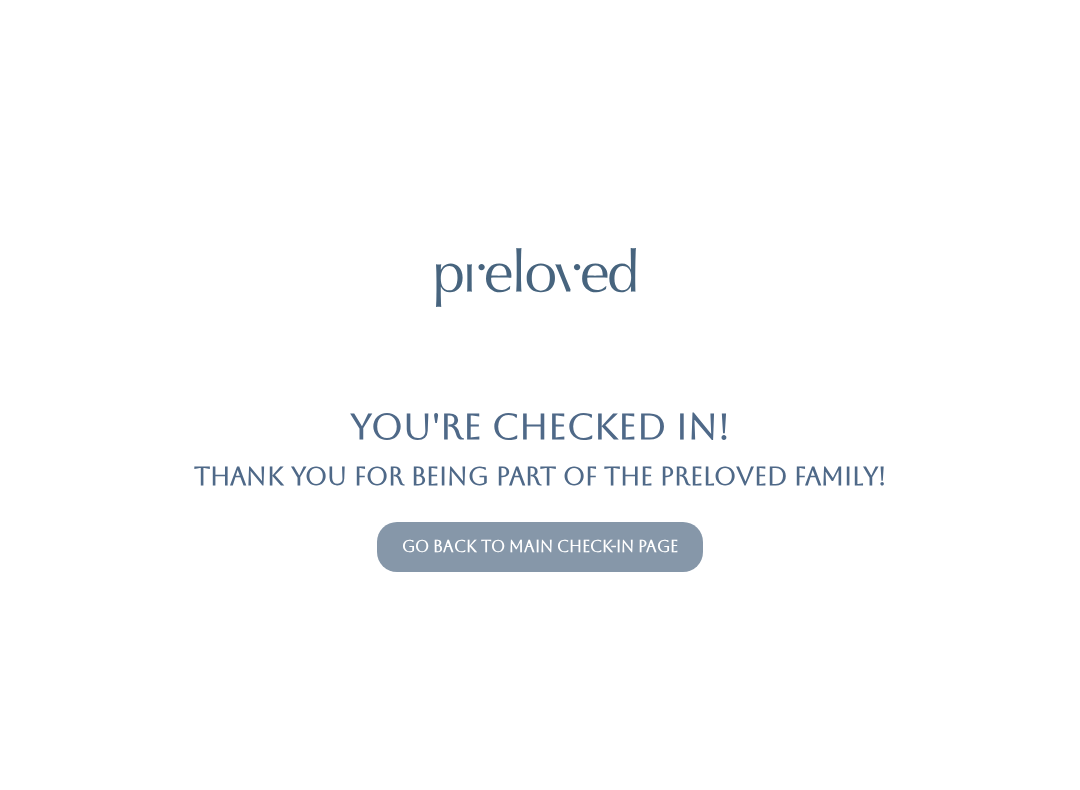 click on "Go back to main check-in page" at bounding box center (540, 547) 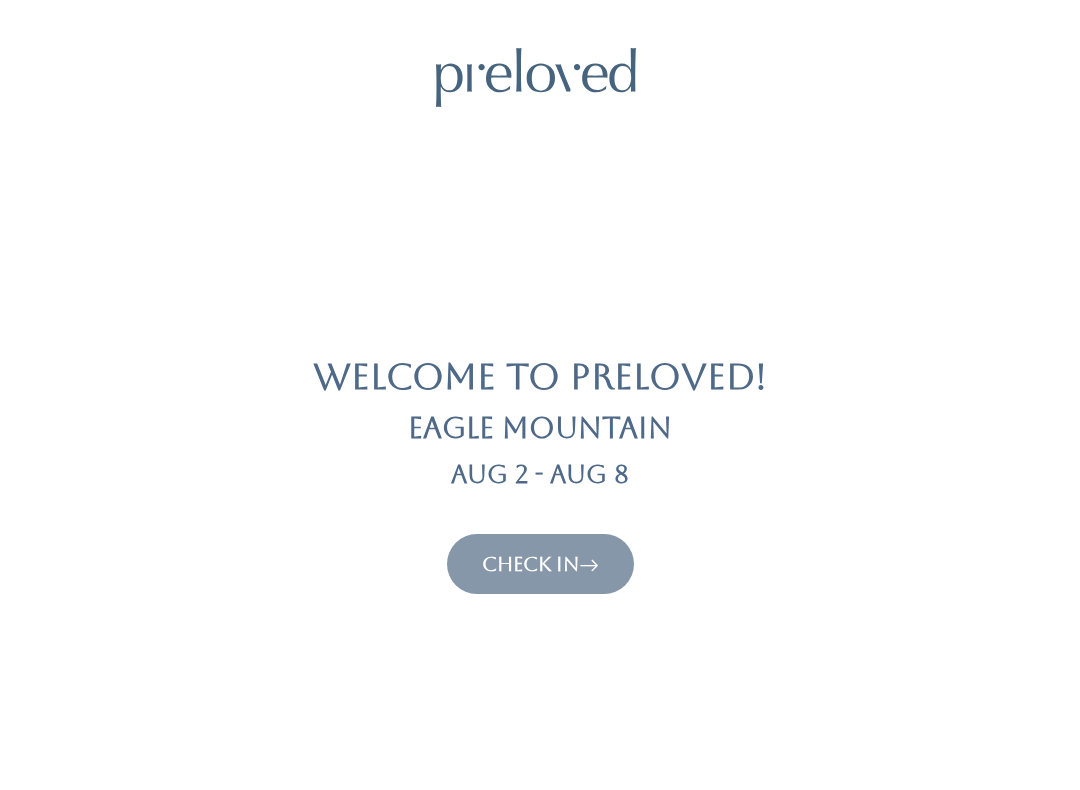 scroll, scrollTop: 0, scrollLeft: 0, axis: both 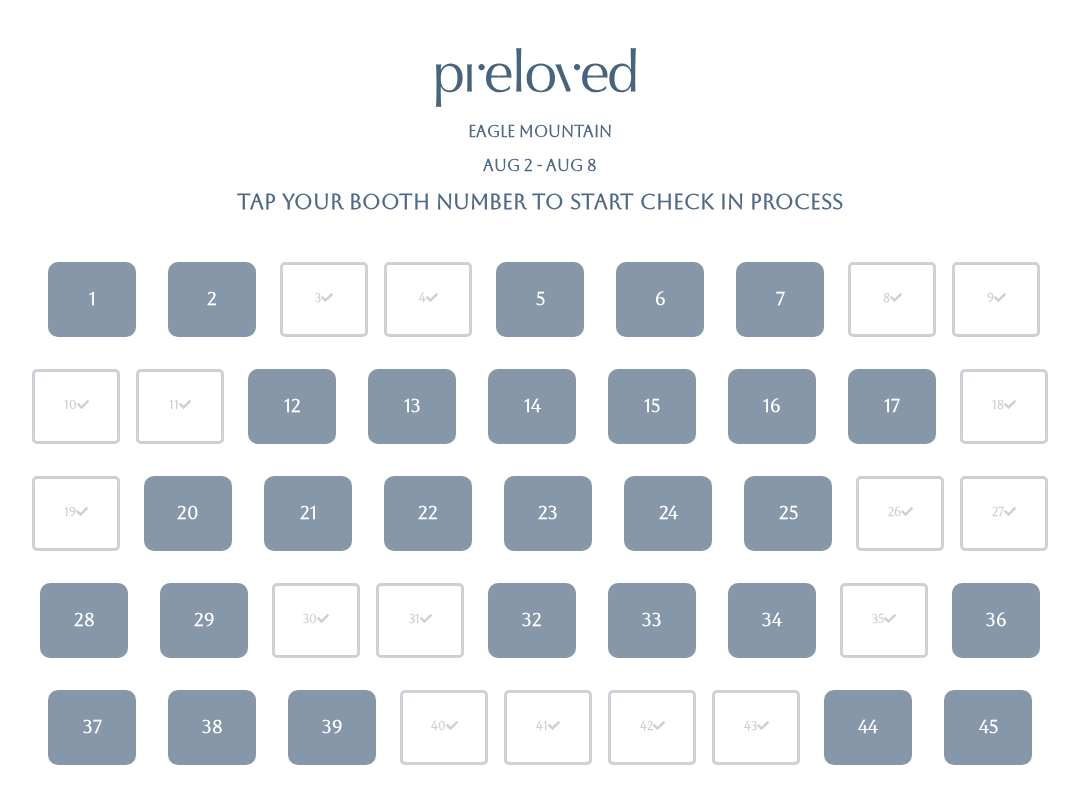 click on "23" at bounding box center (548, 513) 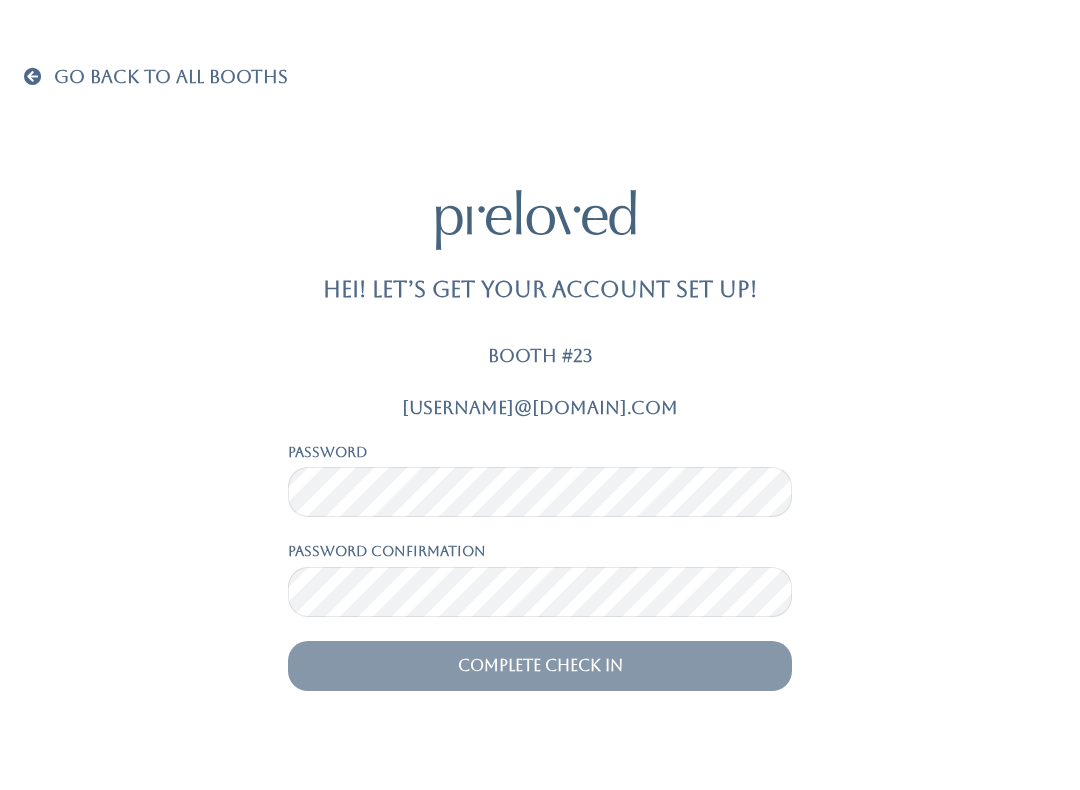 scroll, scrollTop: 0, scrollLeft: 0, axis: both 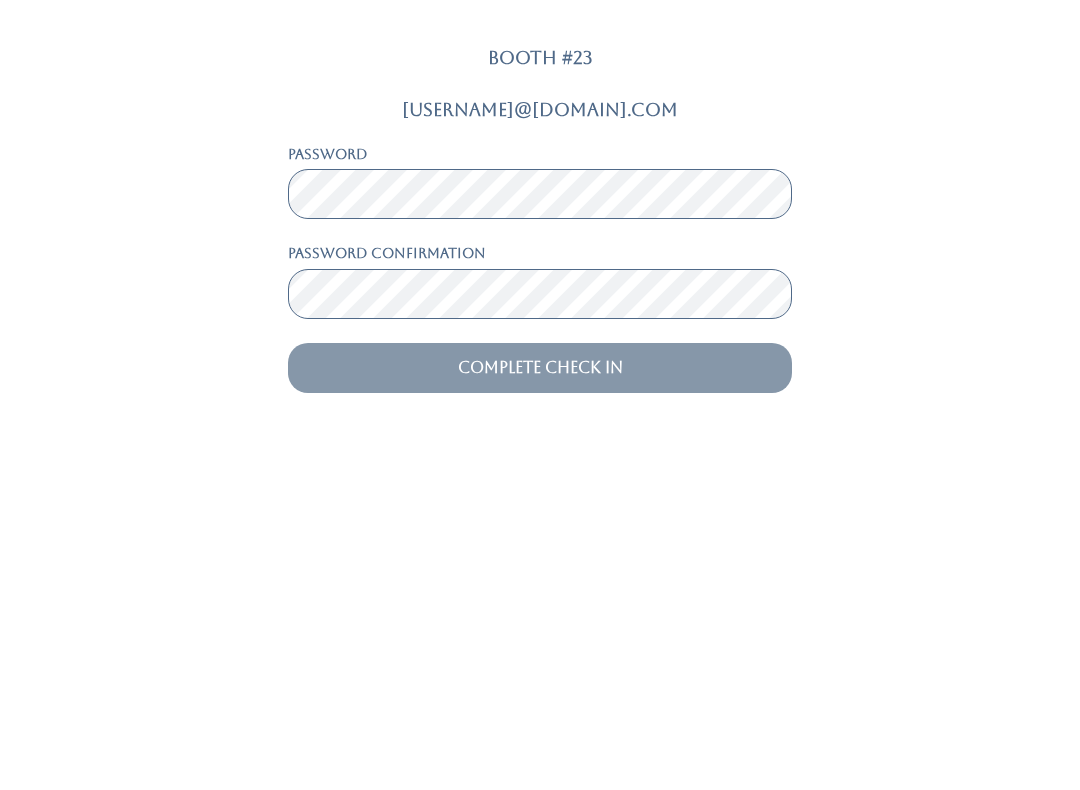 click on "Complete Check In" at bounding box center (540, 666) 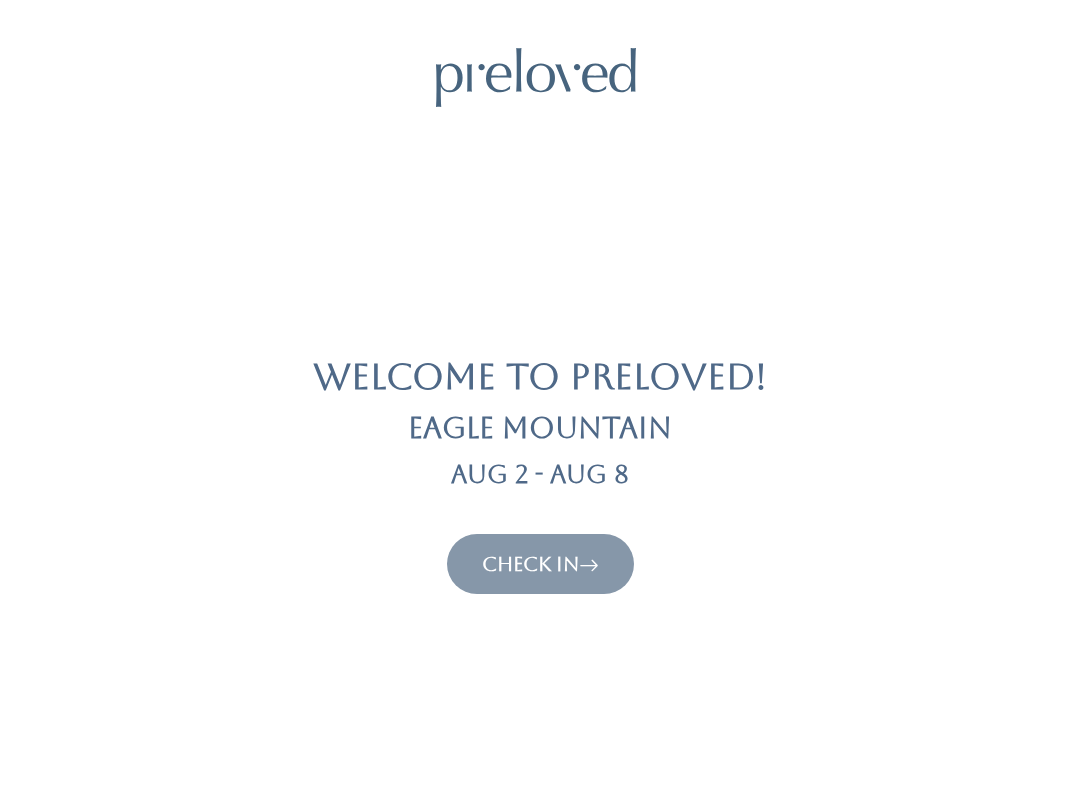 scroll, scrollTop: 0, scrollLeft: 0, axis: both 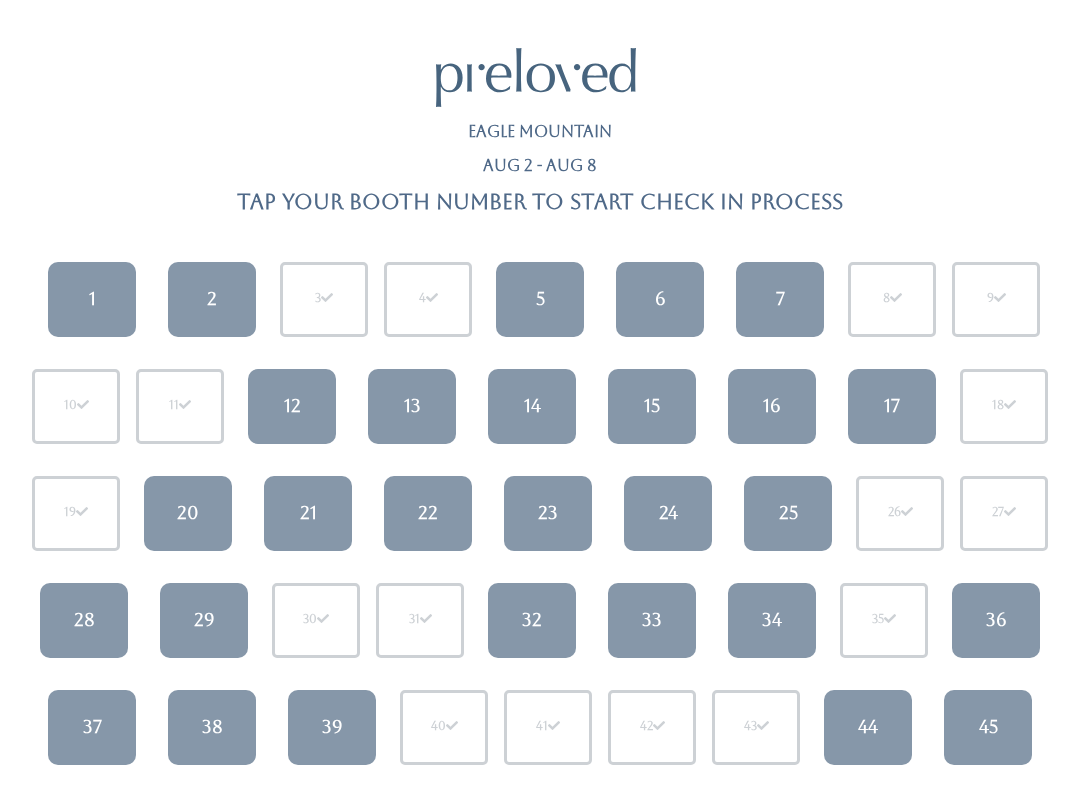 click on "38" at bounding box center (212, 727) 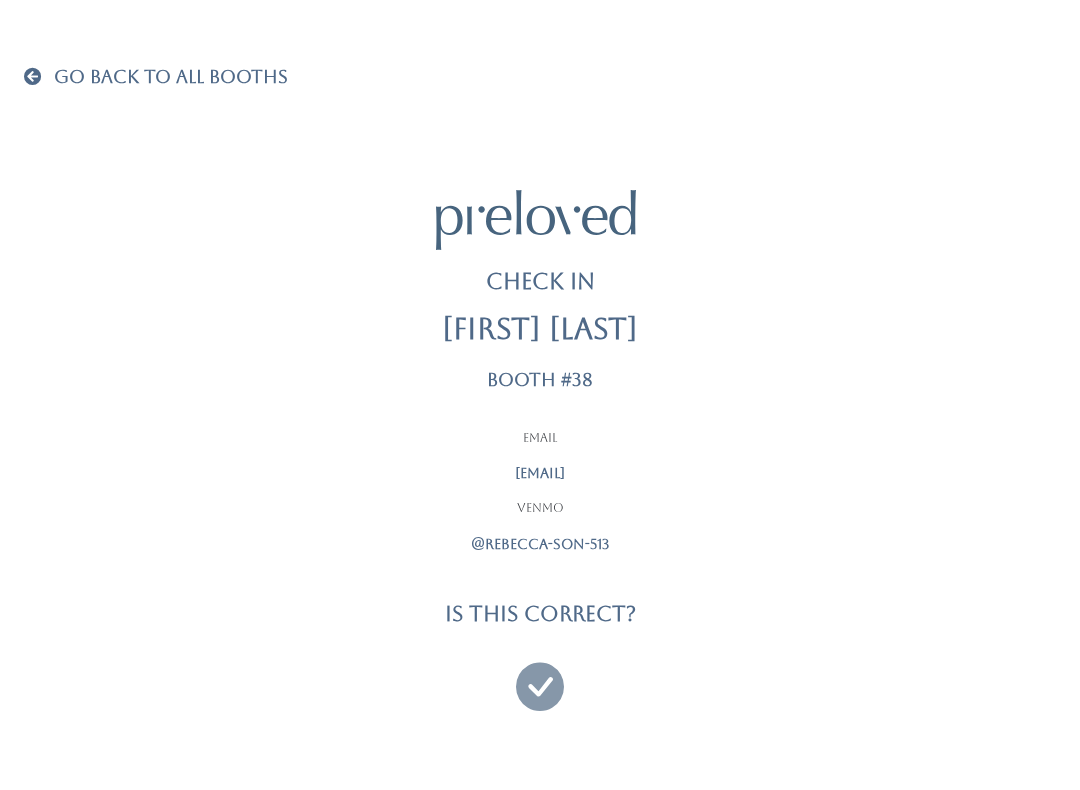 scroll, scrollTop: 0, scrollLeft: 0, axis: both 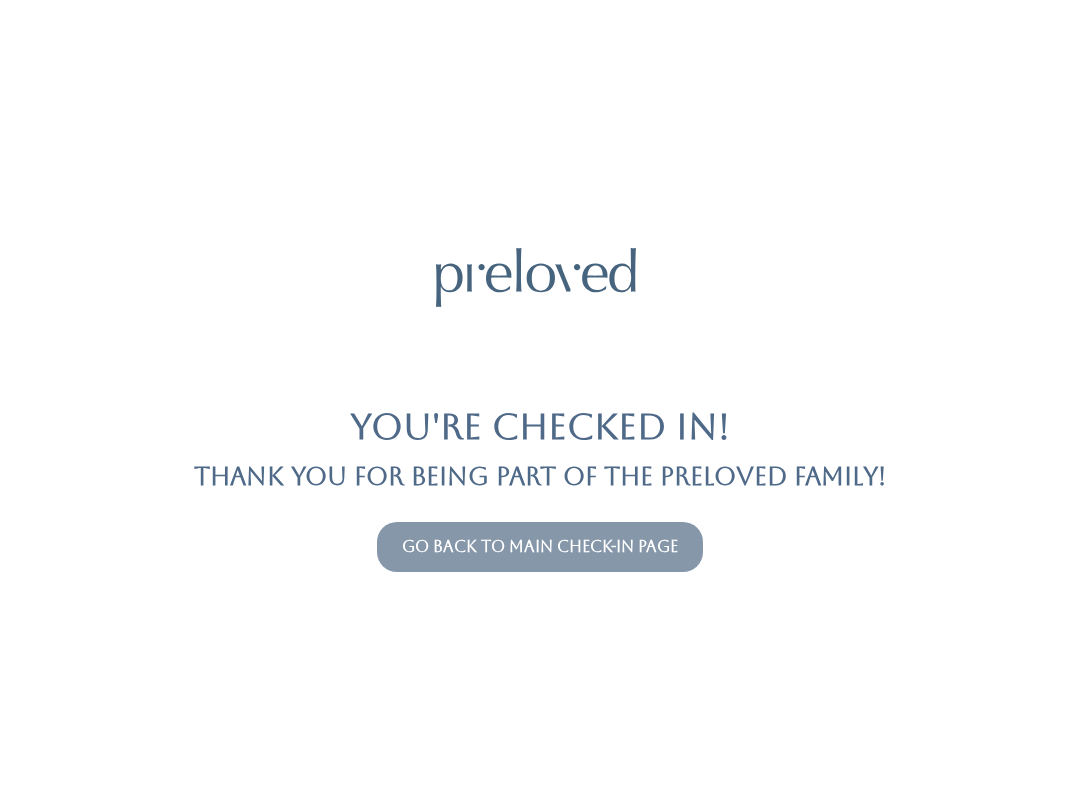 click on "Go back to main check-in page" at bounding box center (540, 546) 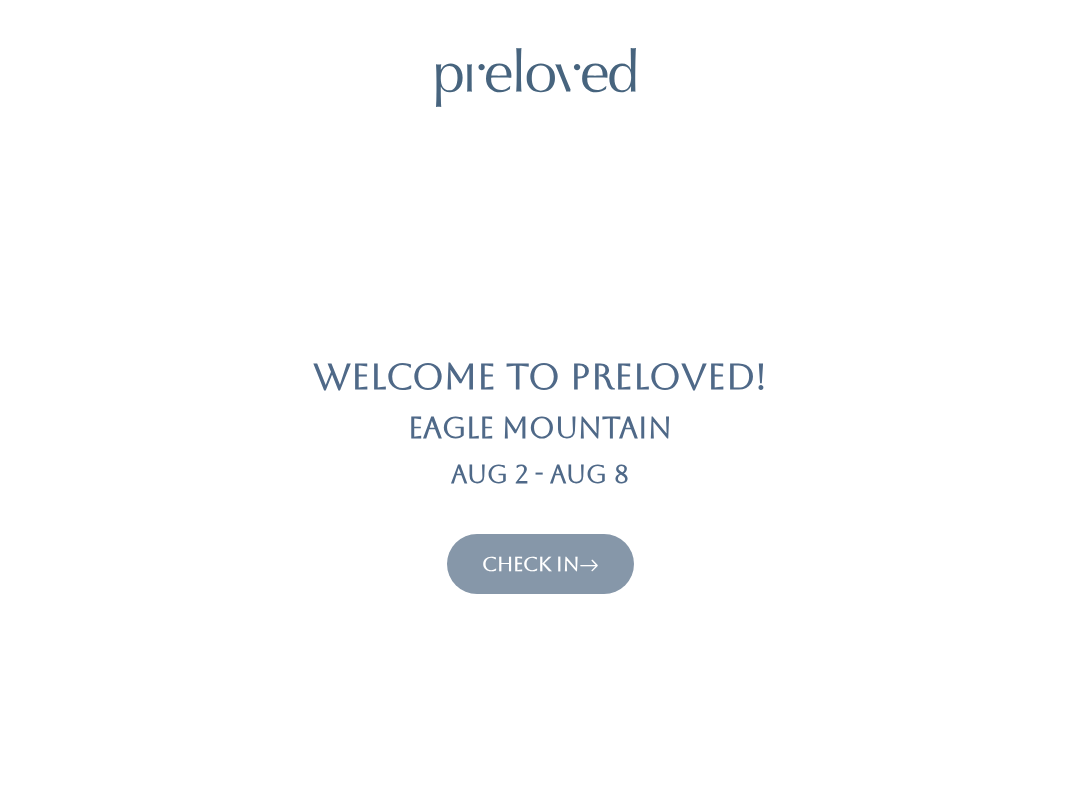 scroll, scrollTop: 0, scrollLeft: 0, axis: both 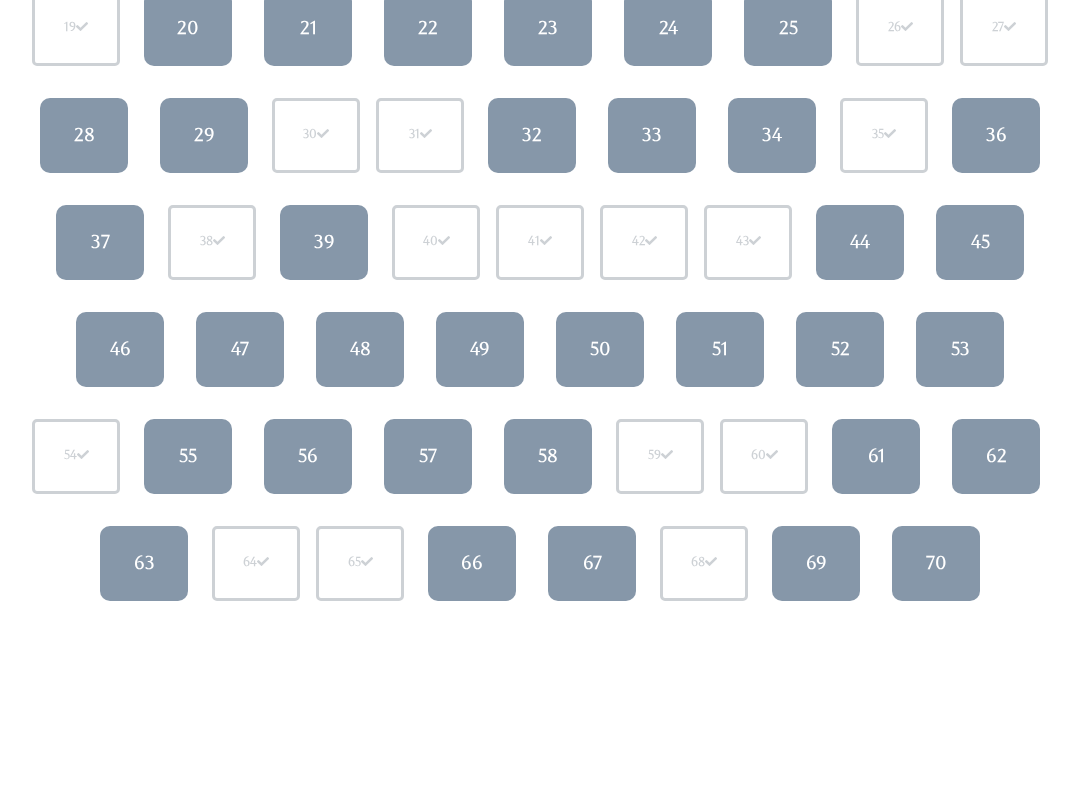 click on "67" at bounding box center [592, 564] 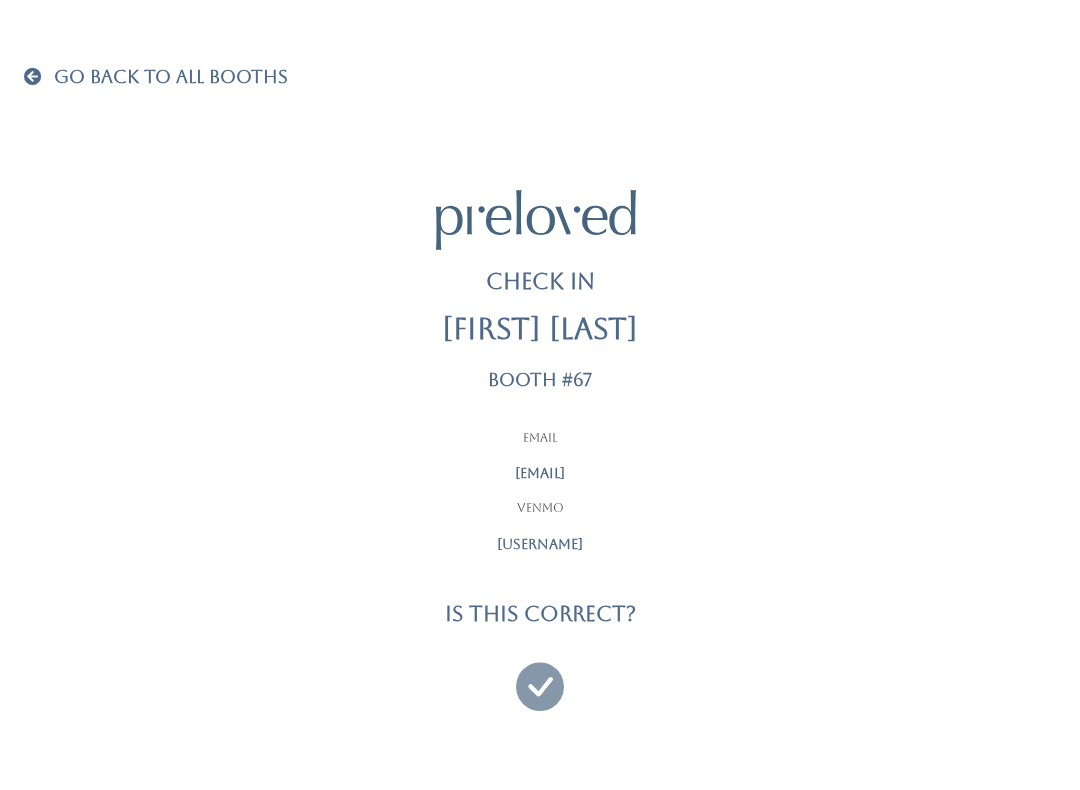 scroll, scrollTop: 0, scrollLeft: 0, axis: both 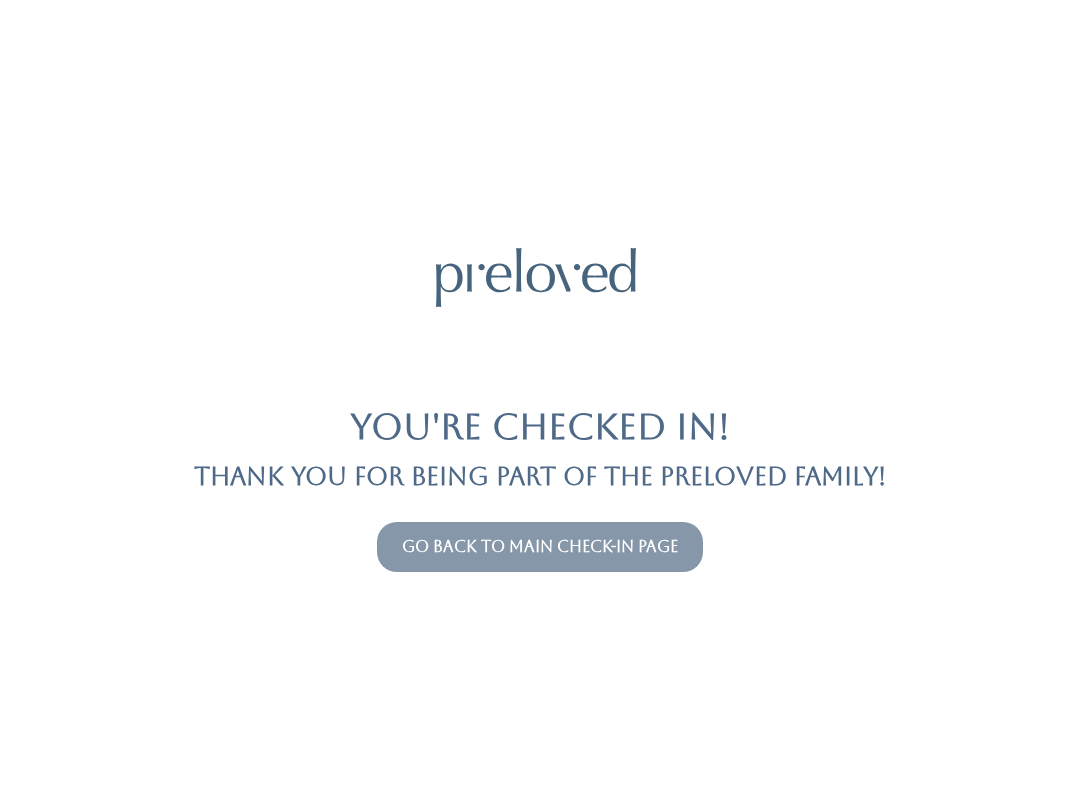 click on "Go back to main check-in page" at bounding box center [540, 546] 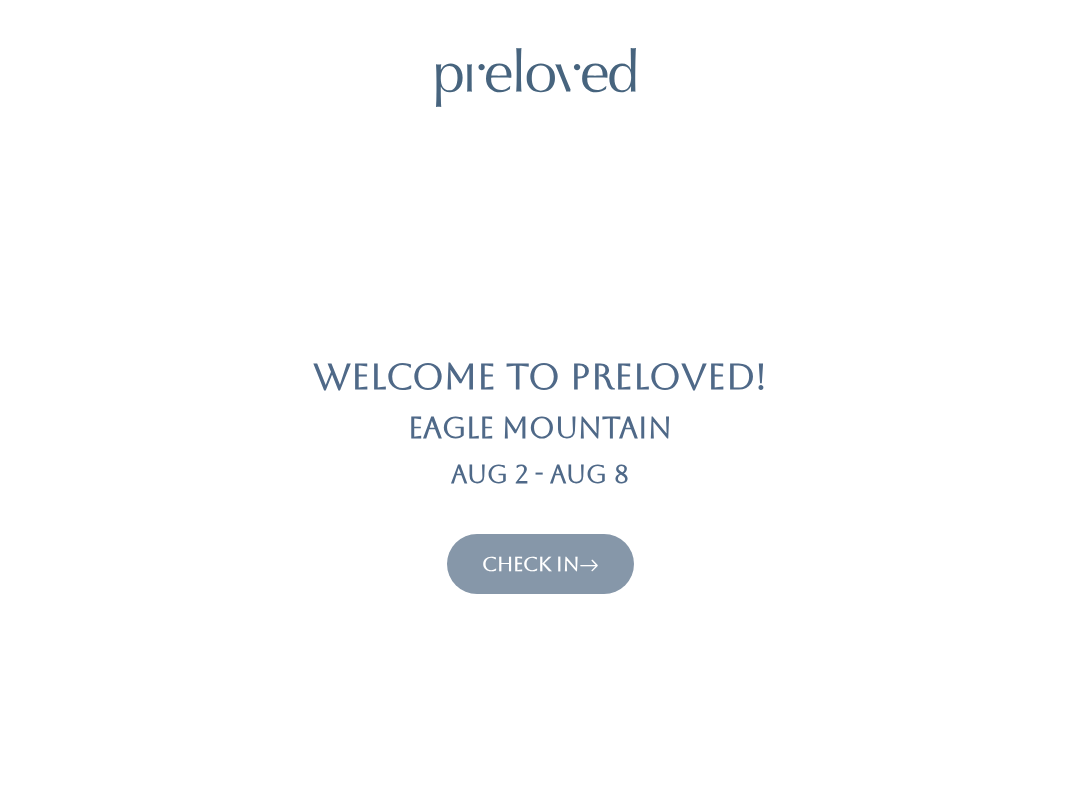 scroll, scrollTop: 0, scrollLeft: 0, axis: both 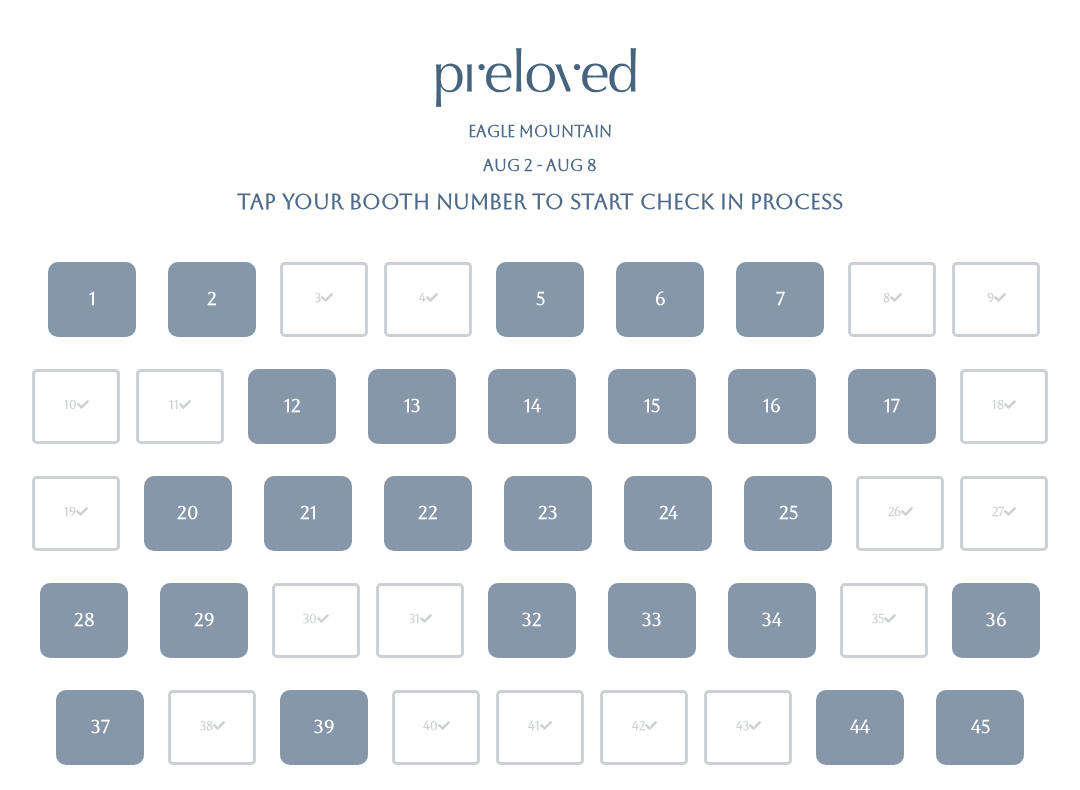 click on "2" at bounding box center (212, 299) 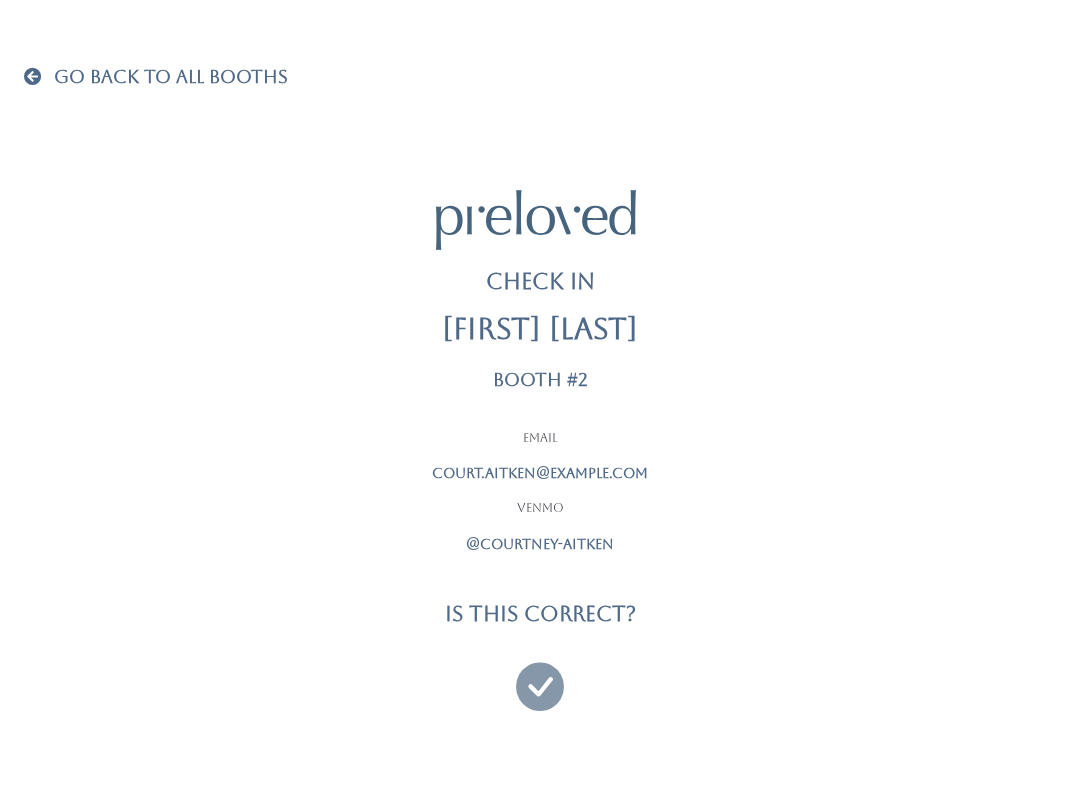 scroll, scrollTop: 0, scrollLeft: 0, axis: both 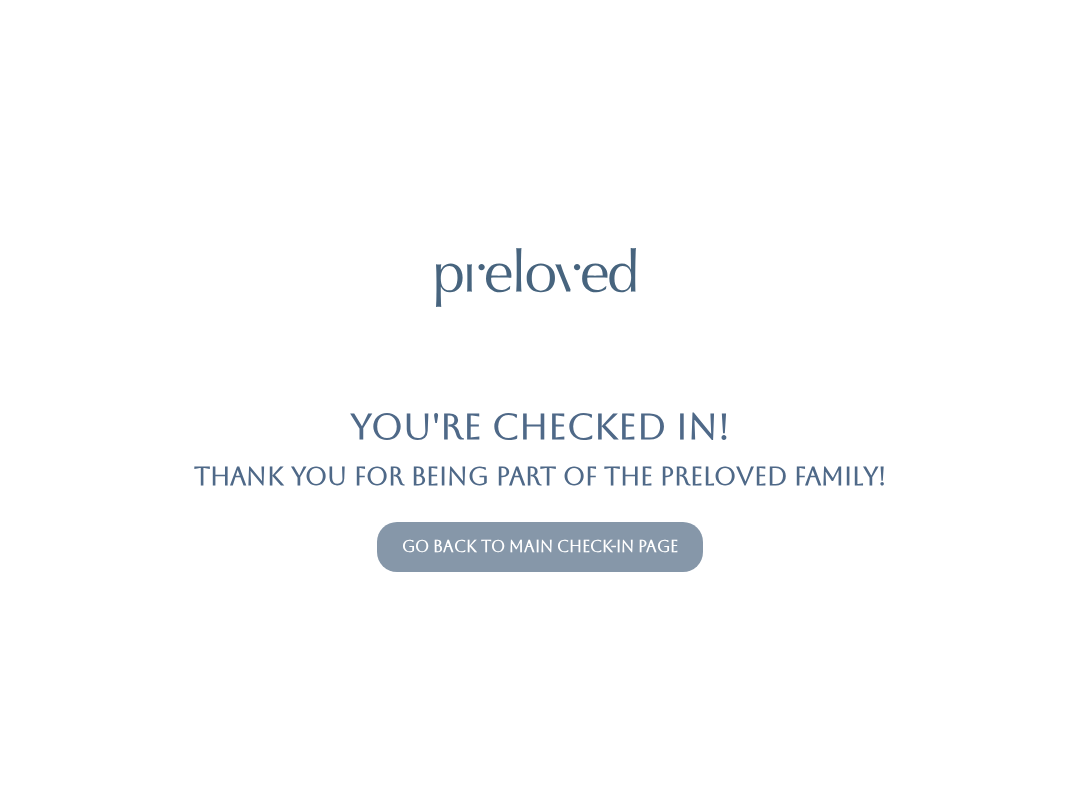 click on "Go back to main check-in page" at bounding box center [540, 546] 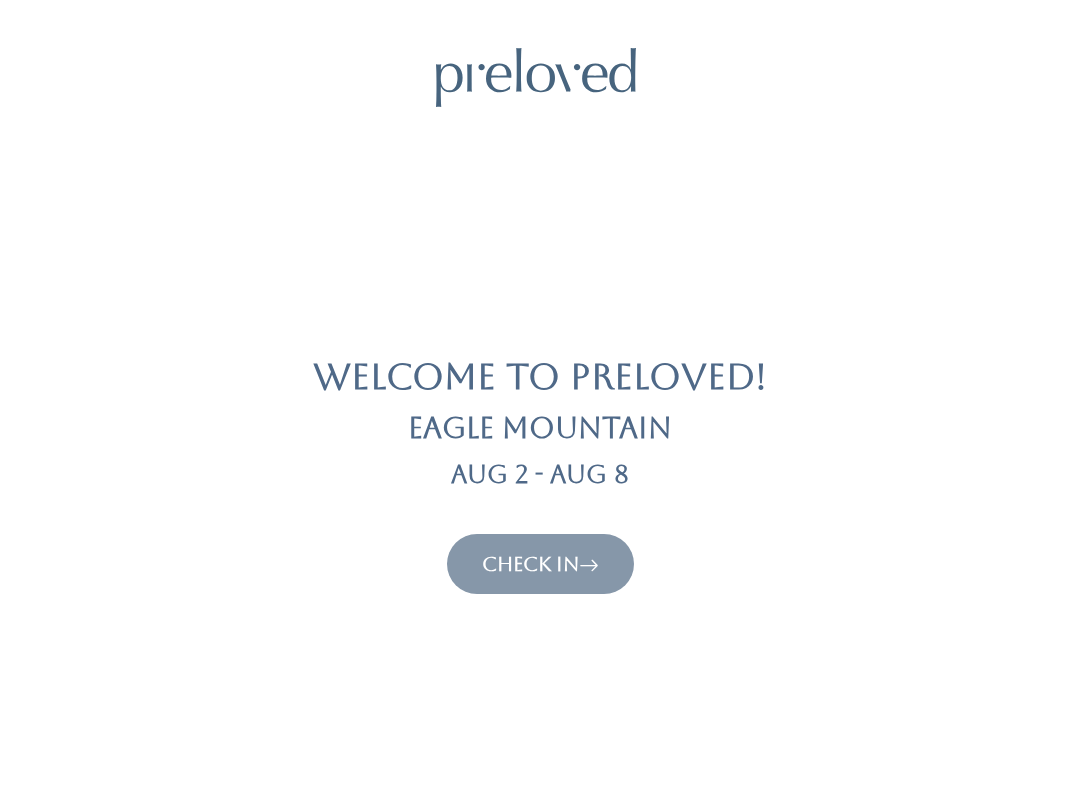 scroll, scrollTop: 0, scrollLeft: 0, axis: both 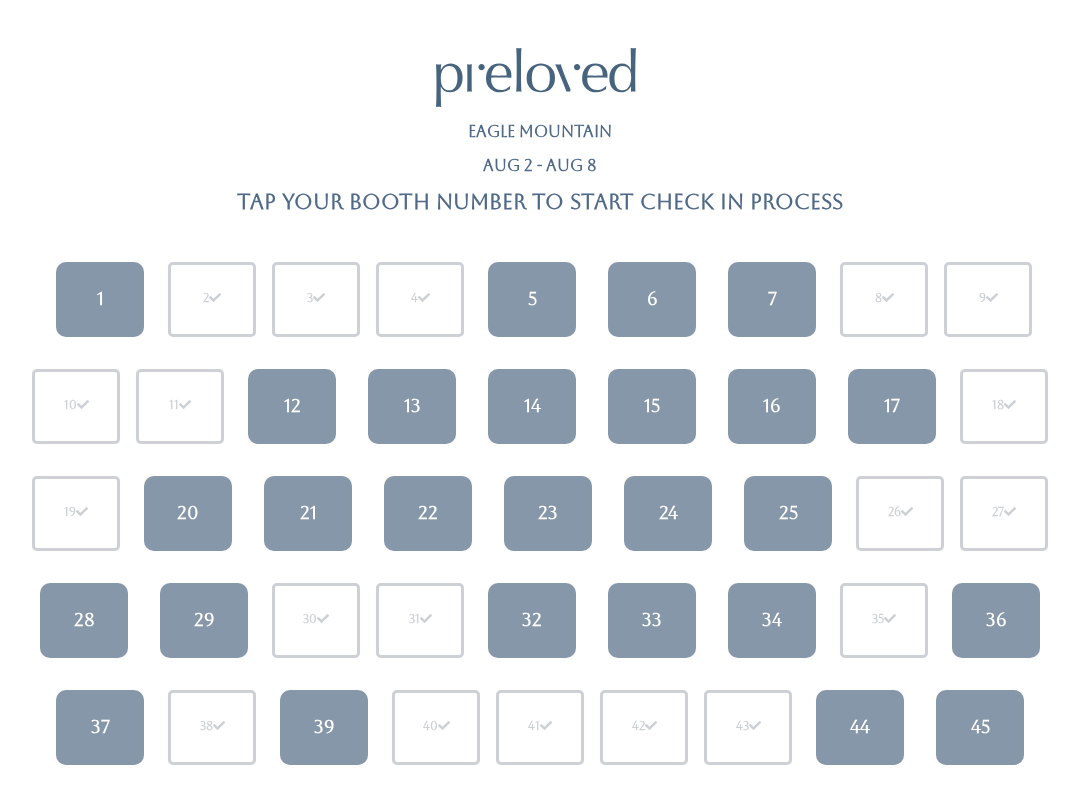 click on "34" at bounding box center [772, 620] 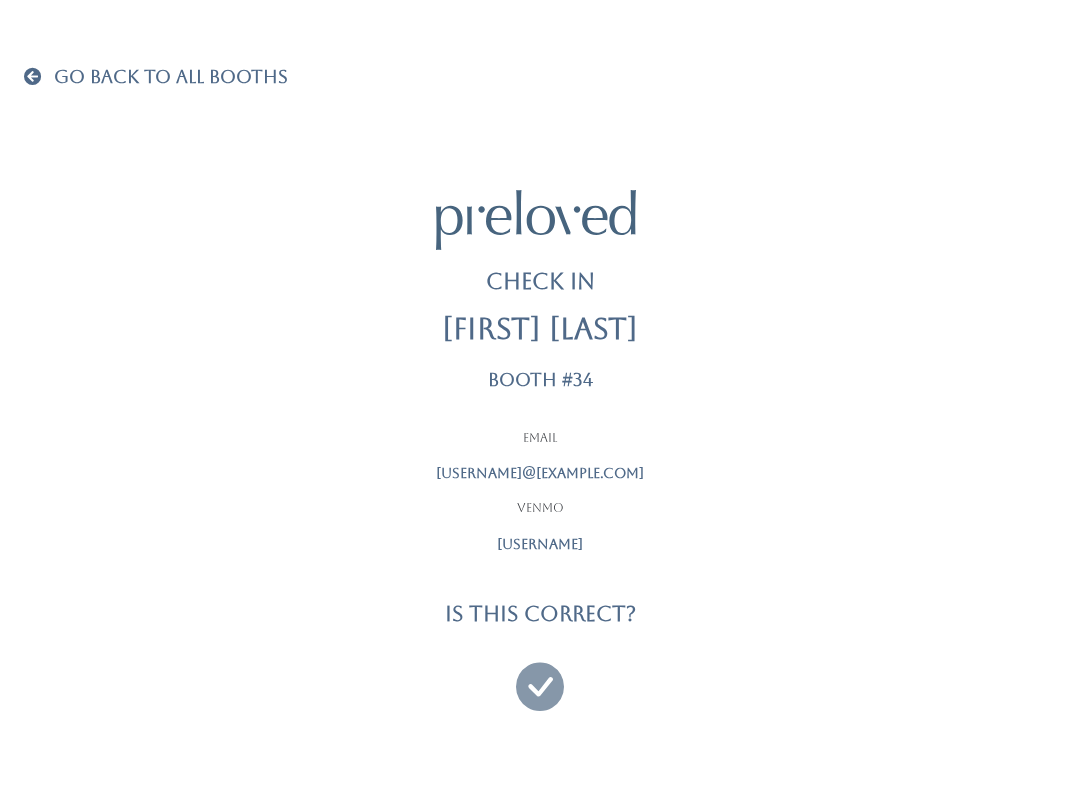 scroll, scrollTop: 0, scrollLeft: 0, axis: both 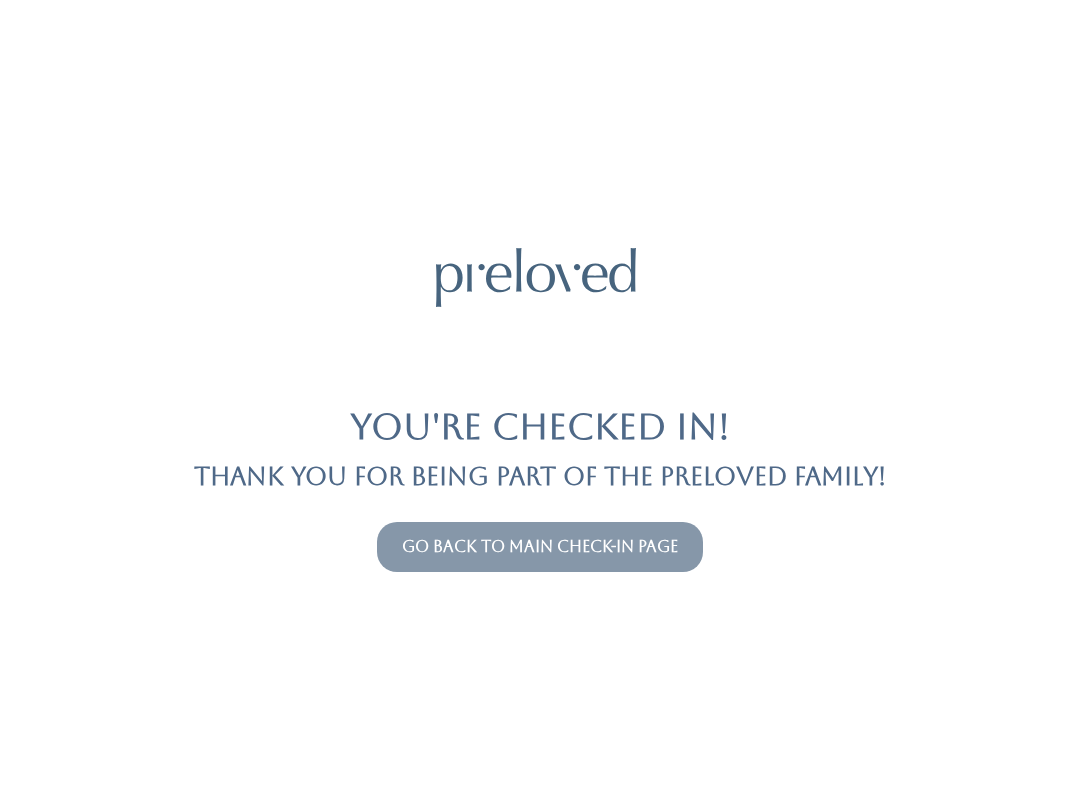 click on "Go back to main check-in page" at bounding box center [540, 547] 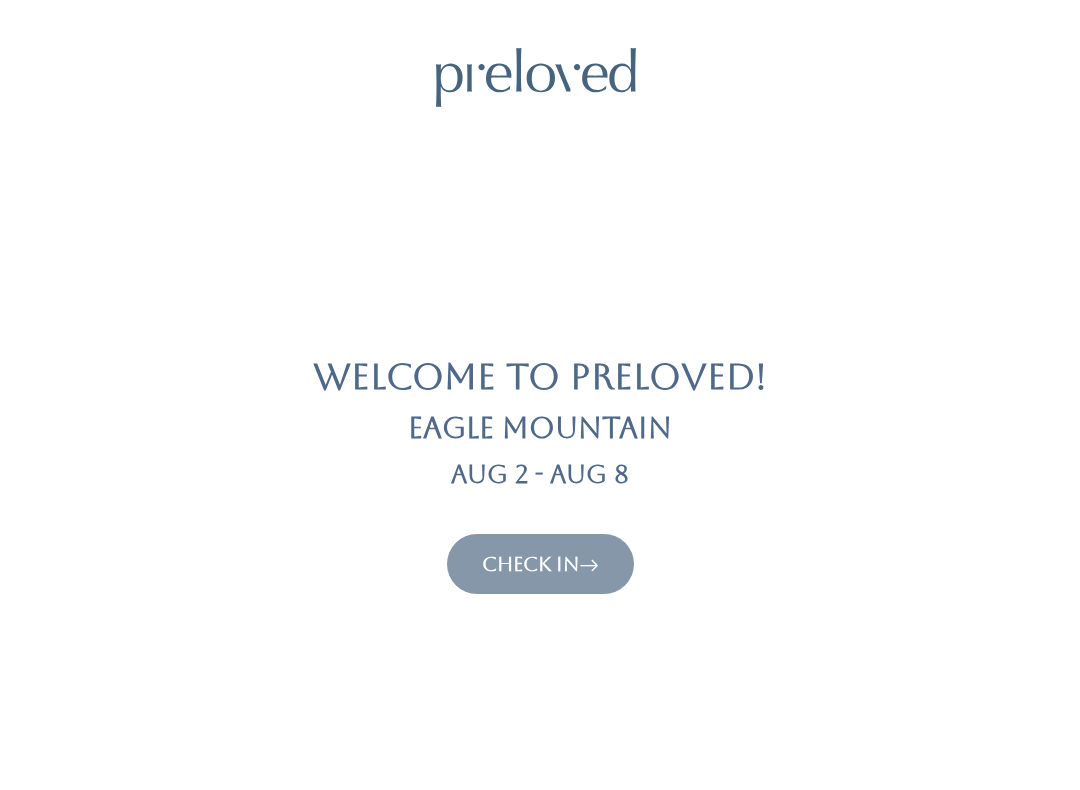 scroll, scrollTop: 0, scrollLeft: 0, axis: both 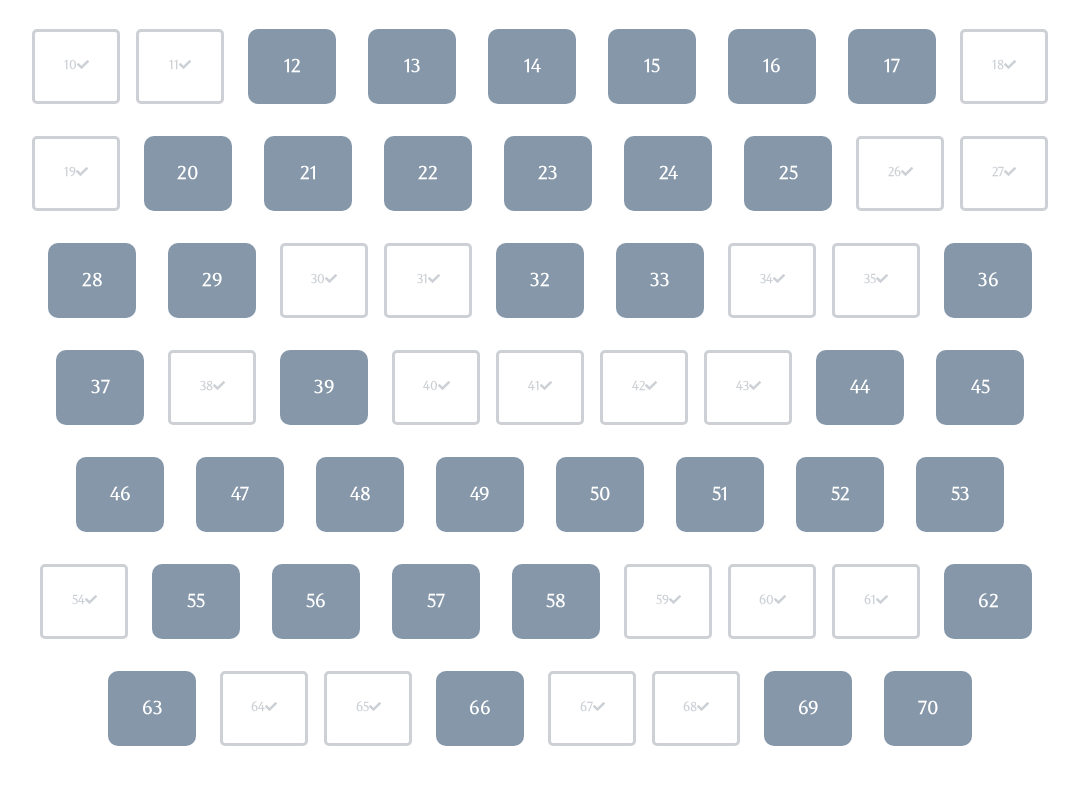 click at bounding box center [882, 600] 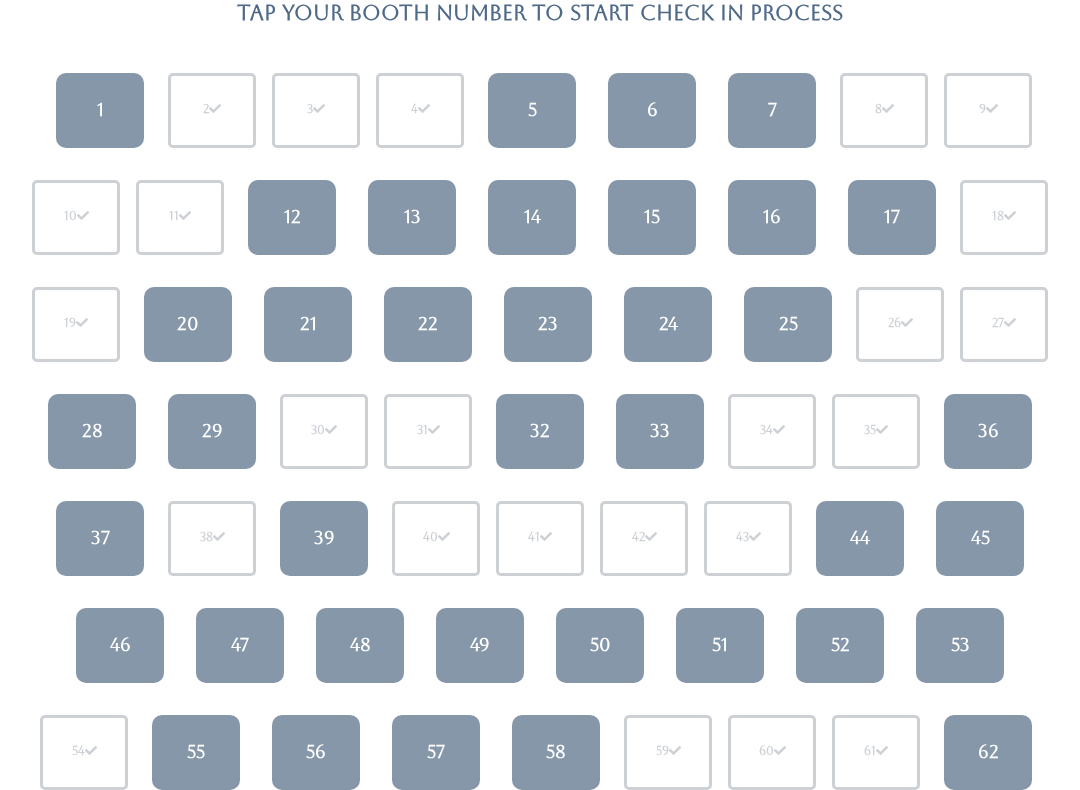 scroll, scrollTop: 0, scrollLeft: 0, axis: both 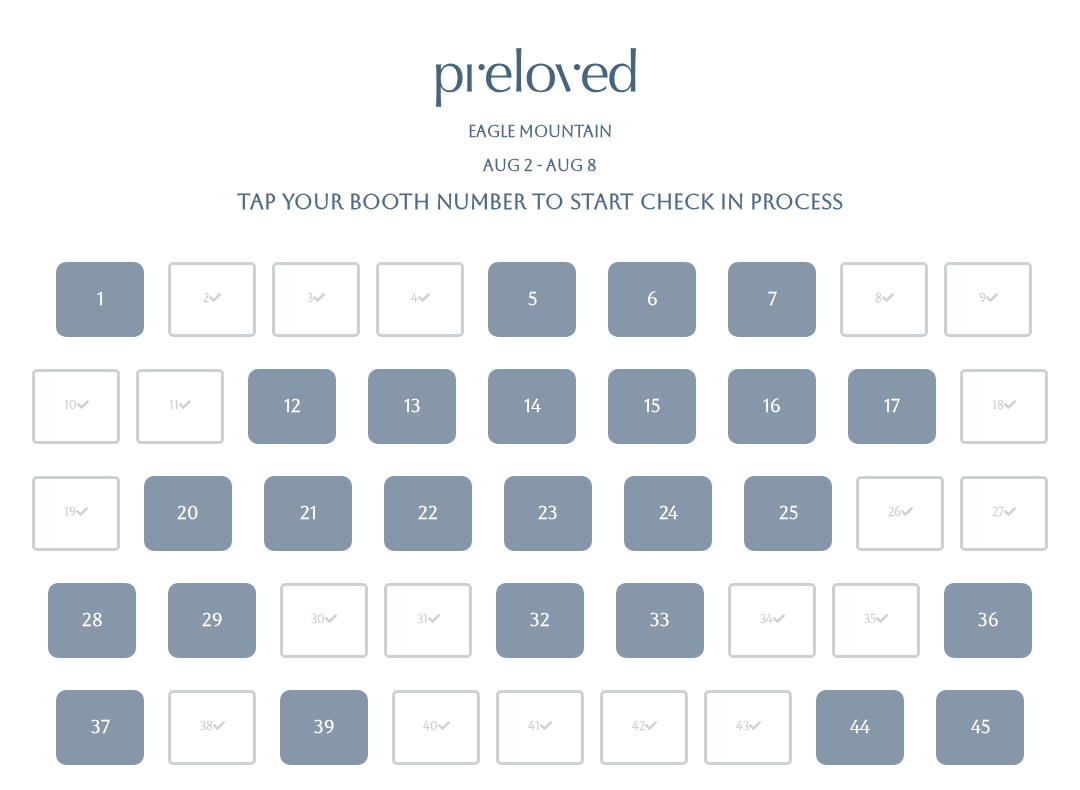 click on "Eagle Mountain" at bounding box center [540, 140] 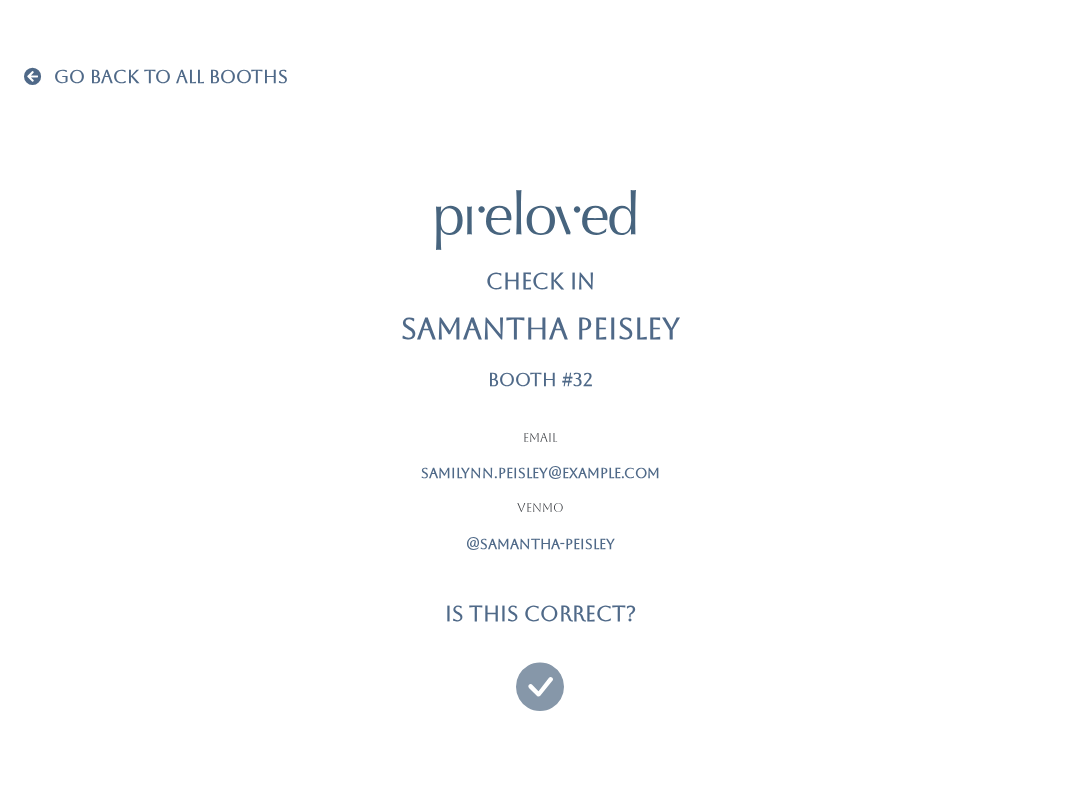 scroll, scrollTop: 0, scrollLeft: 0, axis: both 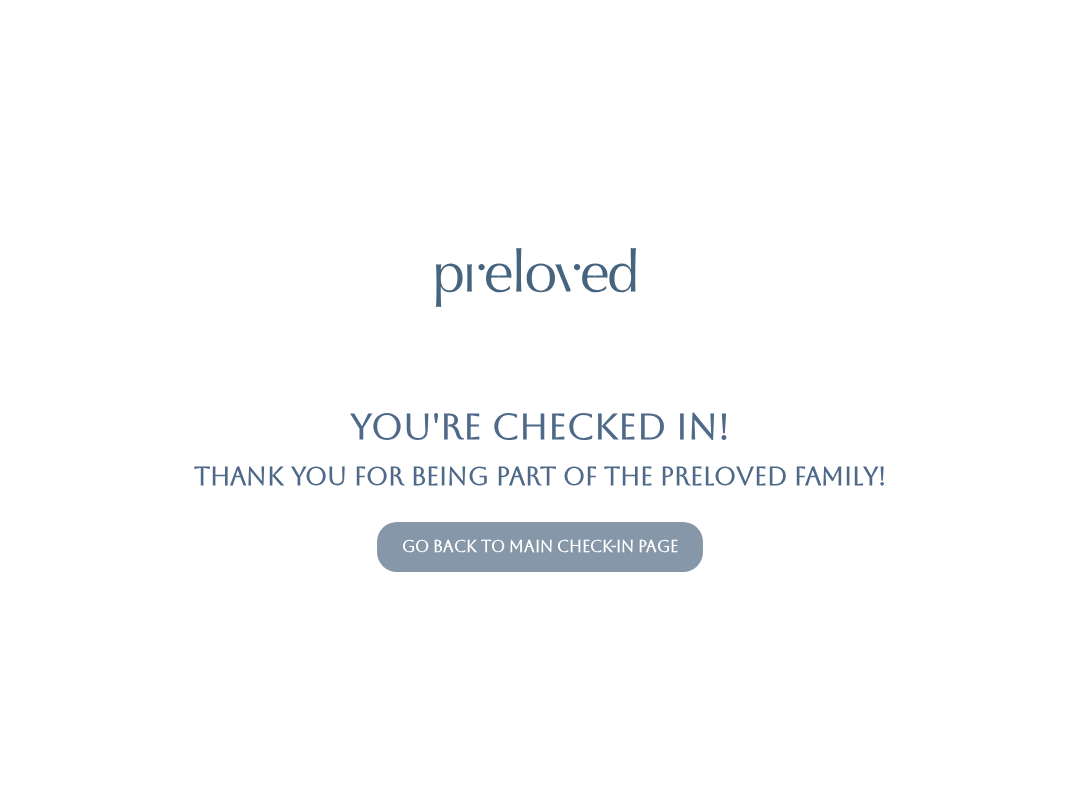 click on "Go back to main check-in page" at bounding box center [540, 547] 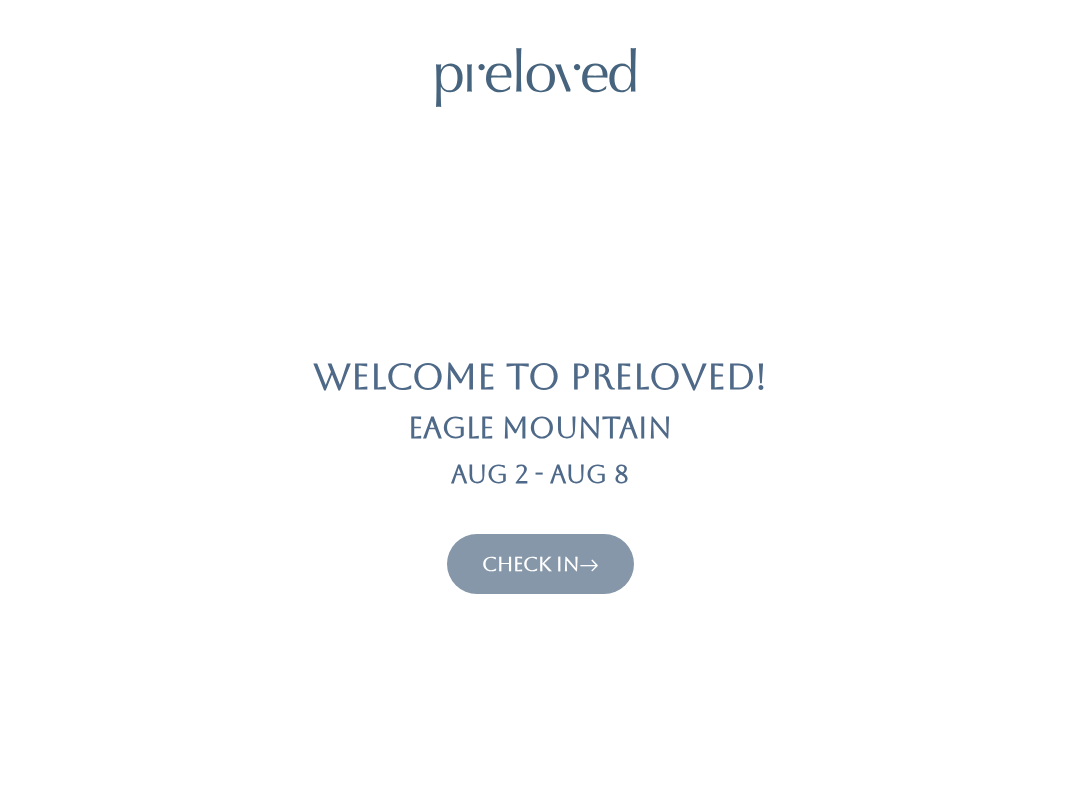 scroll, scrollTop: 0, scrollLeft: 0, axis: both 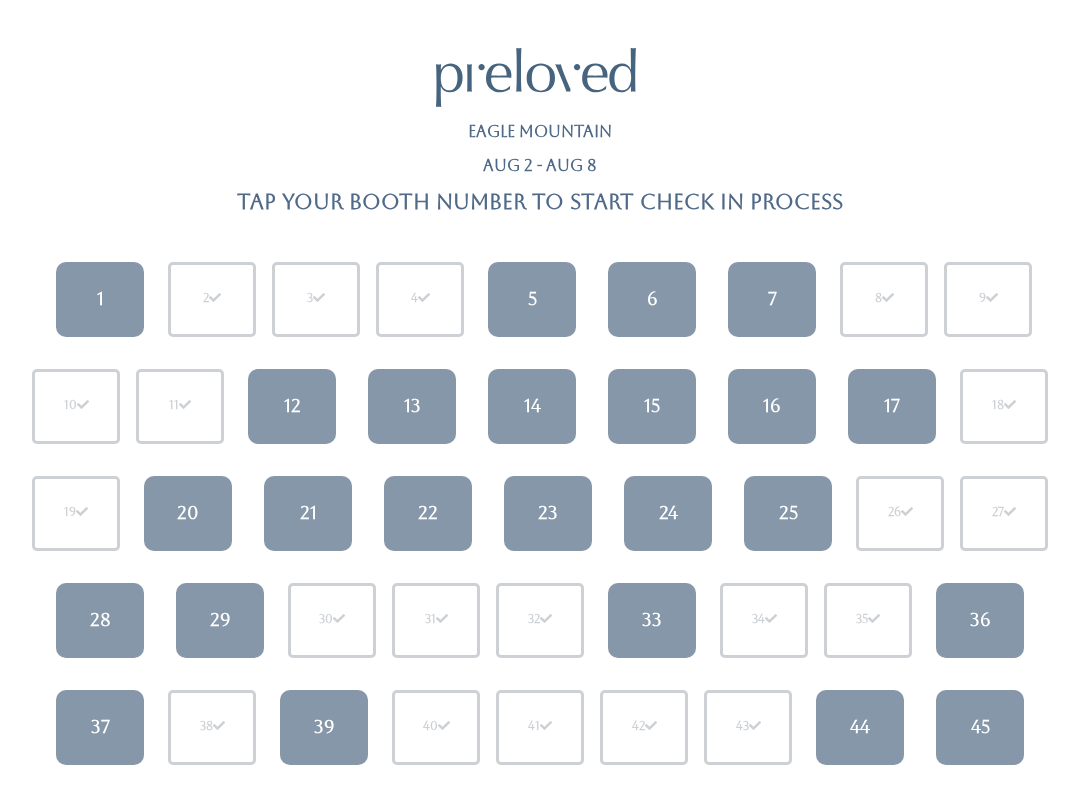 click on "16" at bounding box center [772, 406] 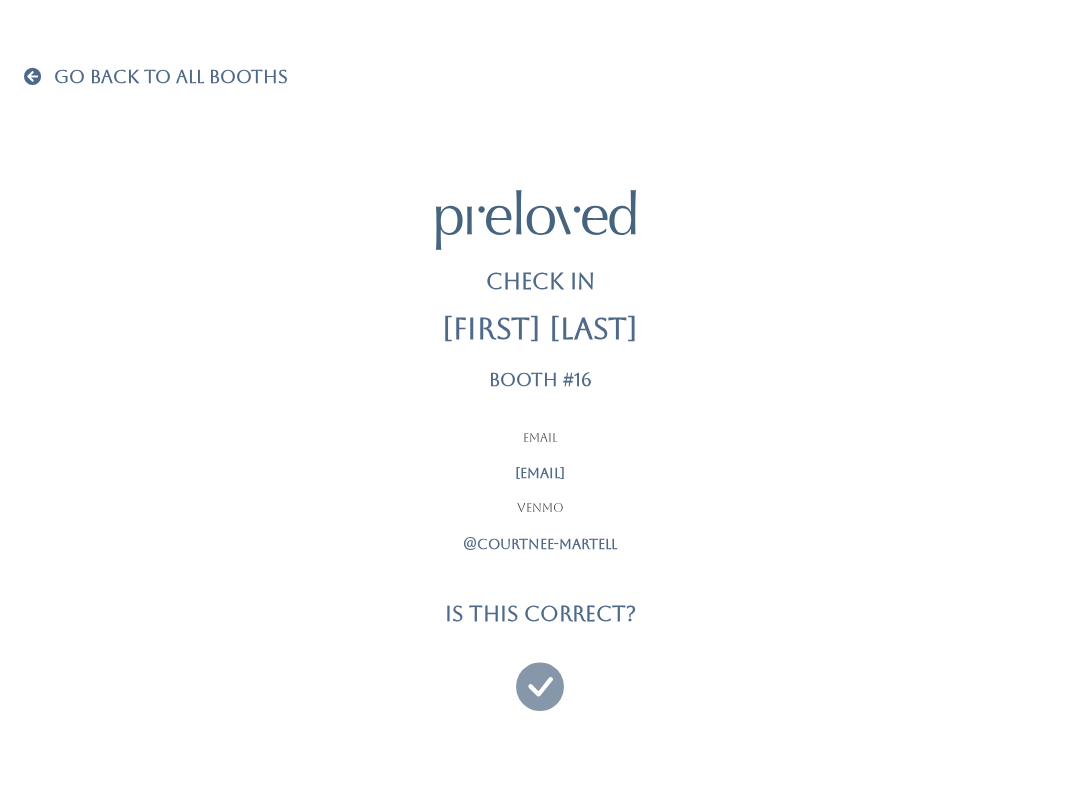 scroll, scrollTop: 0, scrollLeft: 0, axis: both 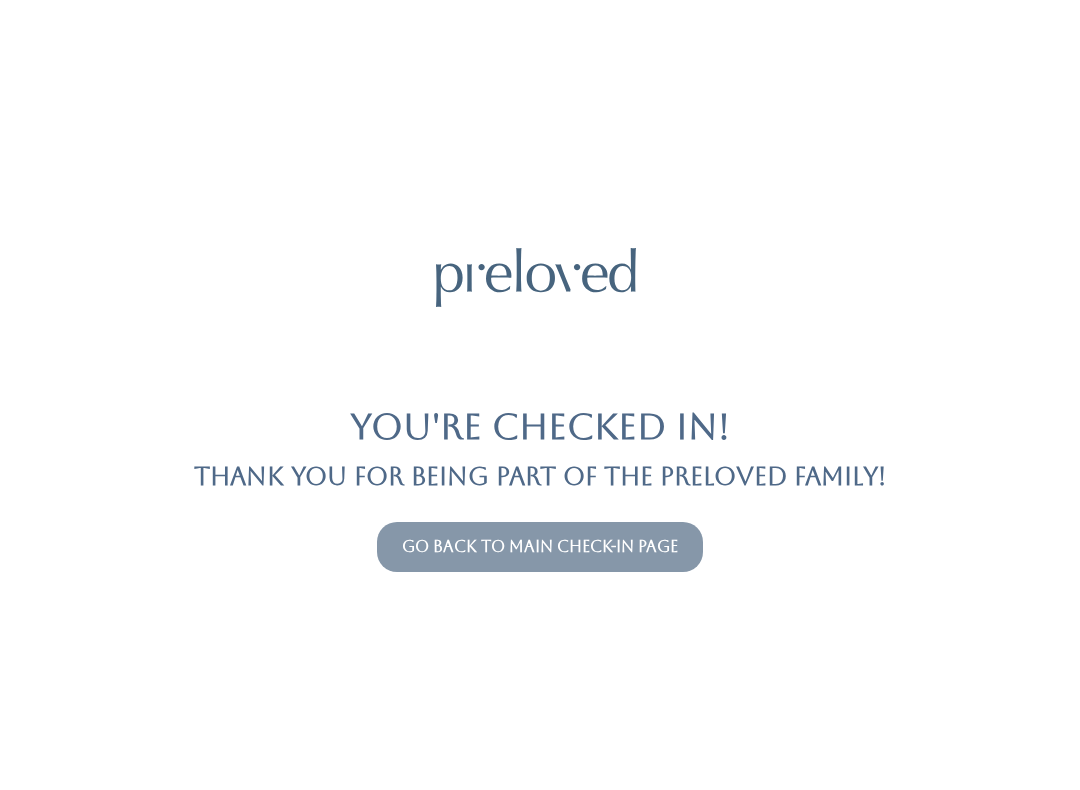 click on "Go back to main check-in page" at bounding box center (540, 546) 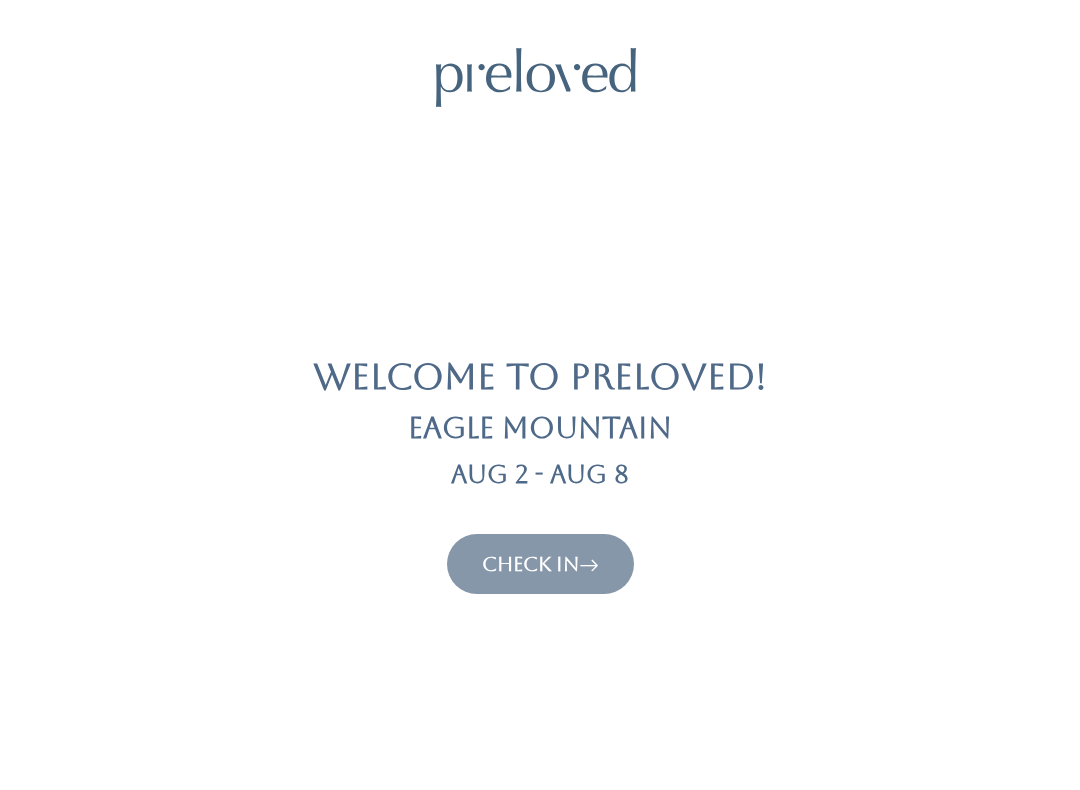 scroll, scrollTop: 0, scrollLeft: 0, axis: both 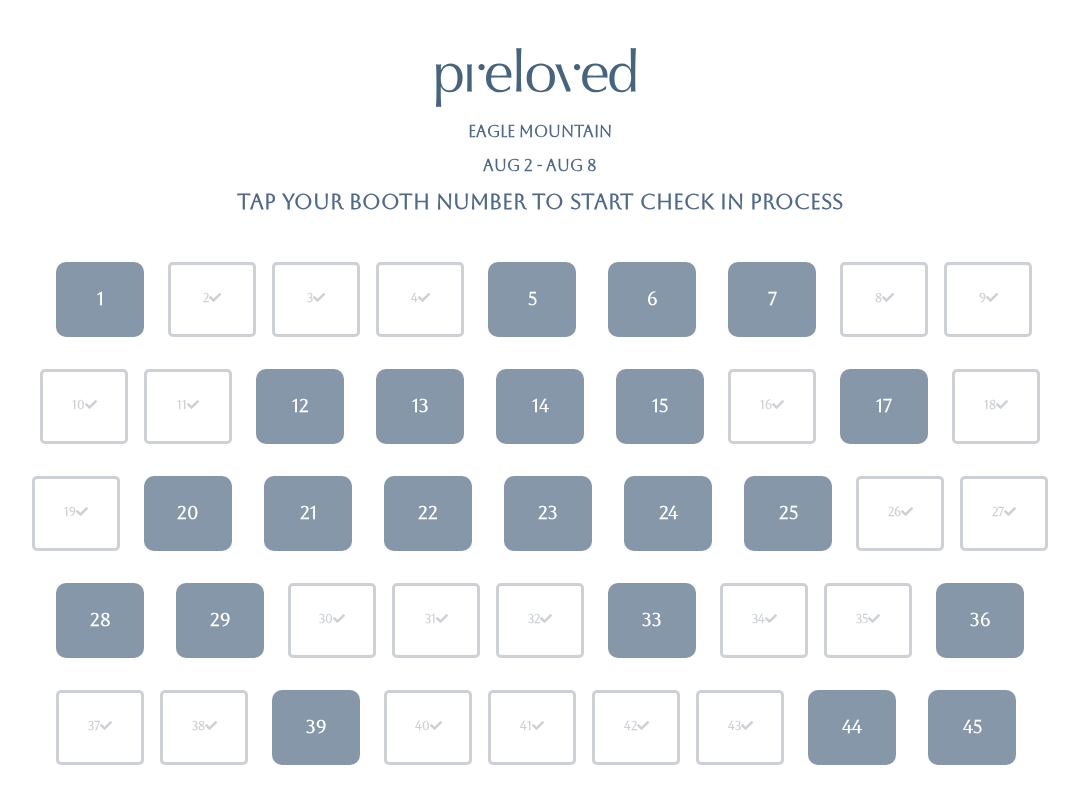 click at bounding box center (540, 77) 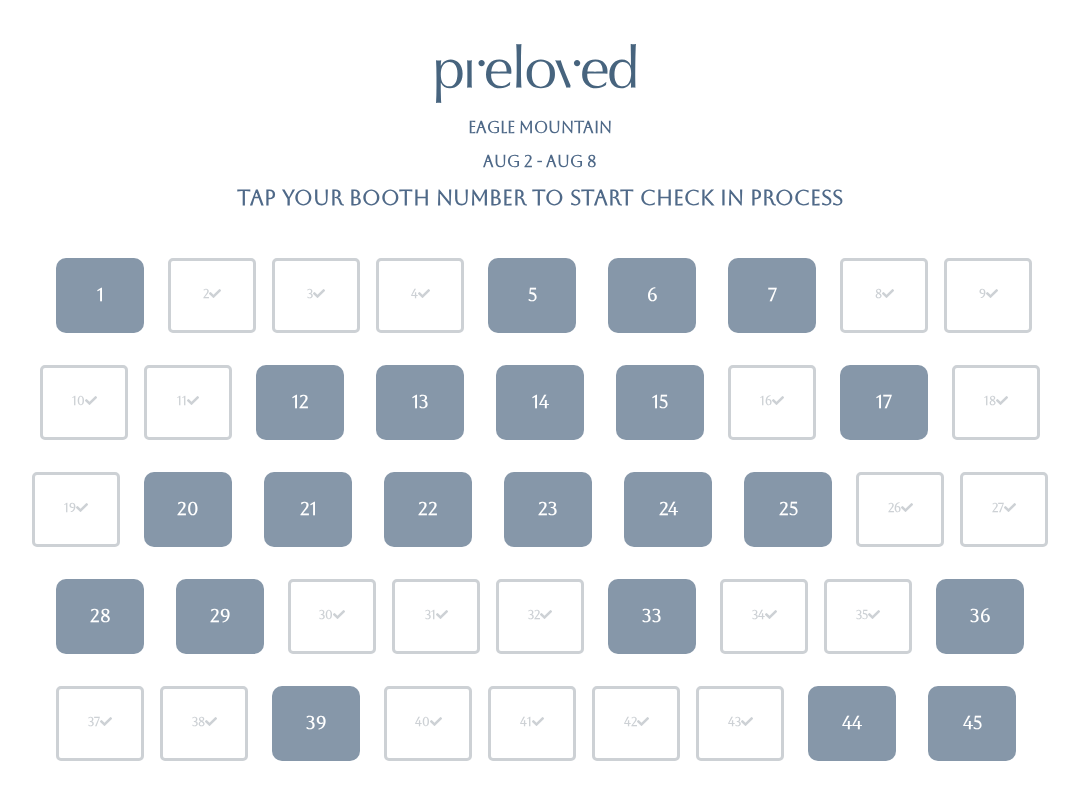 scroll, scrollTop: 0, scrollLeft: 0, axis: both 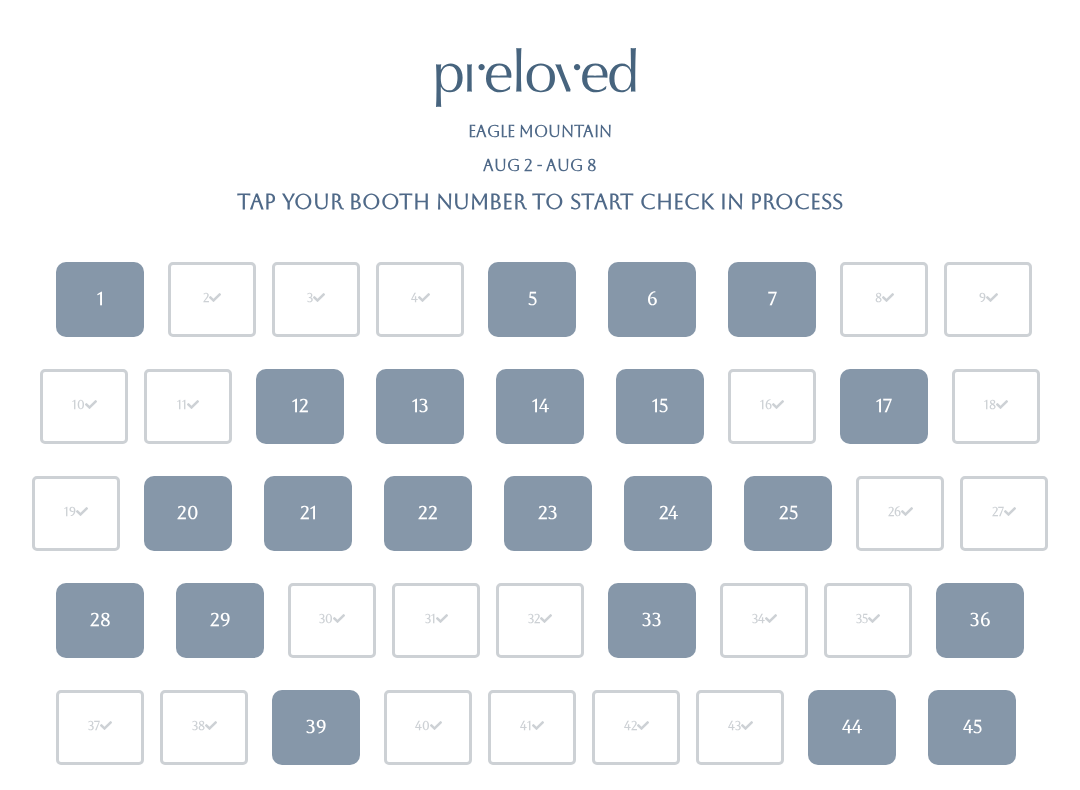 click on "15" at bounding box center (660, 406) 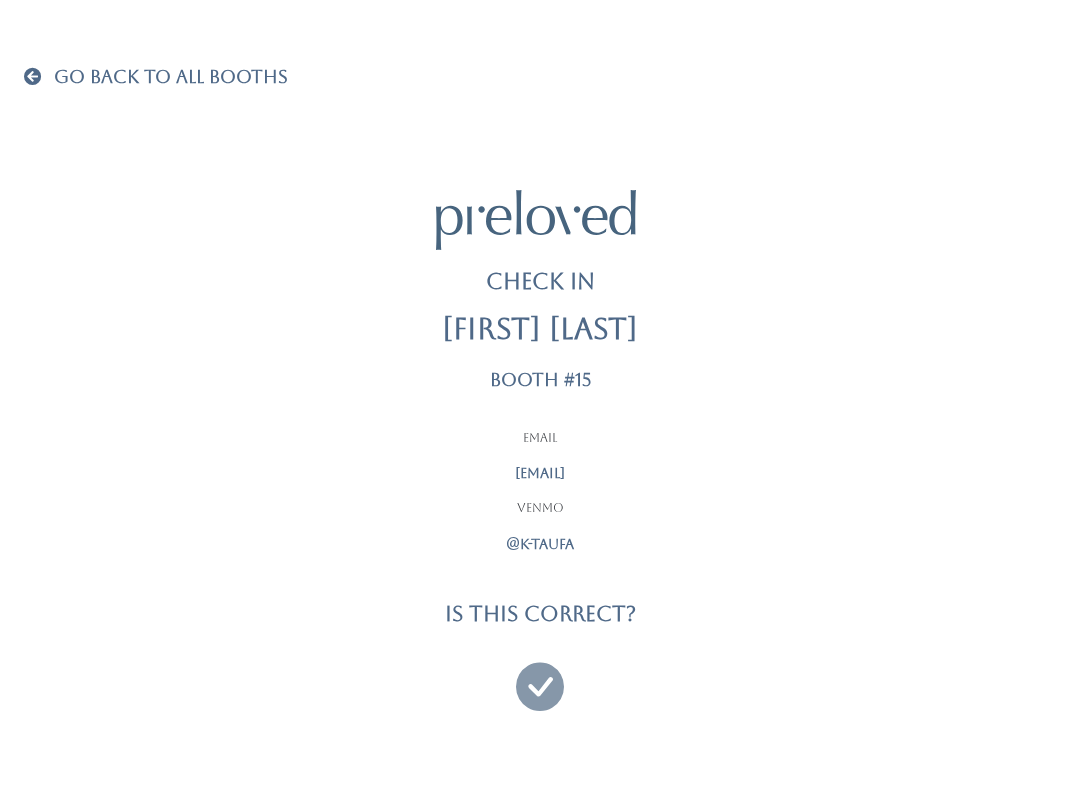 scroll, scrollTop: 0, scrollLeft: 0, axis: both 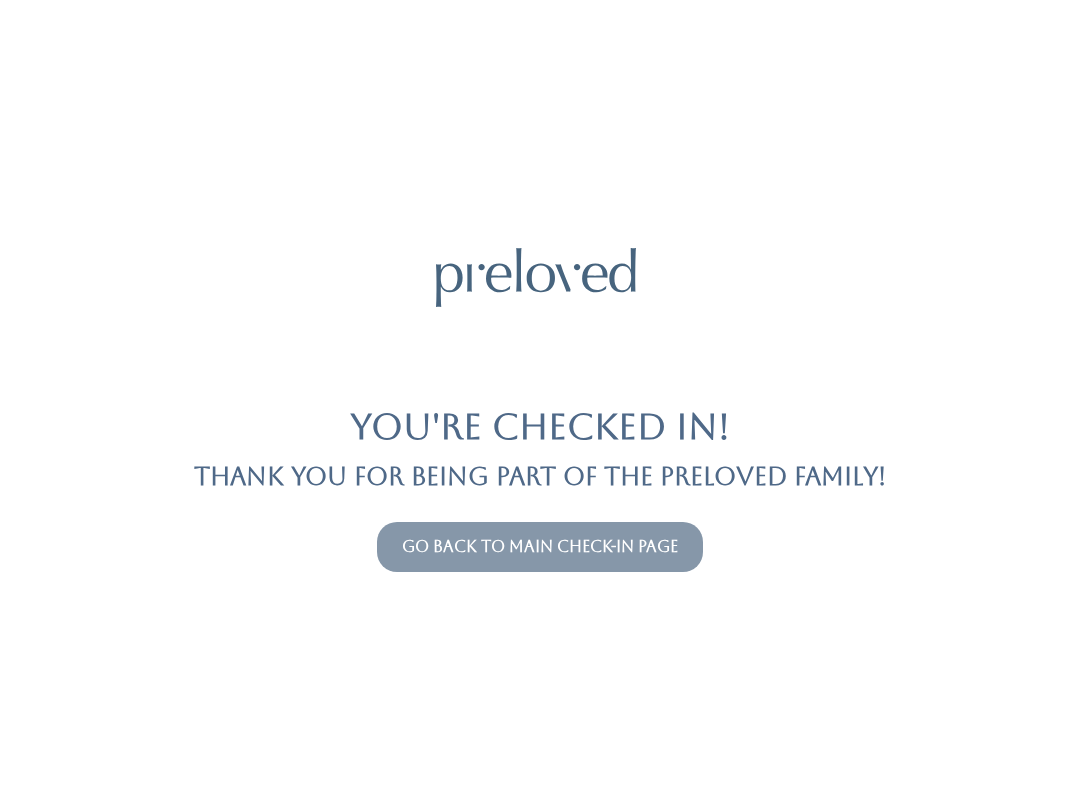 click on "Go back to main check-in page" at bounding box center [540, 546] 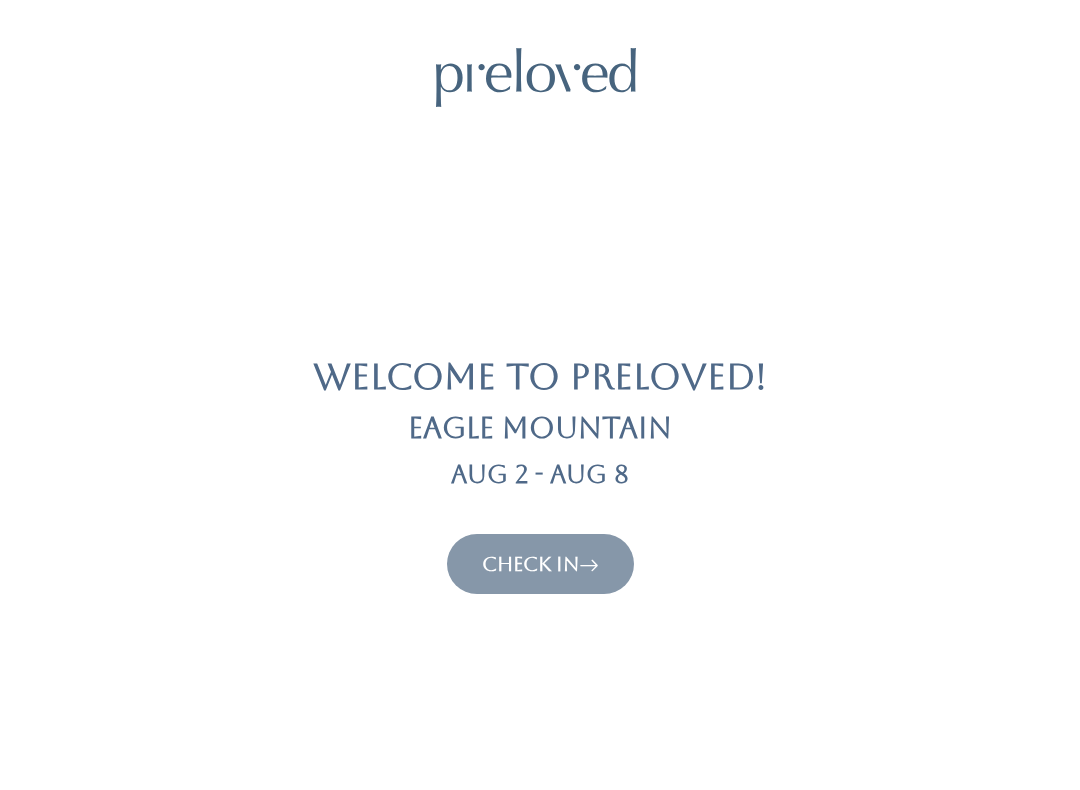 scroll, scrollTop: 0, scrollLeft: 0, axis: both 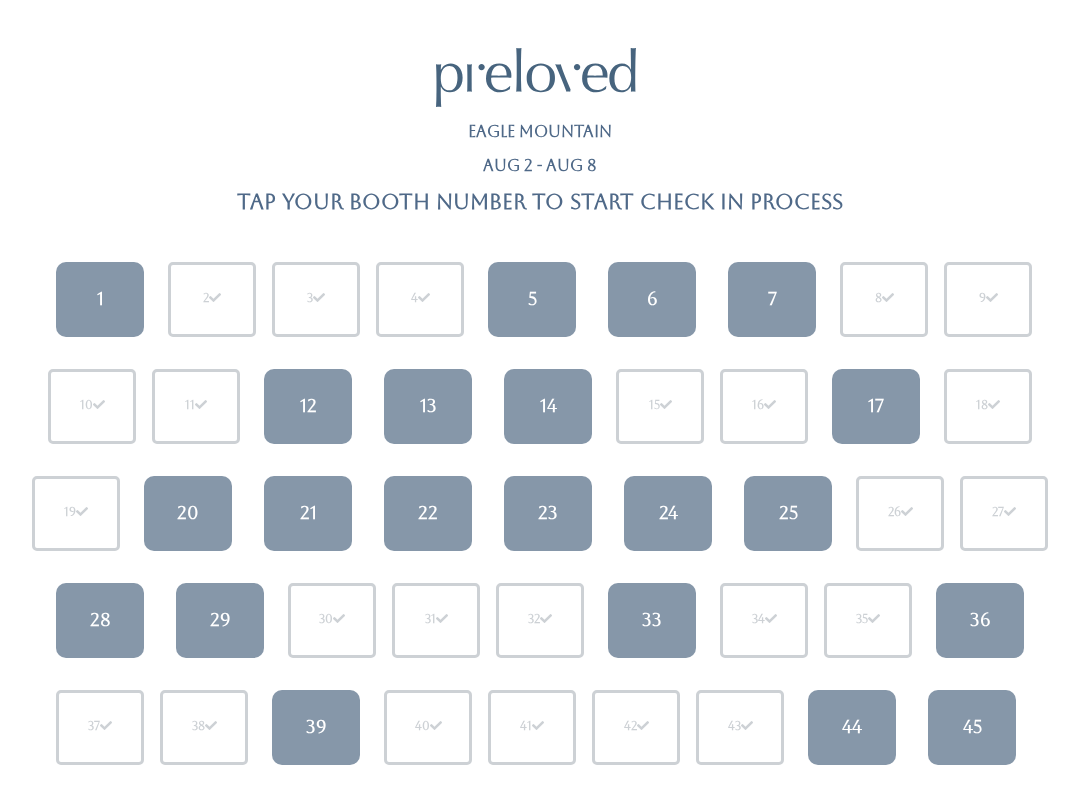 click on "39" at bounding box center [316, 727] 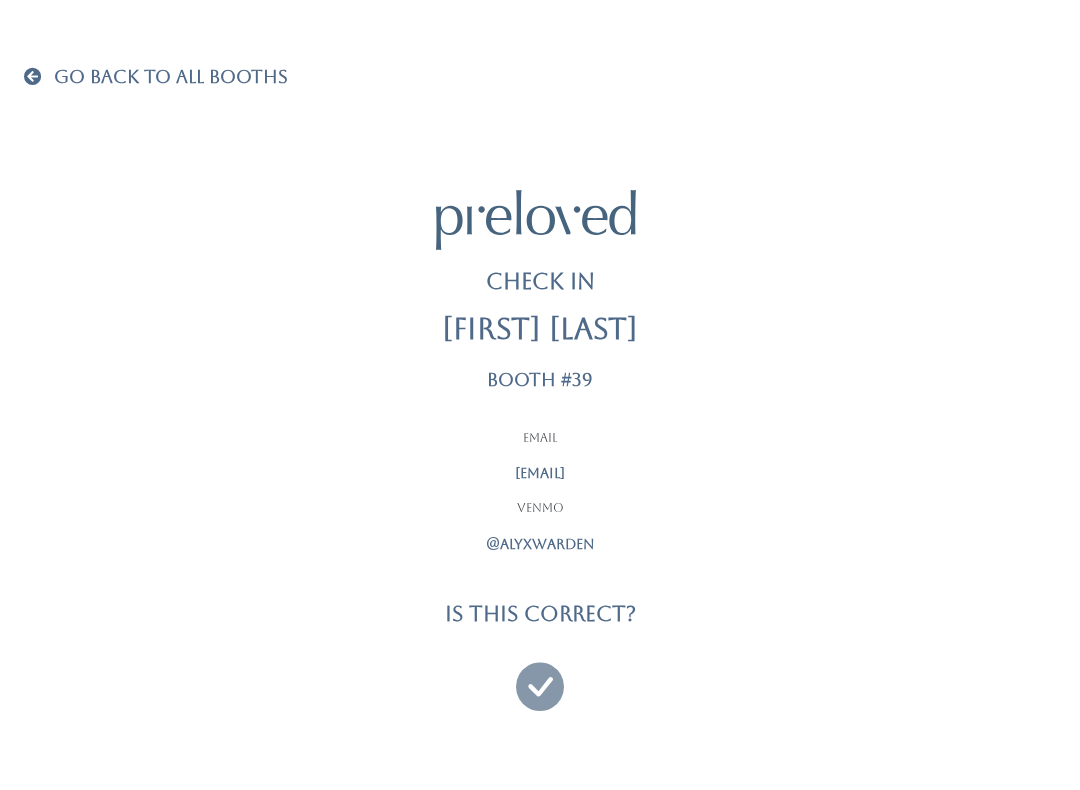 scroll, scrollTop: 0, scrollLeft: 0, axis: both 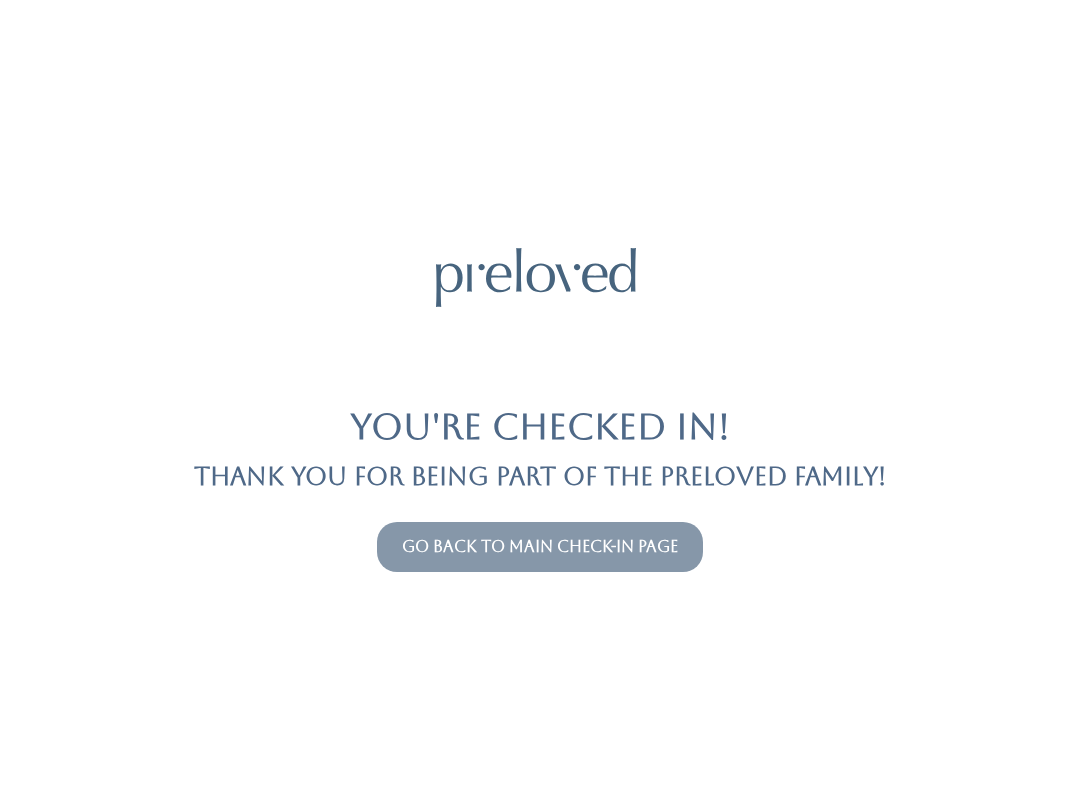 click on "Go back to main check-in page" at bounding box center [540, 546] 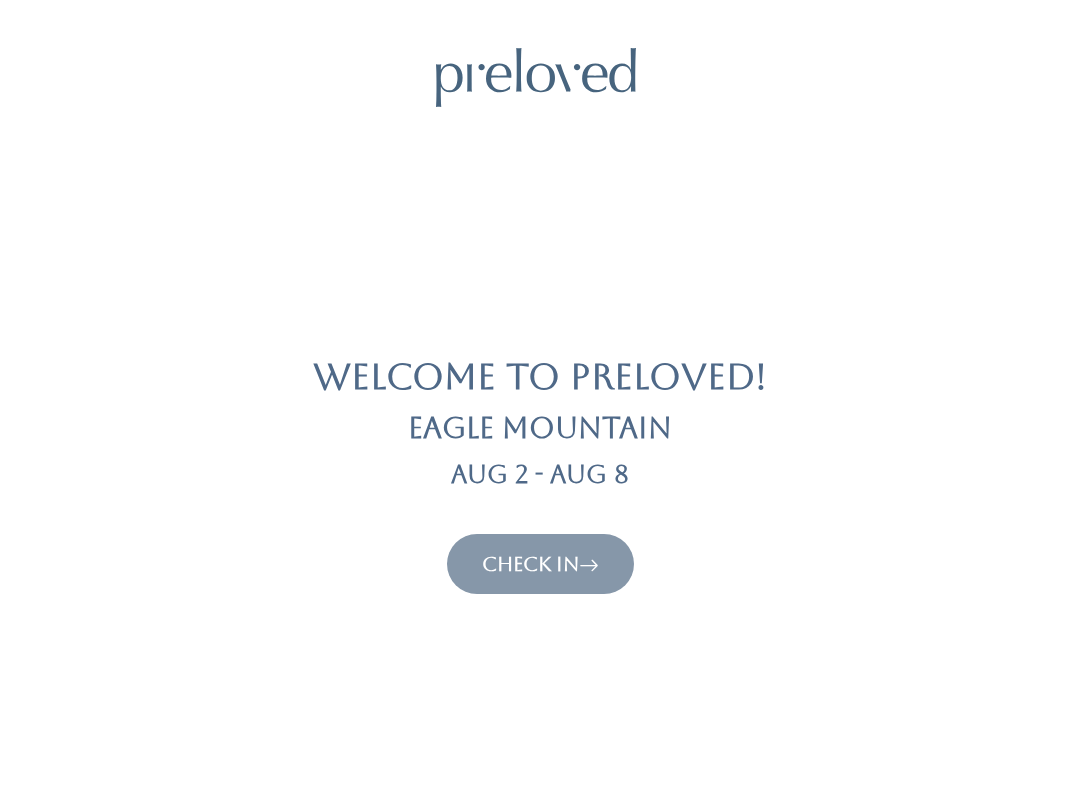 scroll, scrollTop: 0, scrollLeft: 0, axis: both 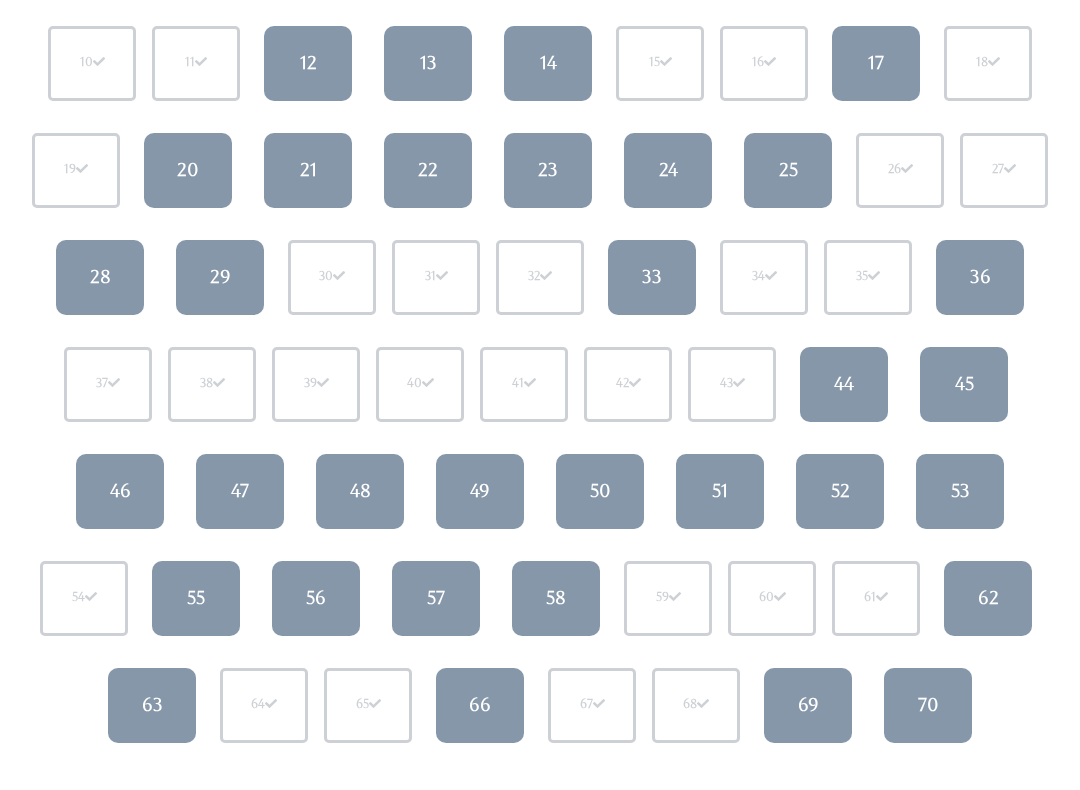 click on "57" at bounding box center [436, 599] 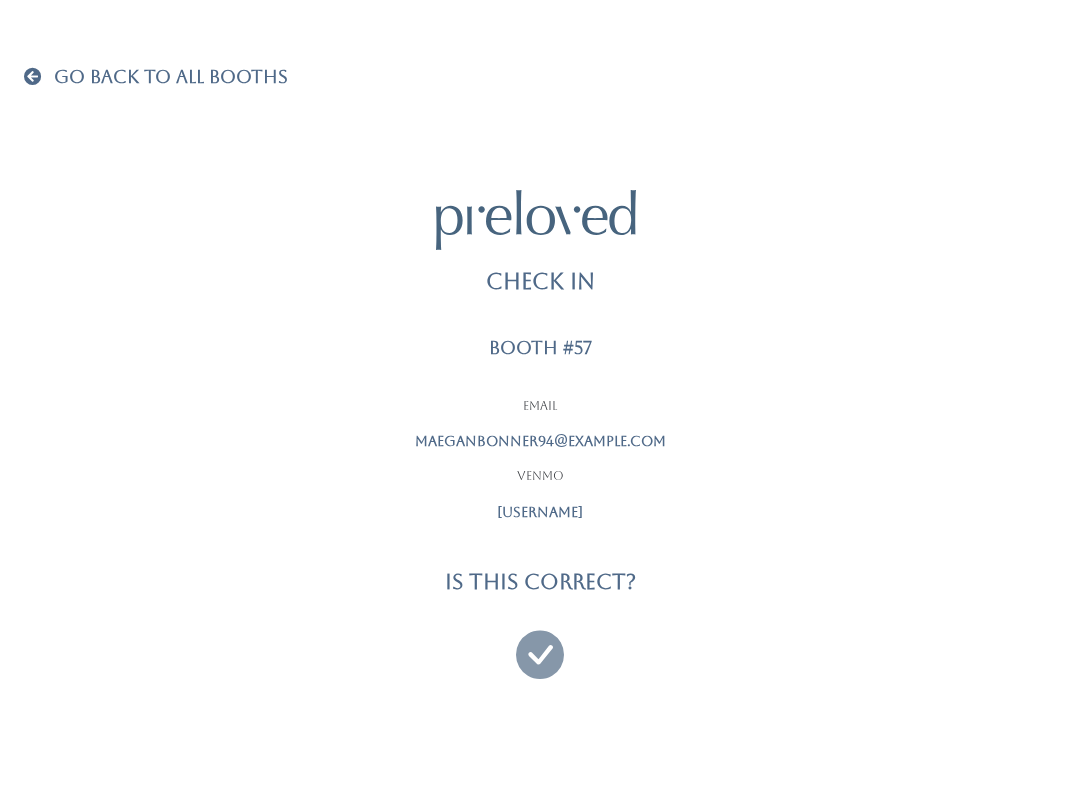 scroll, scrollTop: 0, scrollLeft: 0, axis: both 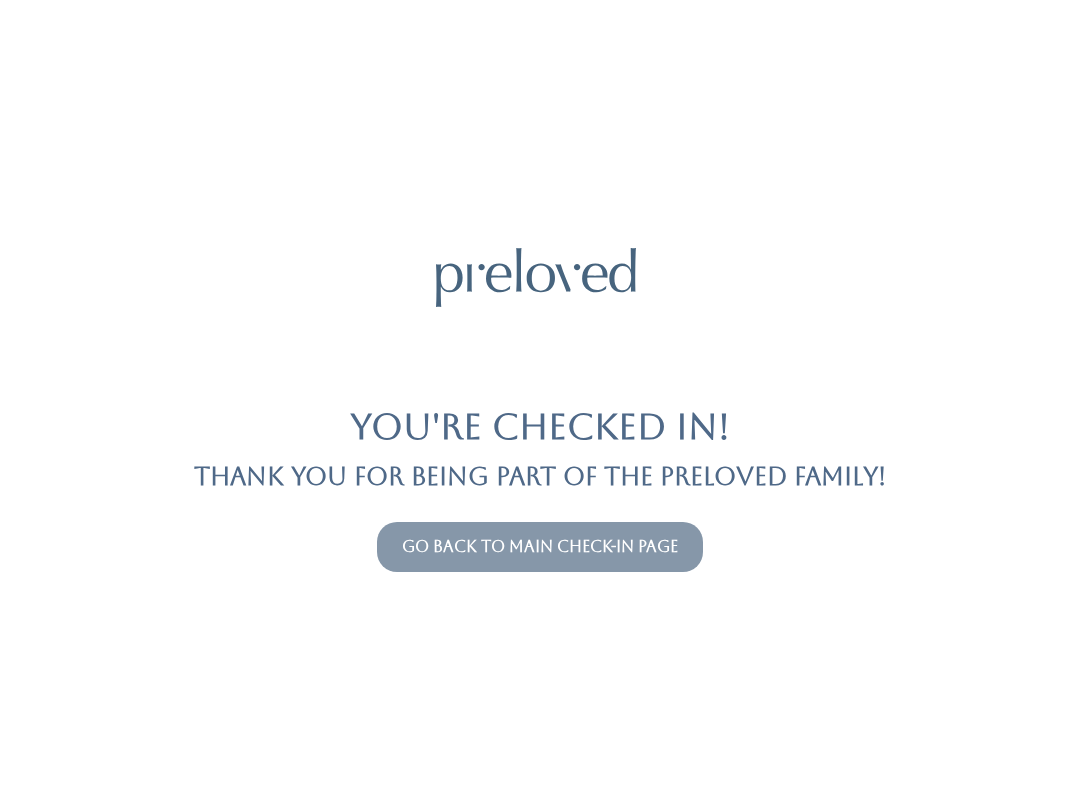click on "Go back to main check-in page" at bounding box center (540, 546) 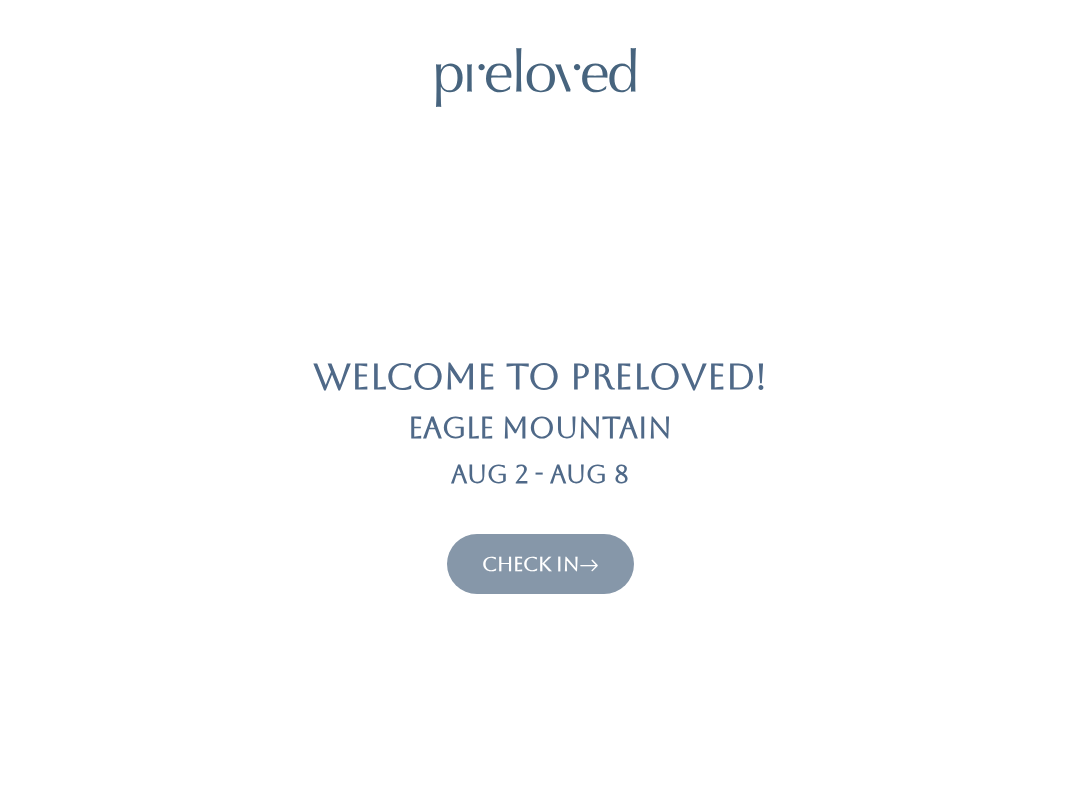 scroll, scrollTop: 0, scrollLeft: 0, axis: both 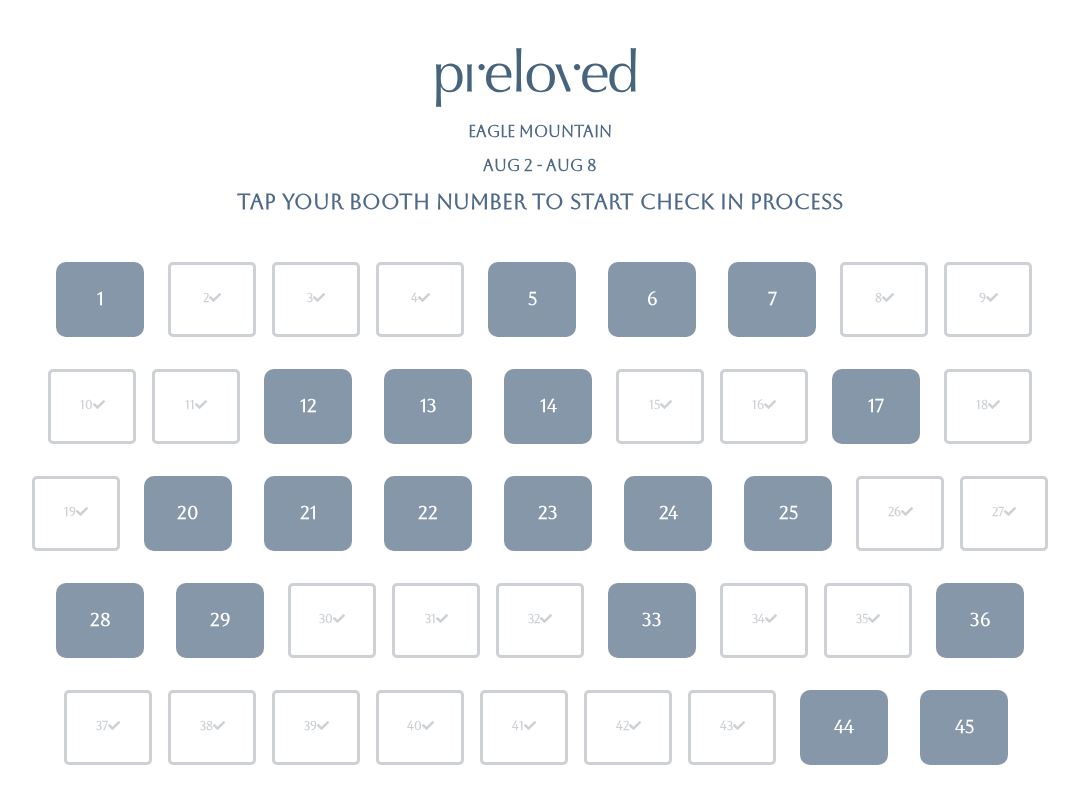 click on "5" at bounding box center [532, 299] 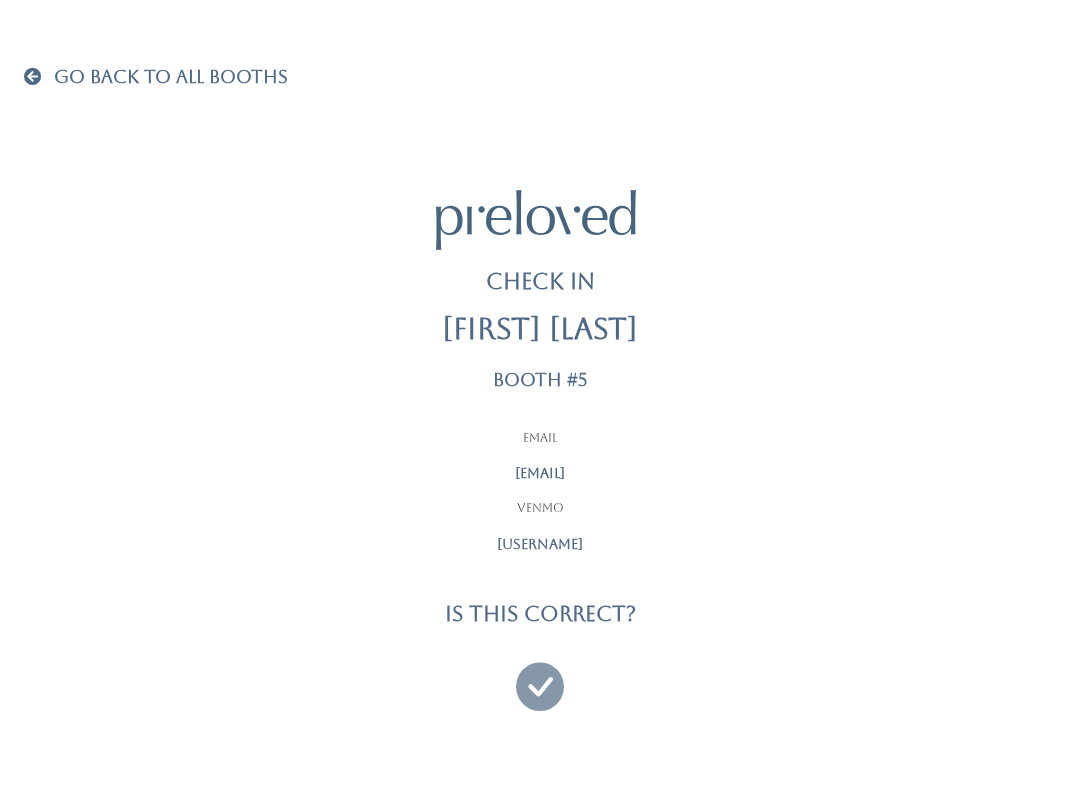 scroll, scrollTop: 0, scrollLeft: 0, axis: both 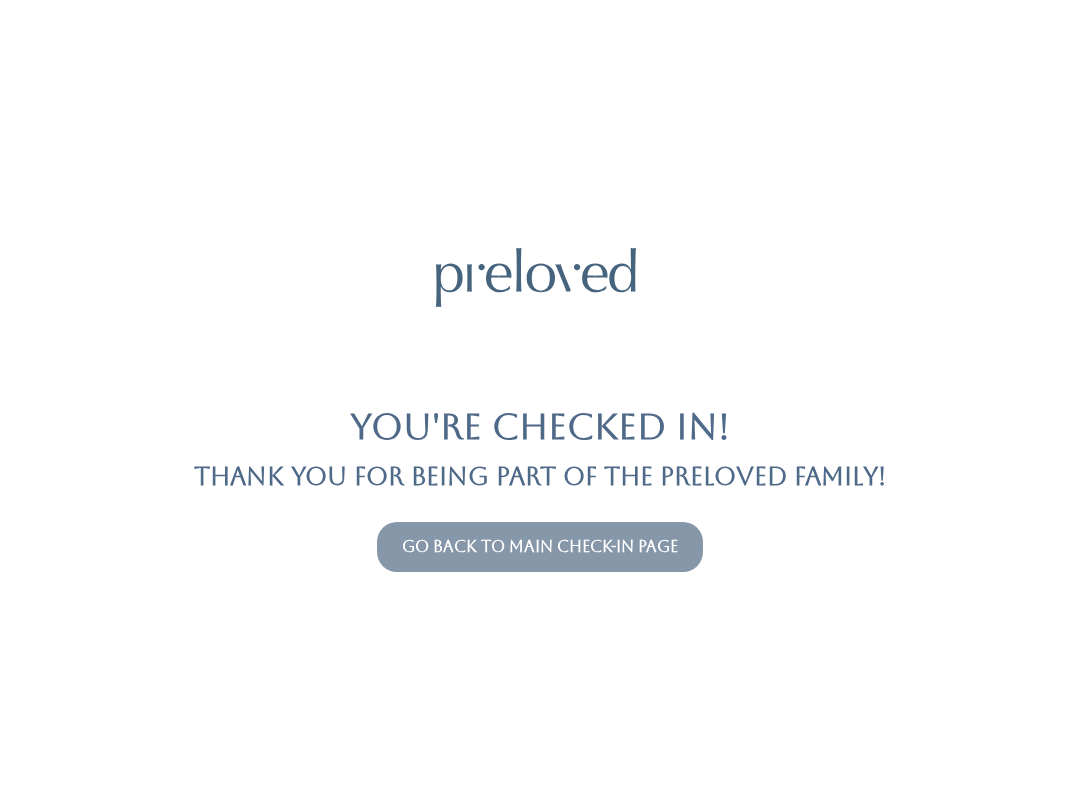 click on "Go back to main check-in page" at bounding box center [540, 547] 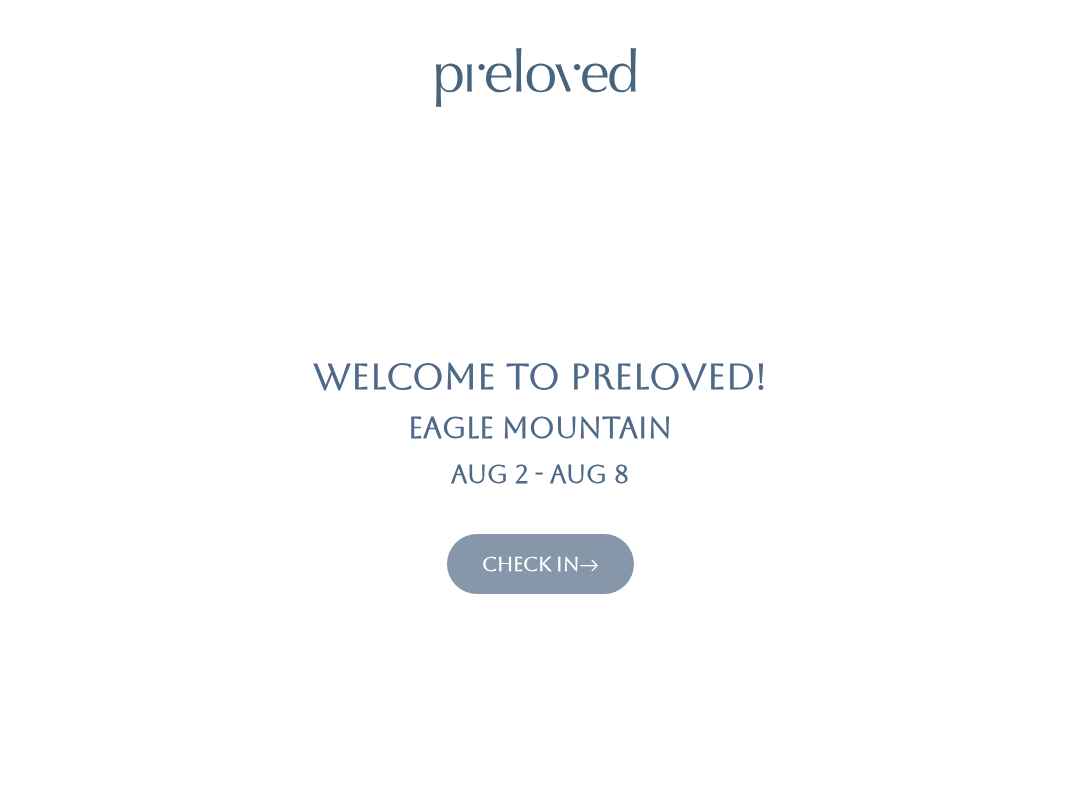 scroll, scrollTop: 0, scrollLeft: 0, axis: both 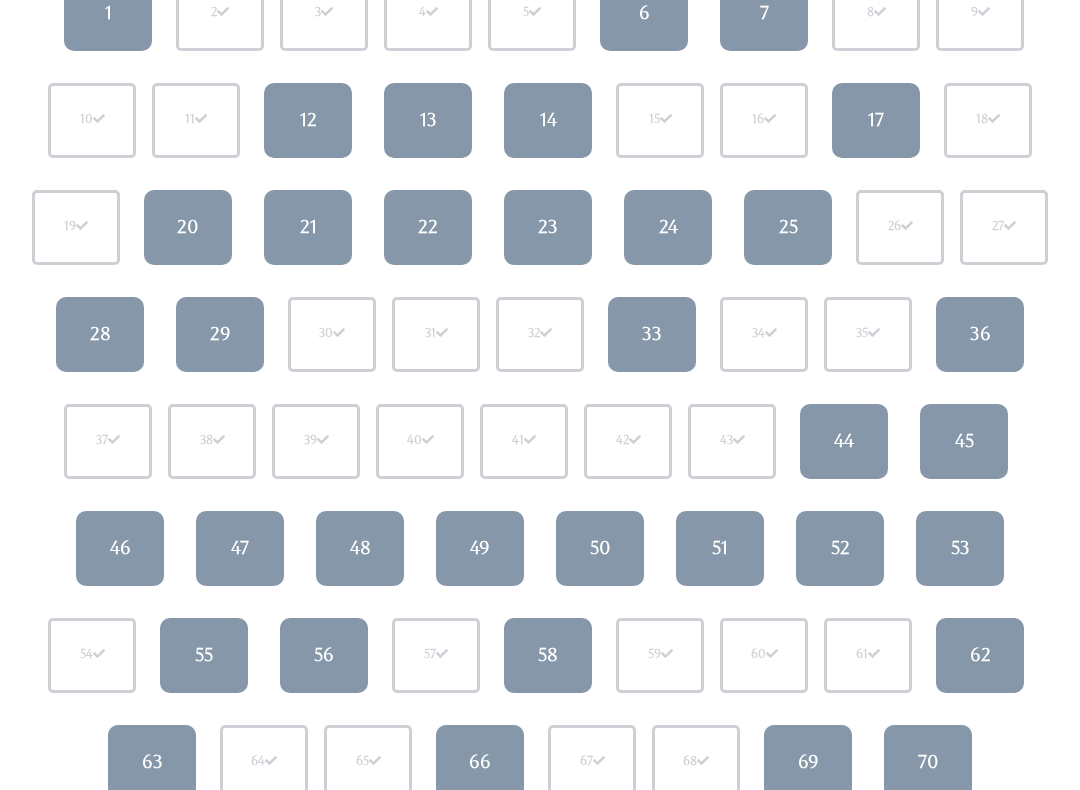 click on "49" at bounding box center [480, 549] 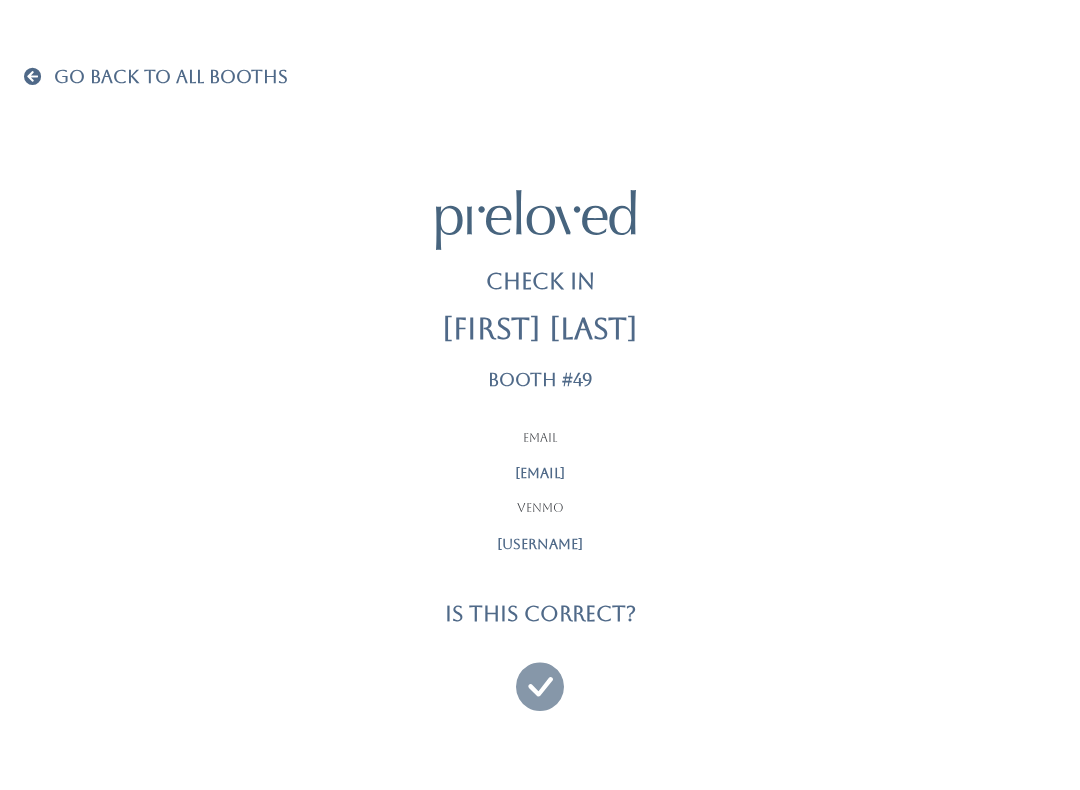 scroll, scrollTop: 0, scrollLeft: 0, axis: both 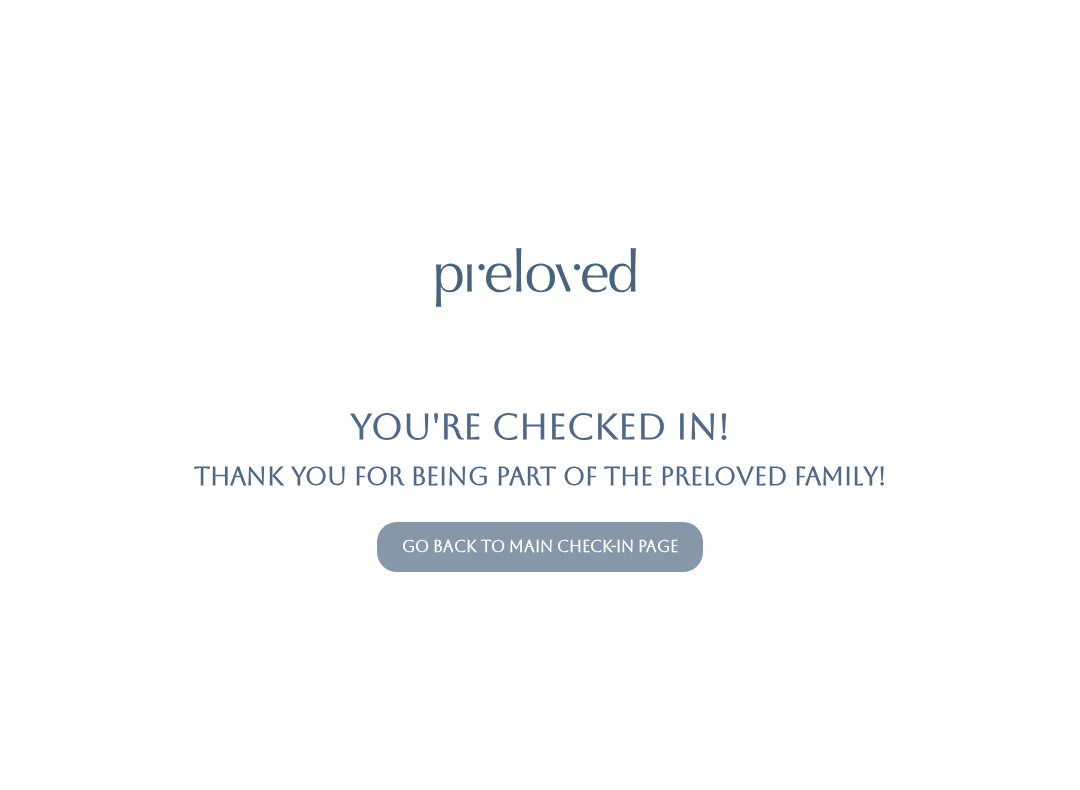 click on "Go back to main check-in page" at bounding box center (540, 546) 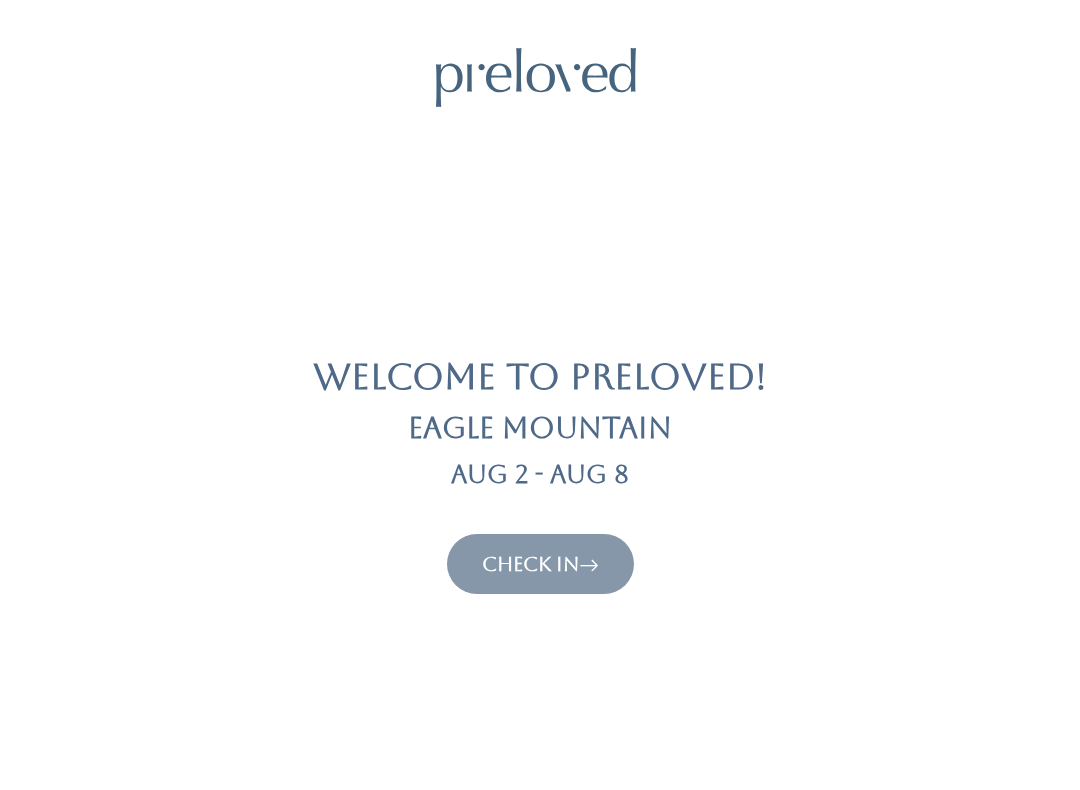 scroll, scrollTop: 0, scrollLeft: 0, axis: both 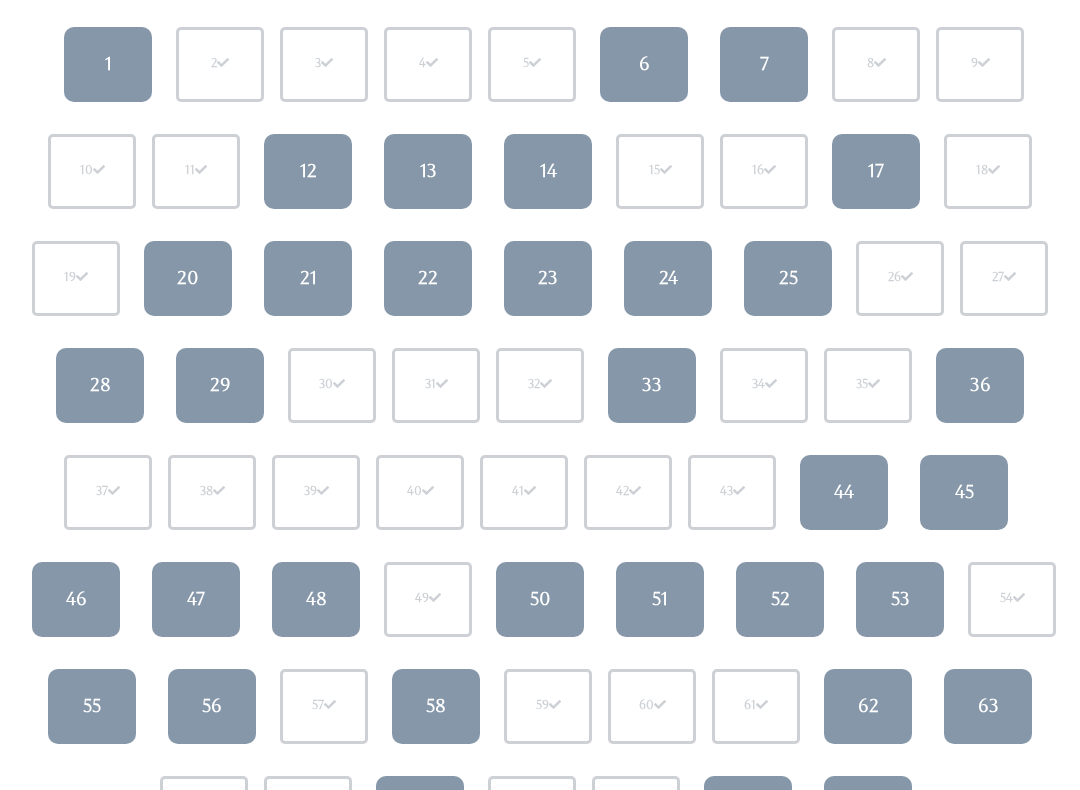 click on "55" at bounding box center (92, 707) 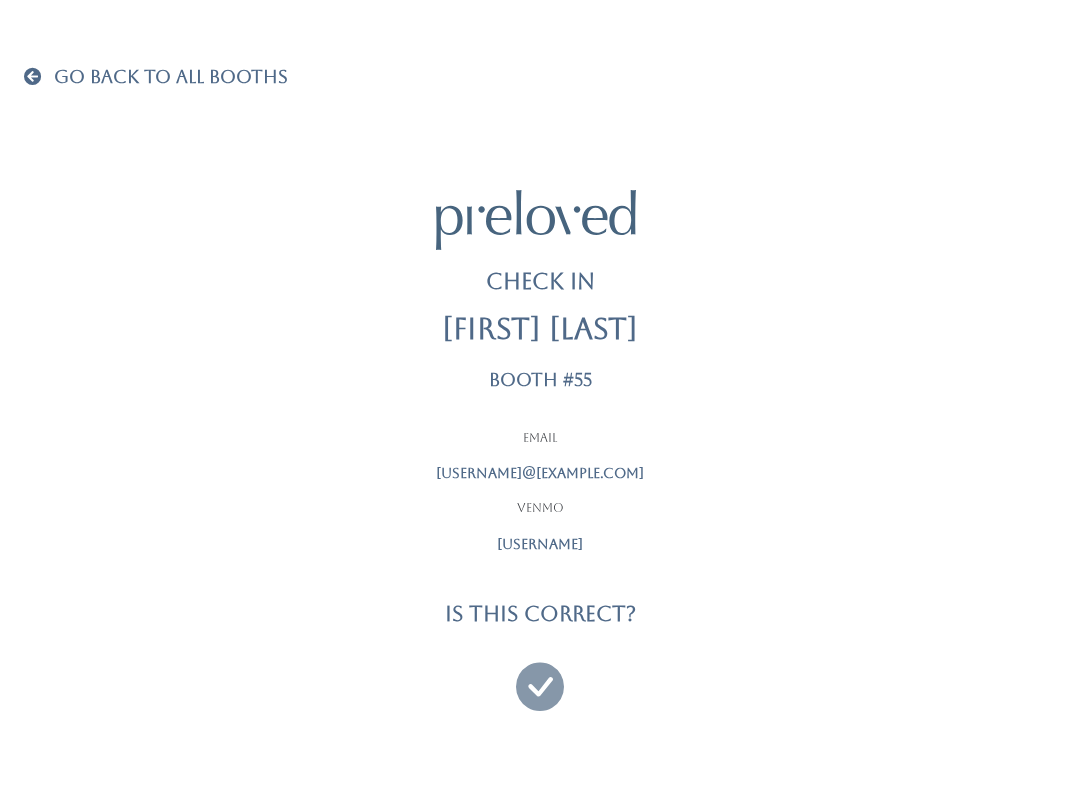scroll, scrollTop: 0, scrollLeft: 0, axis: both 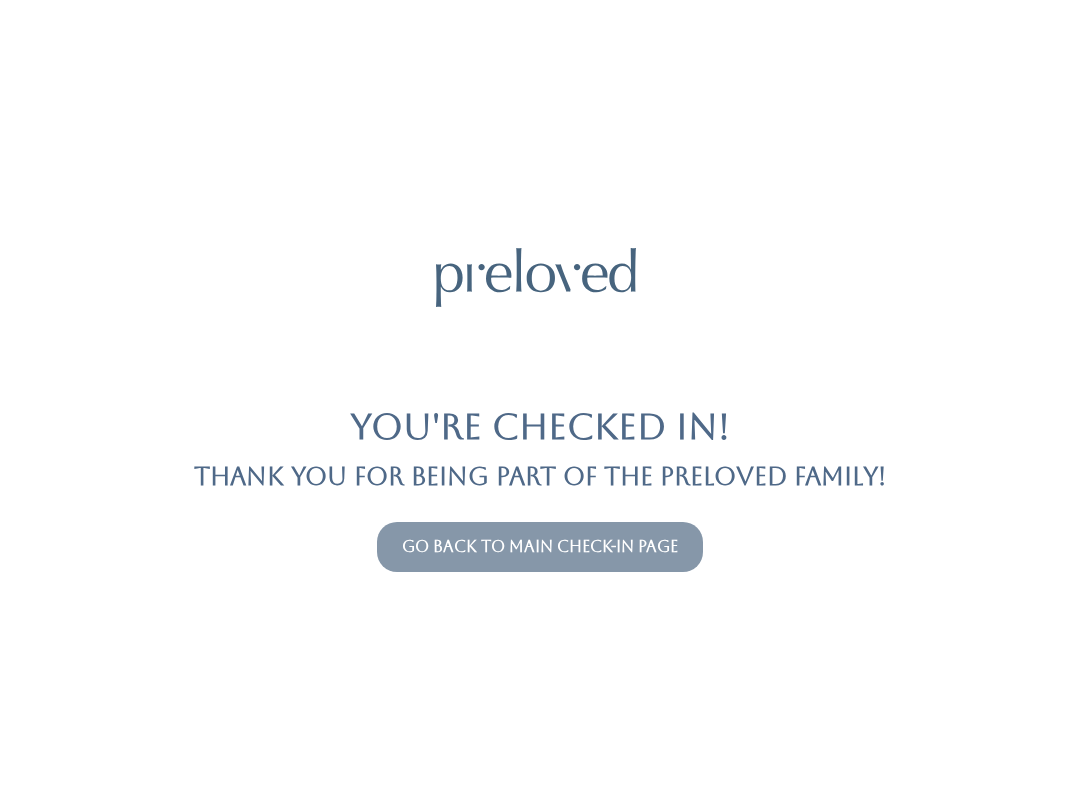 click on "Go back to main check-in page" at bounding box center (540, 546) 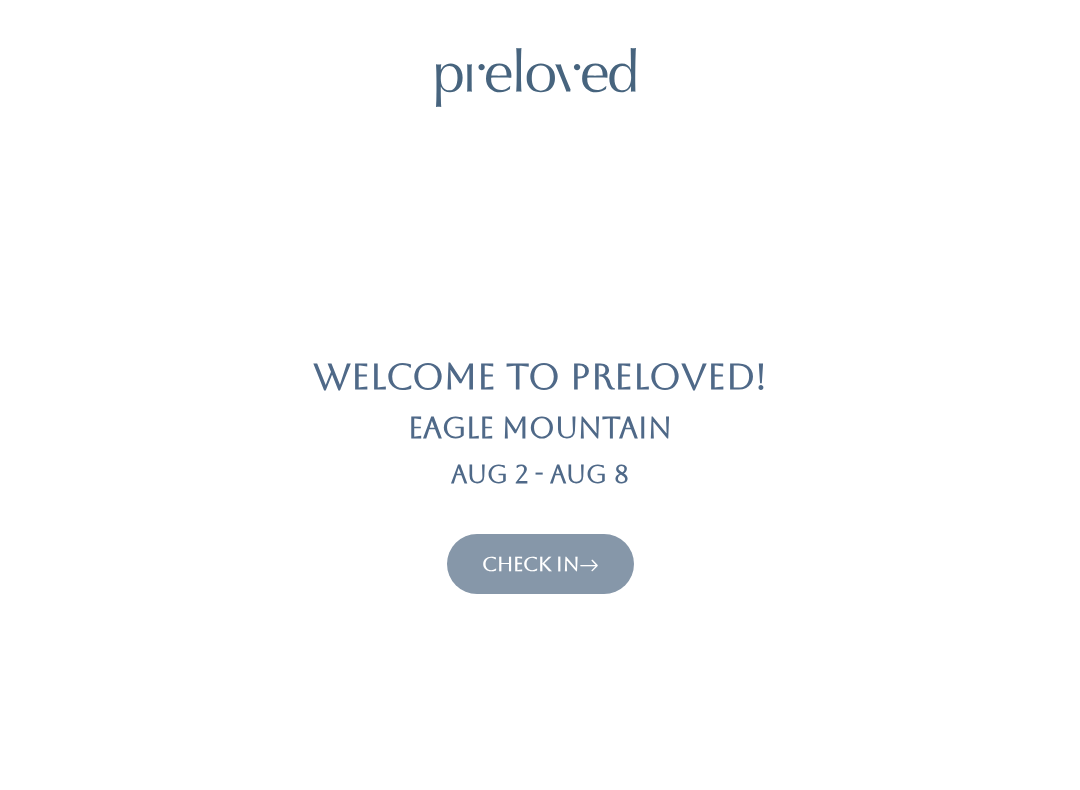 scroll, scrollTop: 0, scrollLeft: 0, axis: both 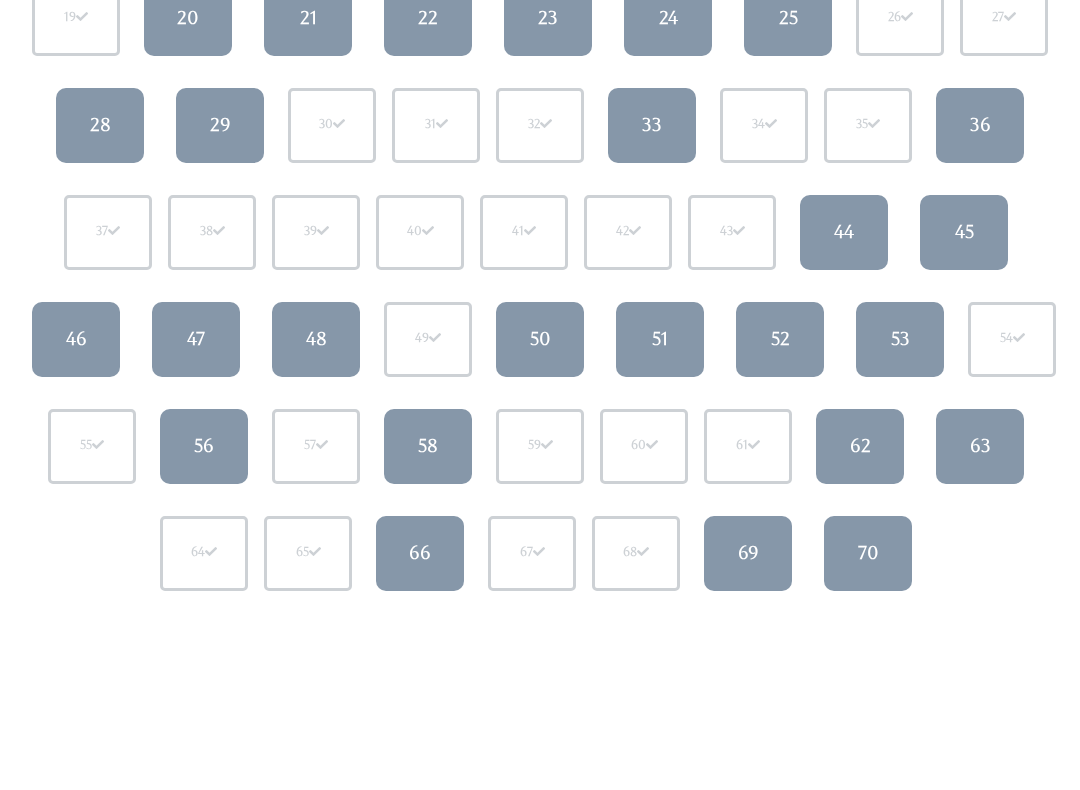click on "66" at bounding box center (420, 553) 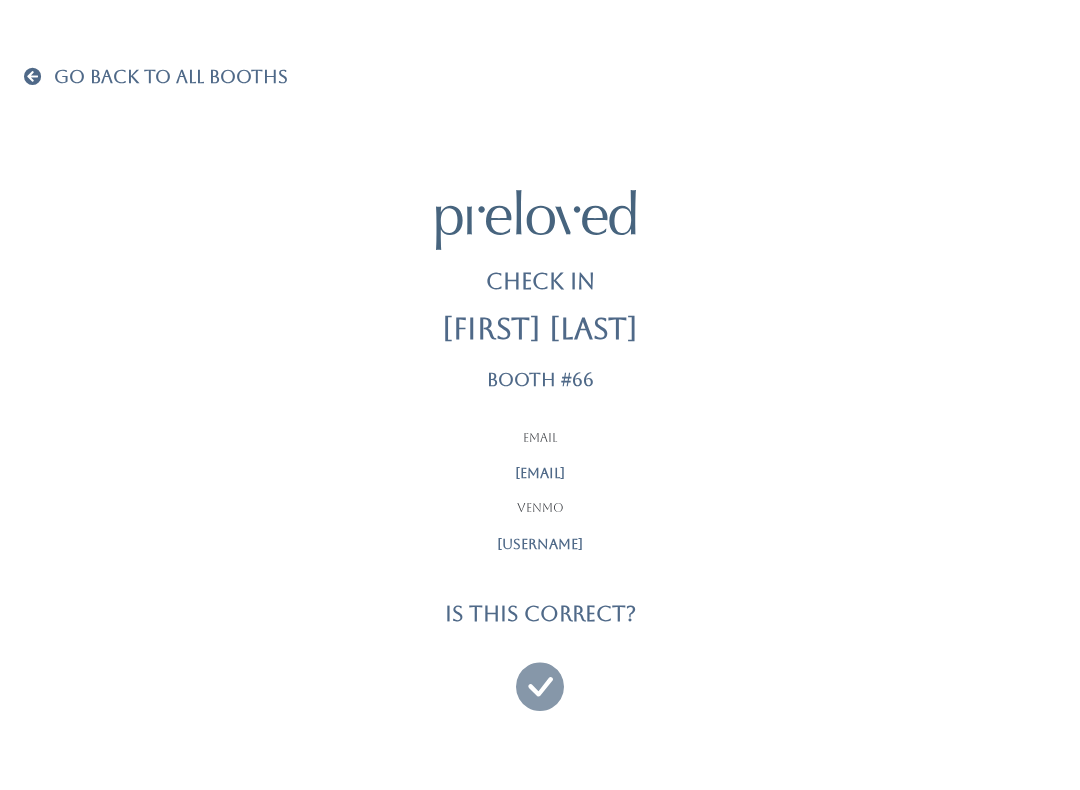 scroll, scrollTop: 0, scrollLeft: 0, axis: both 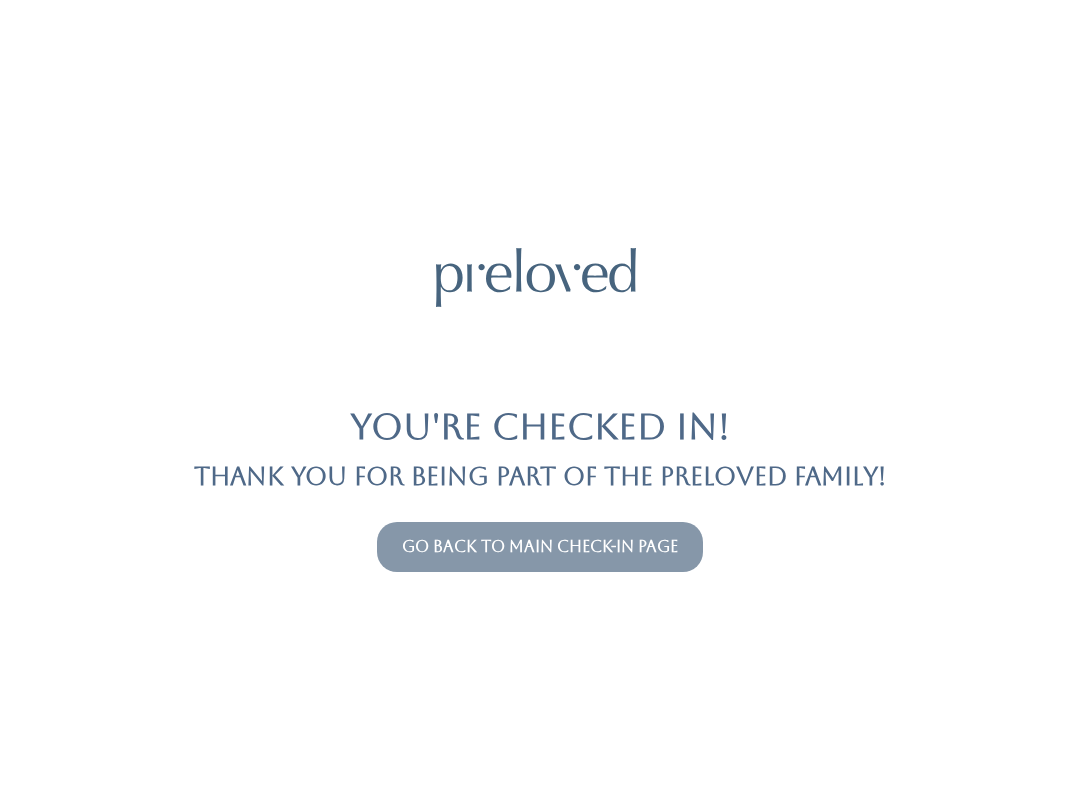 click on "Go back to main check-in page" at bounding box center [540, 546] 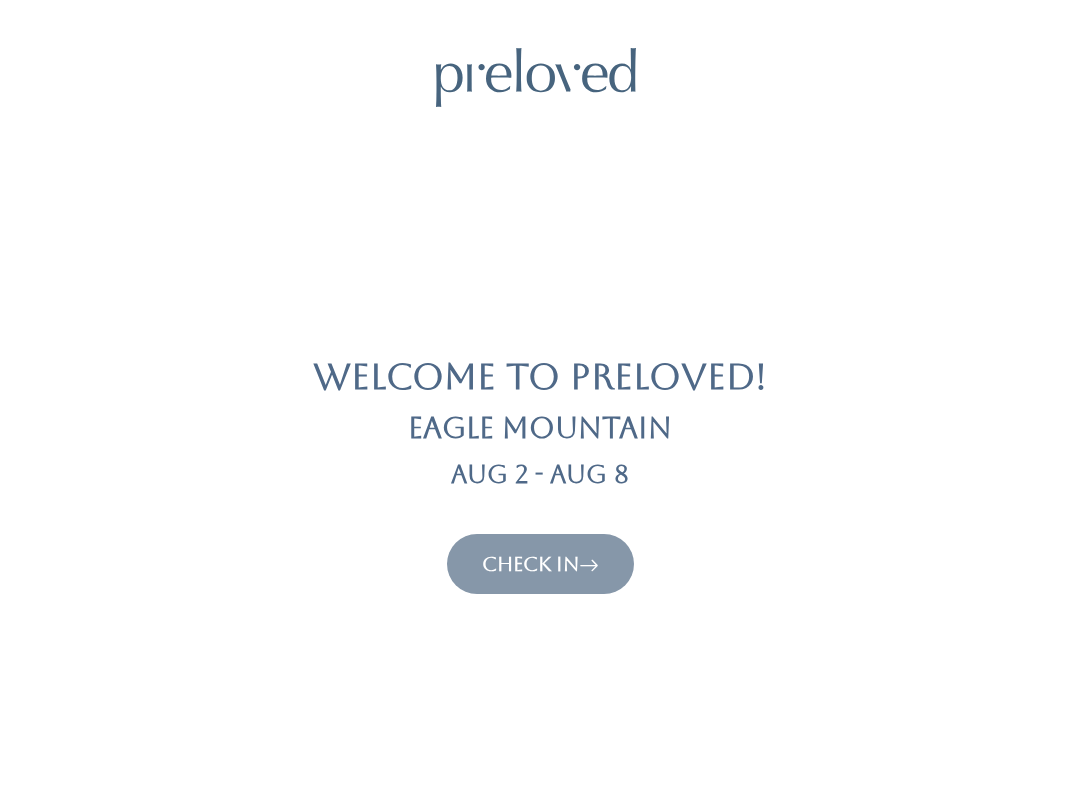 scroll, scrollTop: 0, scrollLeft: 0, axis: both 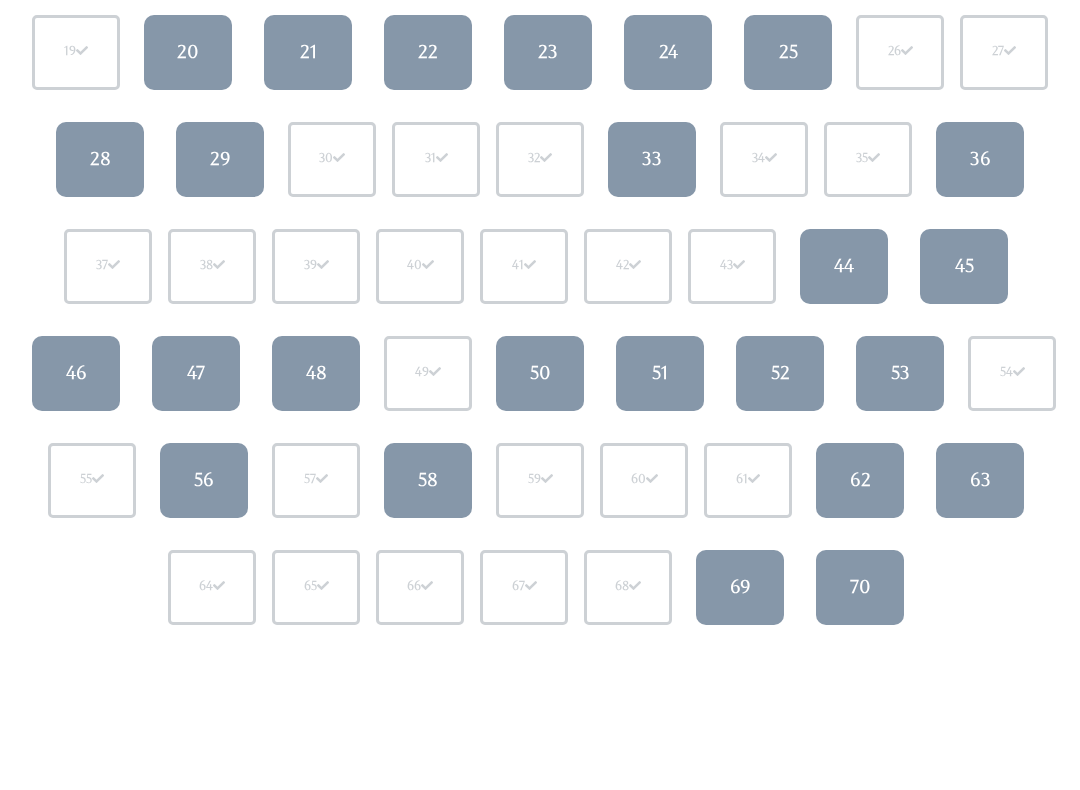 click on "56" at bounding box center (204, 481) 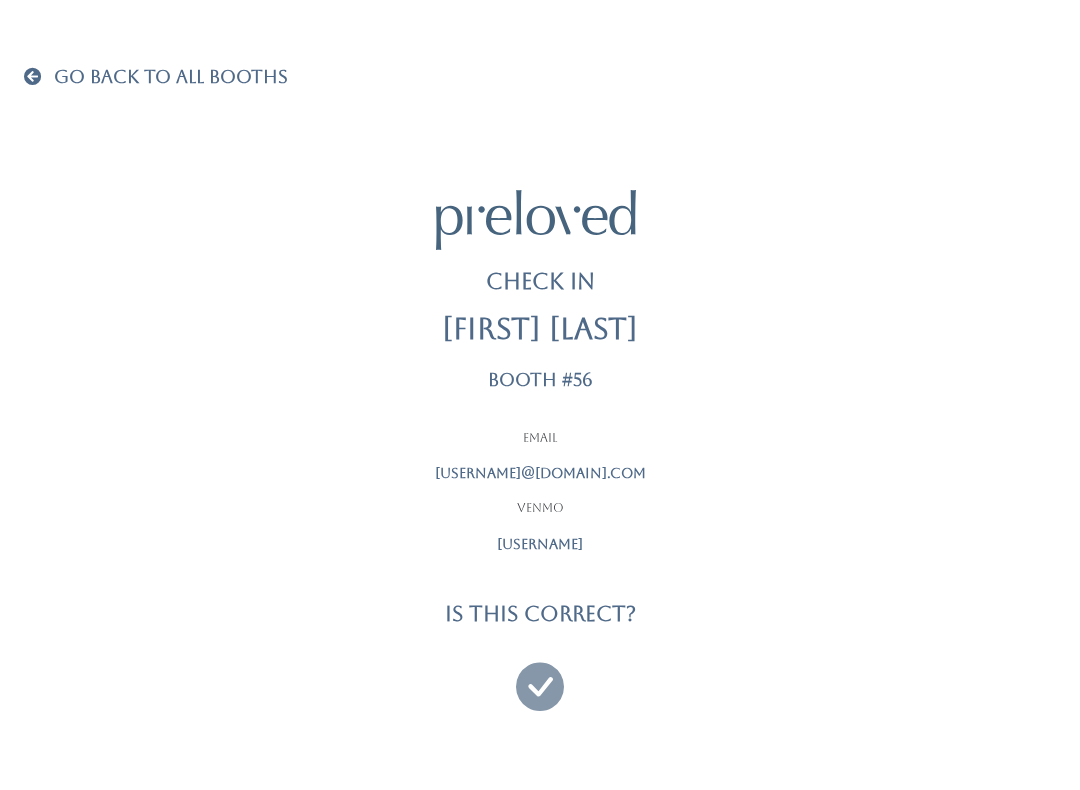 scroll, scrollTop: 0, scrollLeft: 0, axis: both 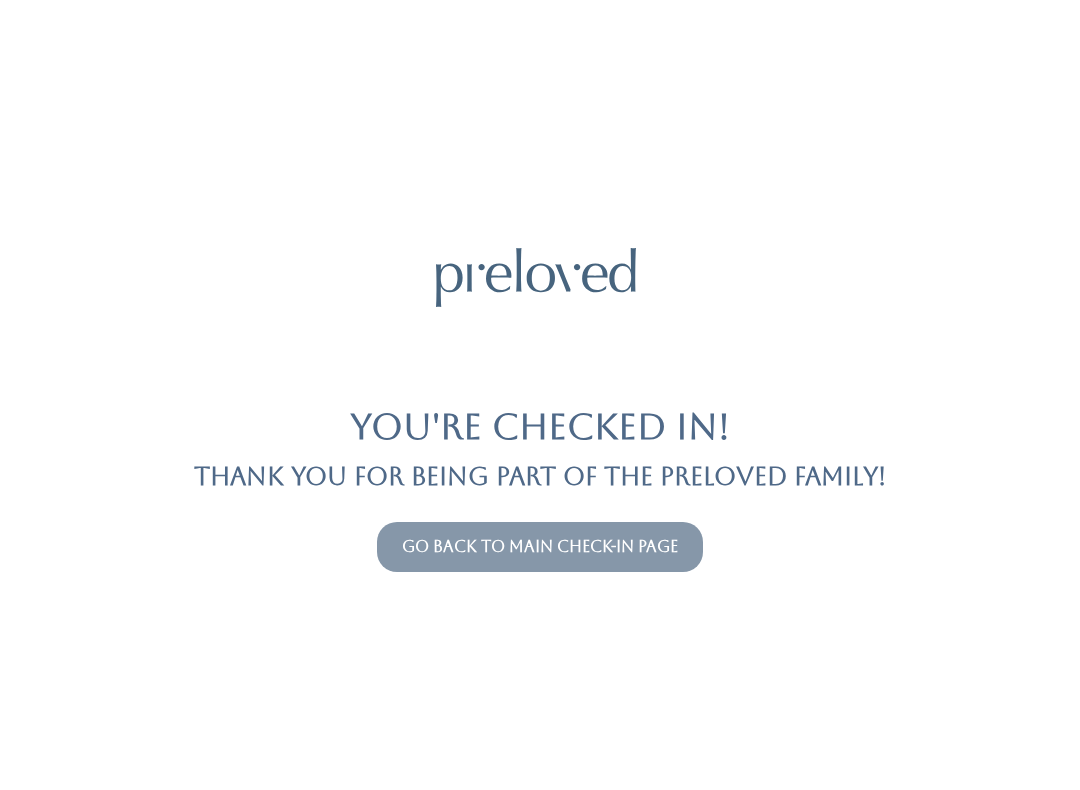 click on "Go back to main check-in page" at bounding box center [540, 547] 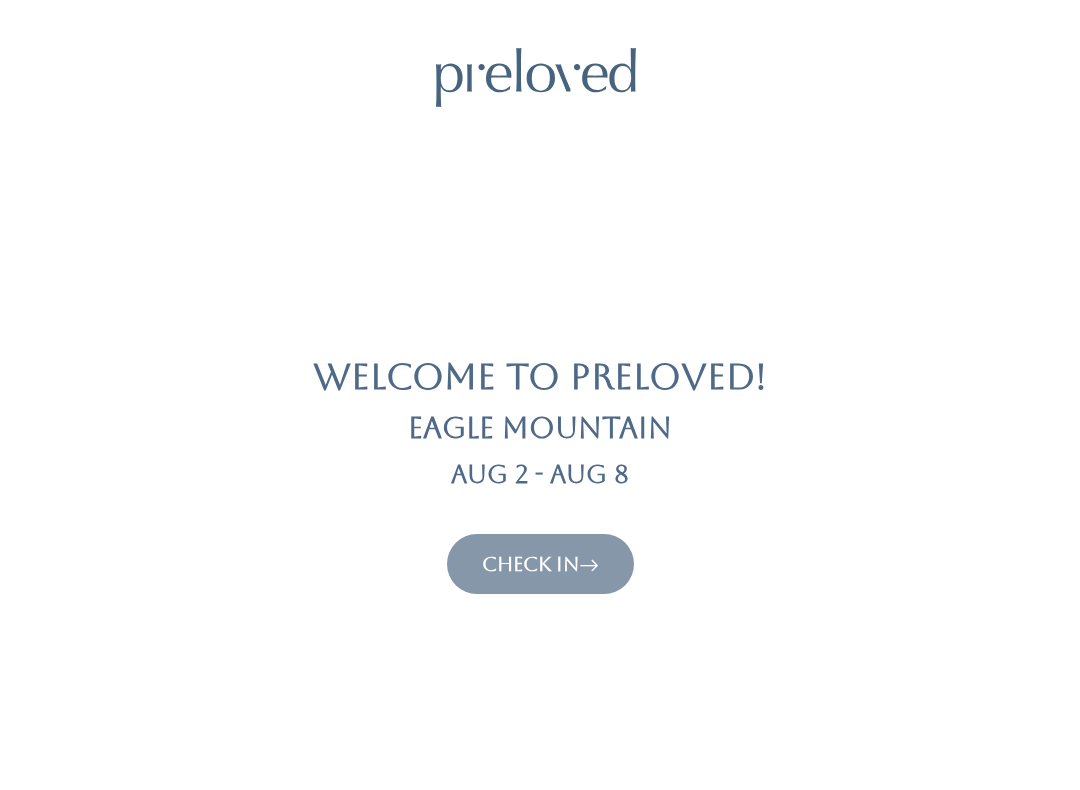 scroll, scrollTop: 0, scrollLeft: 0, axis: both 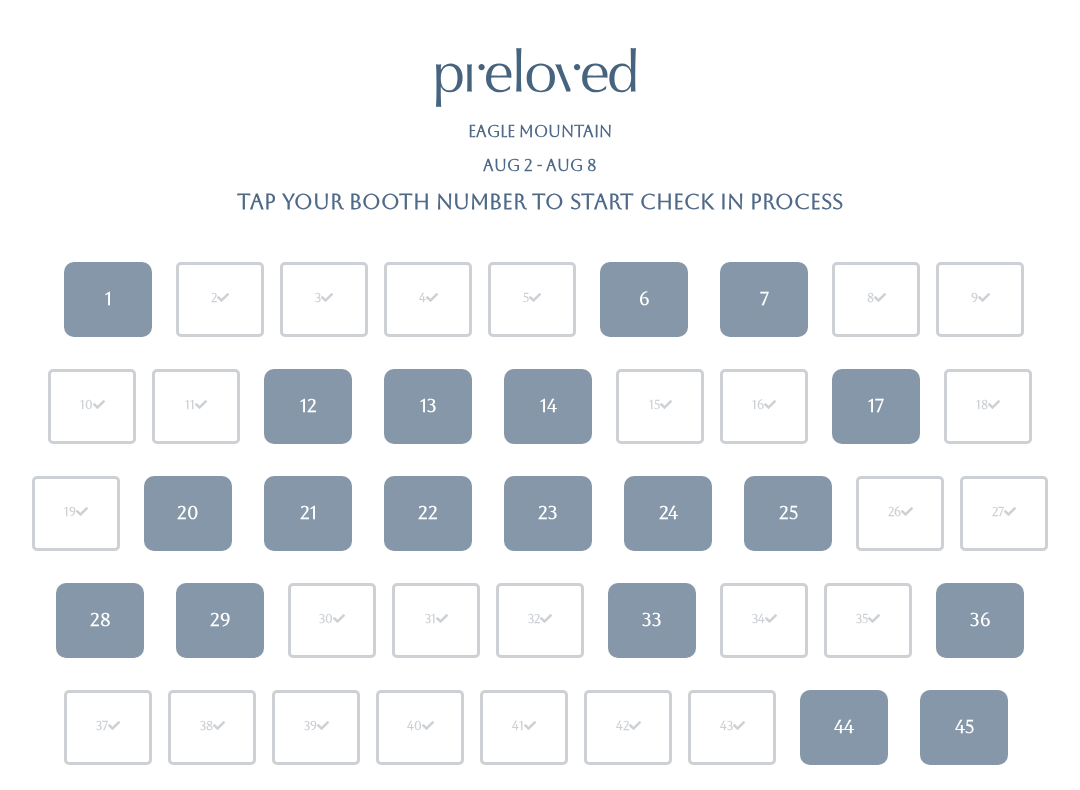 click on "17" at bounding box center [876, 406] 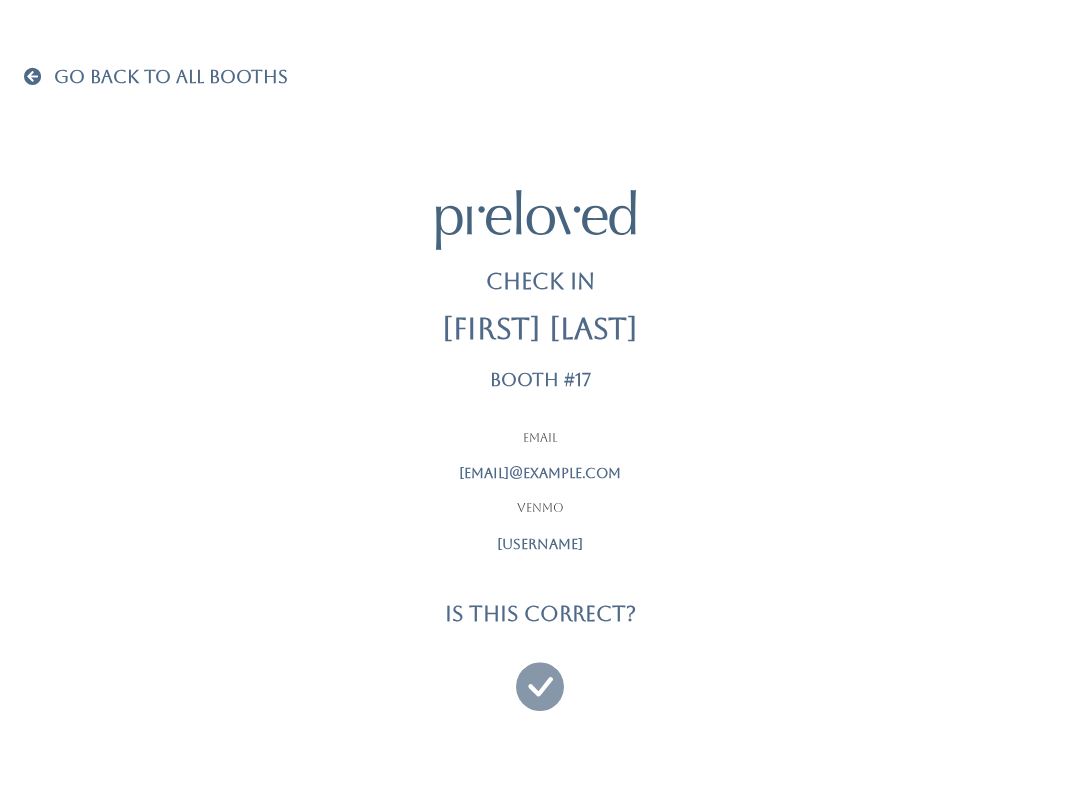 scroll, scrollTop: 0, scrollLeft: 0, axis: both 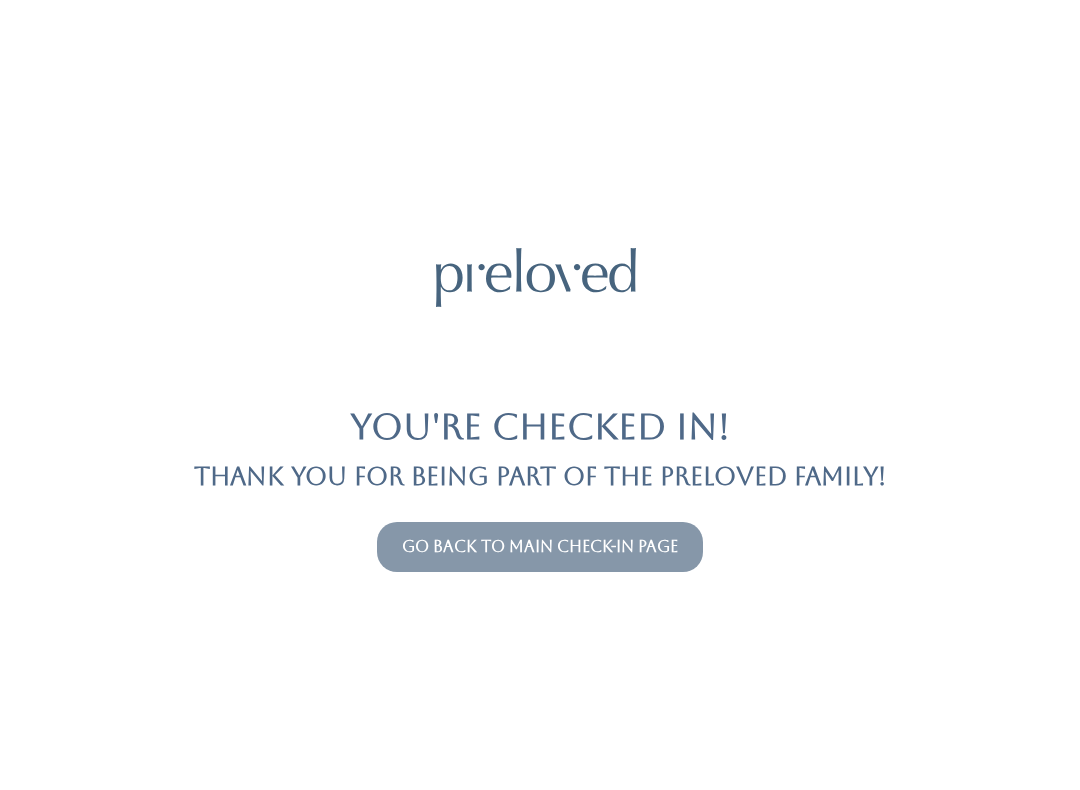 click on "Go back to main check-in page" at bounding box center (540, 546) 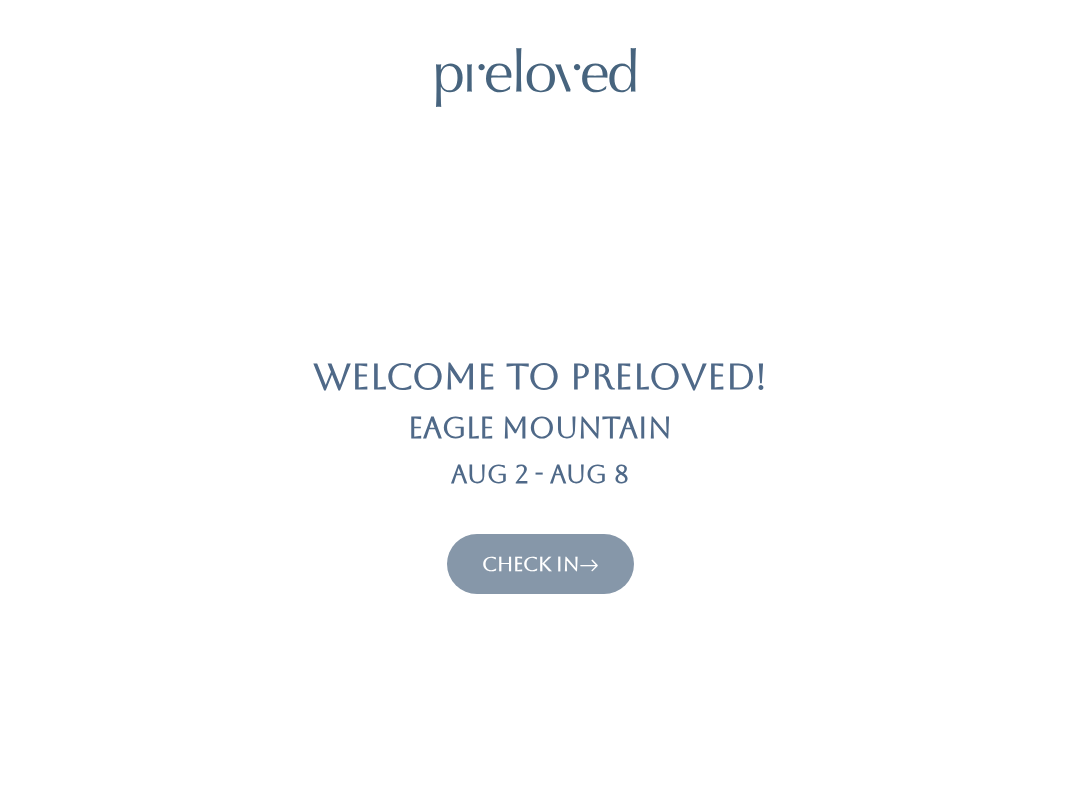 scroll, scrollTop: 0, scrollLeft: 0, axis: both 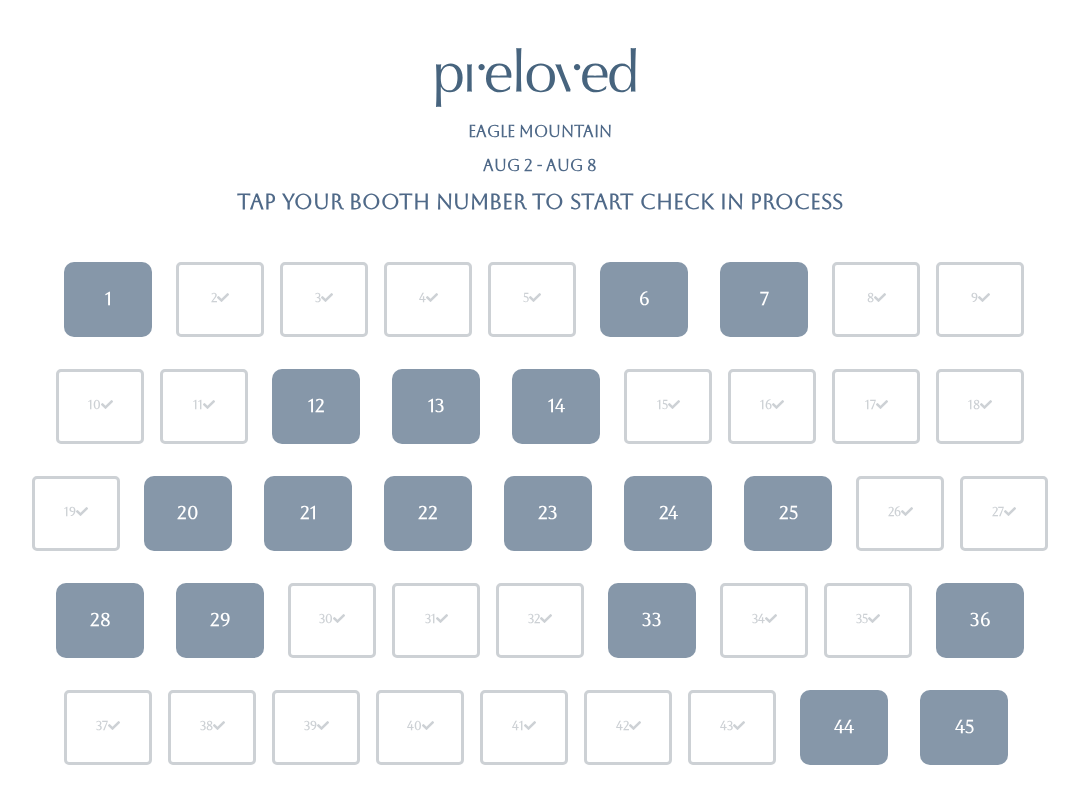click on "36" at bounding box center (980, 620) 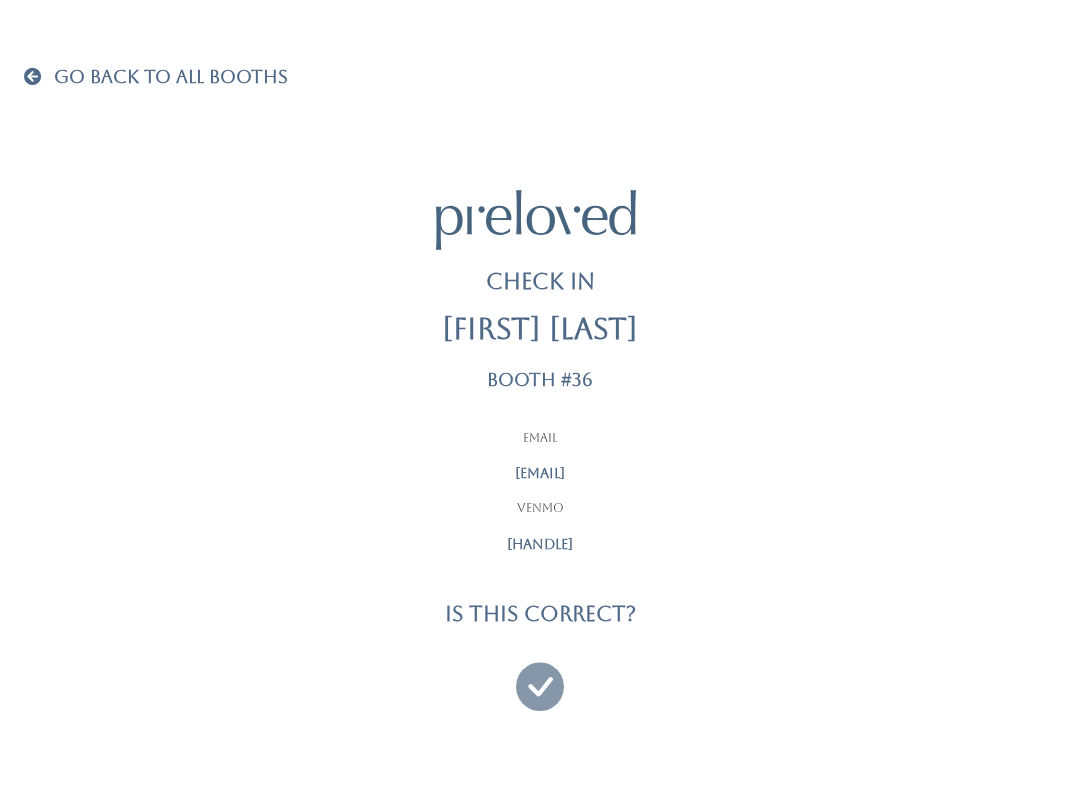 click on "Email
[EMAIL]
Venmo
[HANDLE]
Is this correct?" at bounding box center [540, 572] 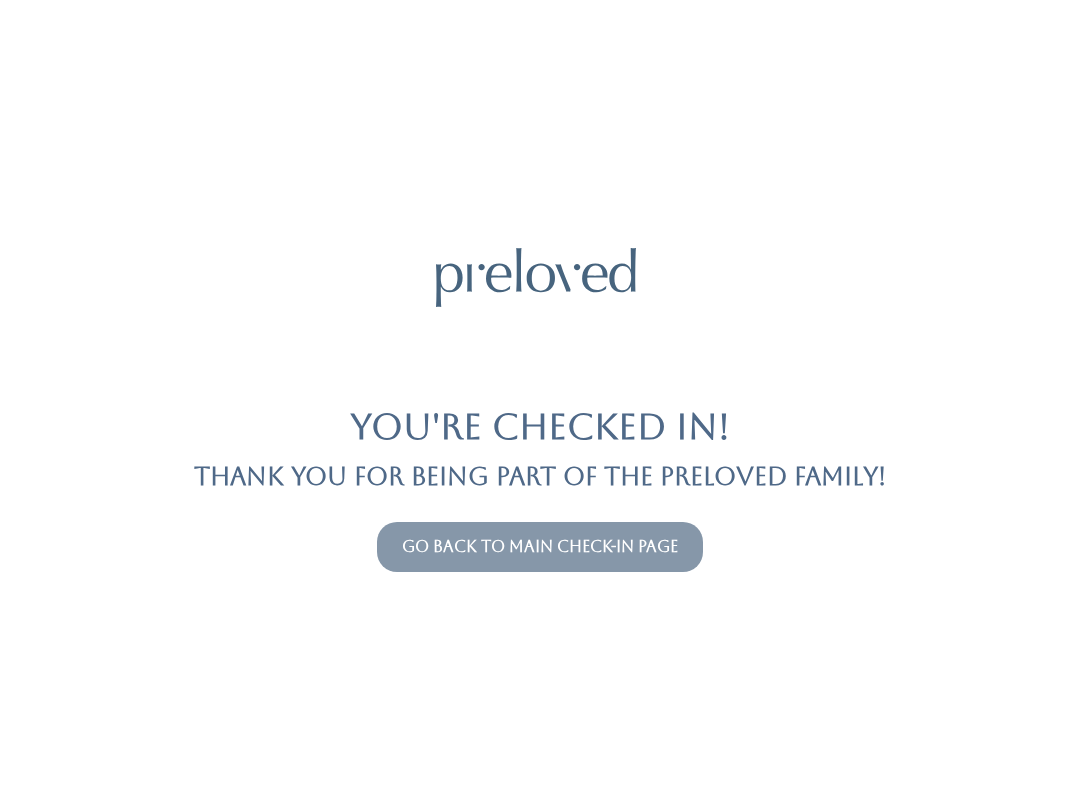 scroll, scrollTop: 0, scrollLeft: 0, axis: both 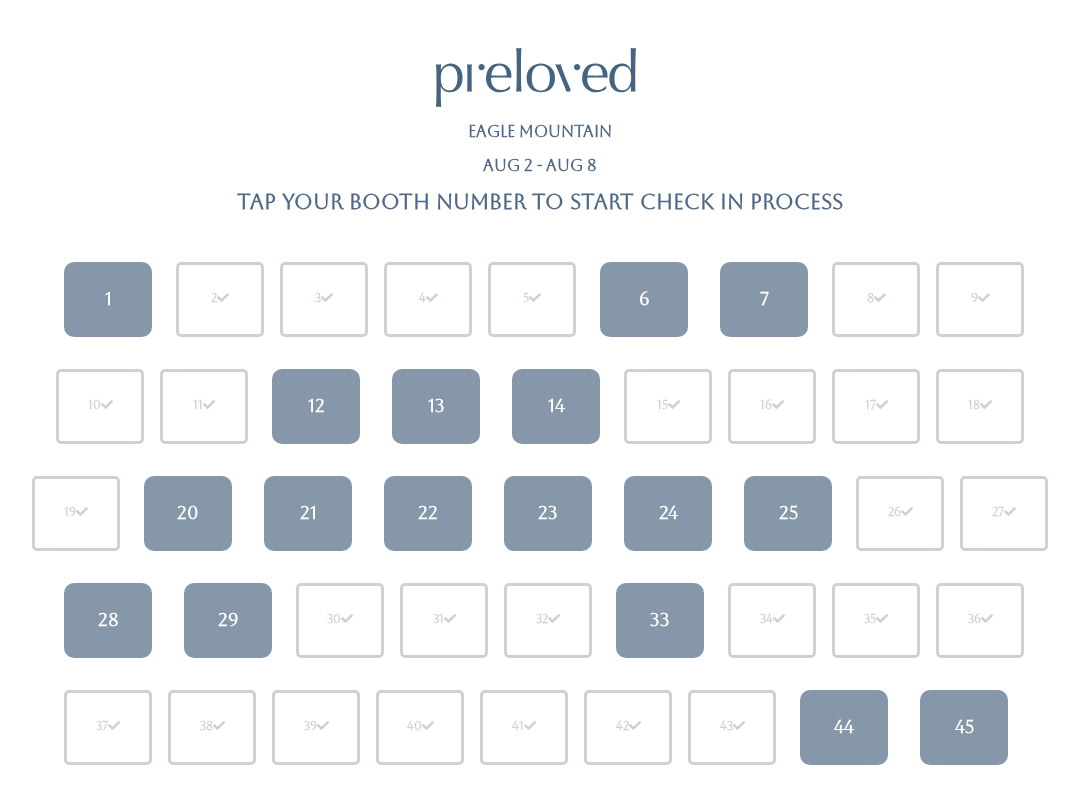 click at bounding box center (114, 726) 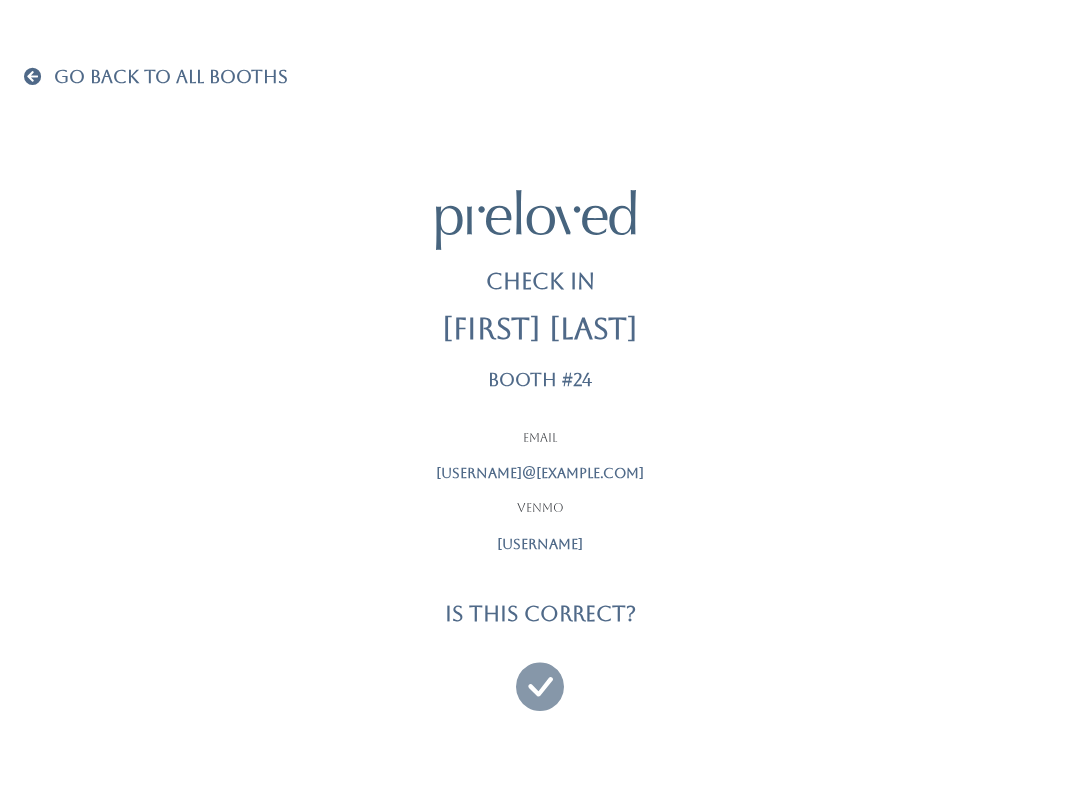 scroll, scrollTop: 0, scrollLeft: 0, axis: both 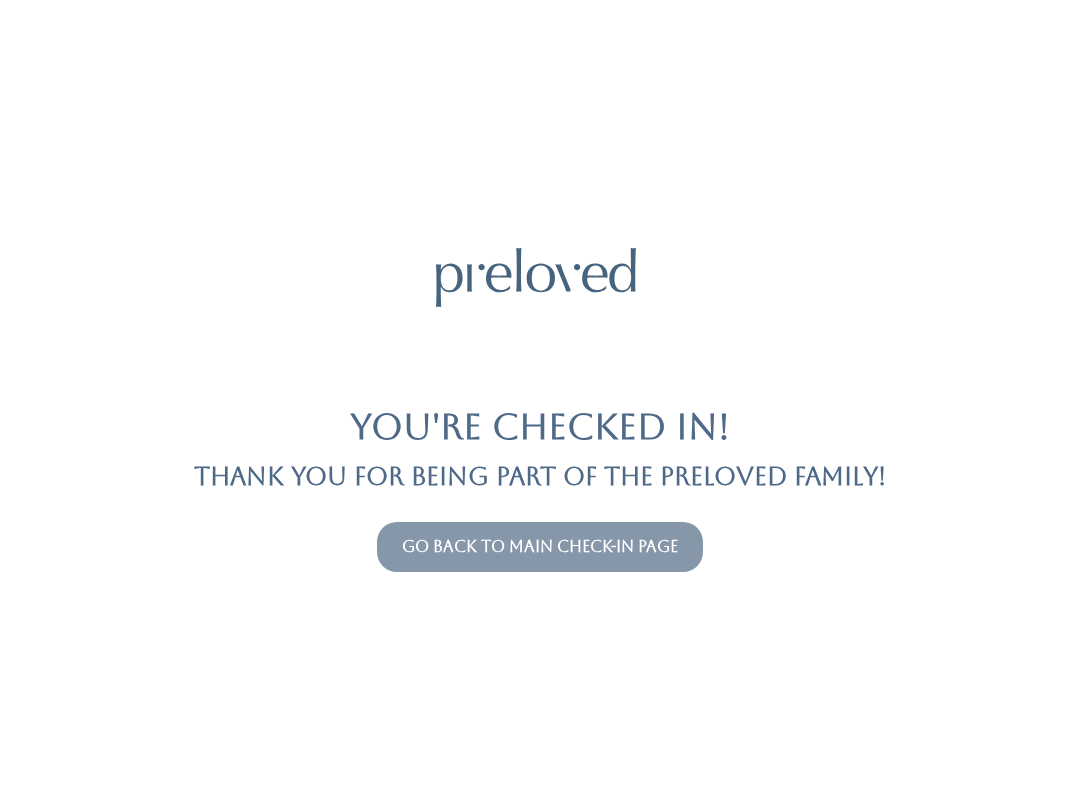 click on "Go back to main check-in page" at bounding box center (540, 547) 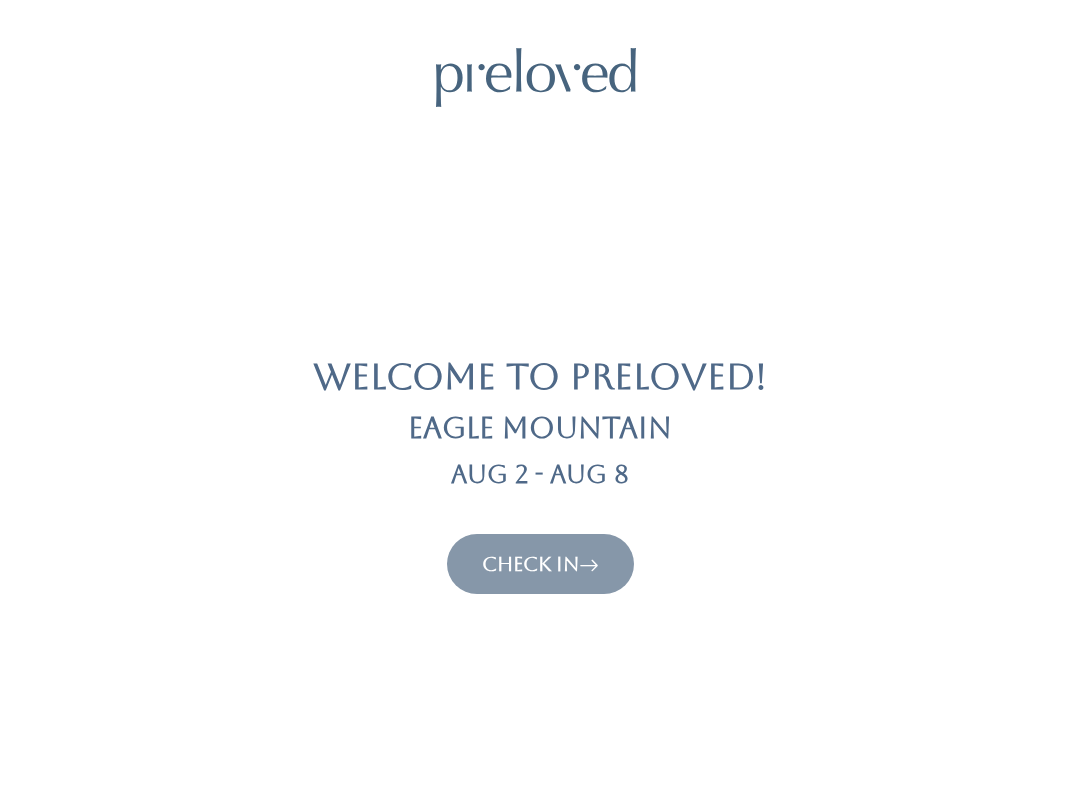 scroll, scrollTop: 0, scrollLeft: 0, axis: both 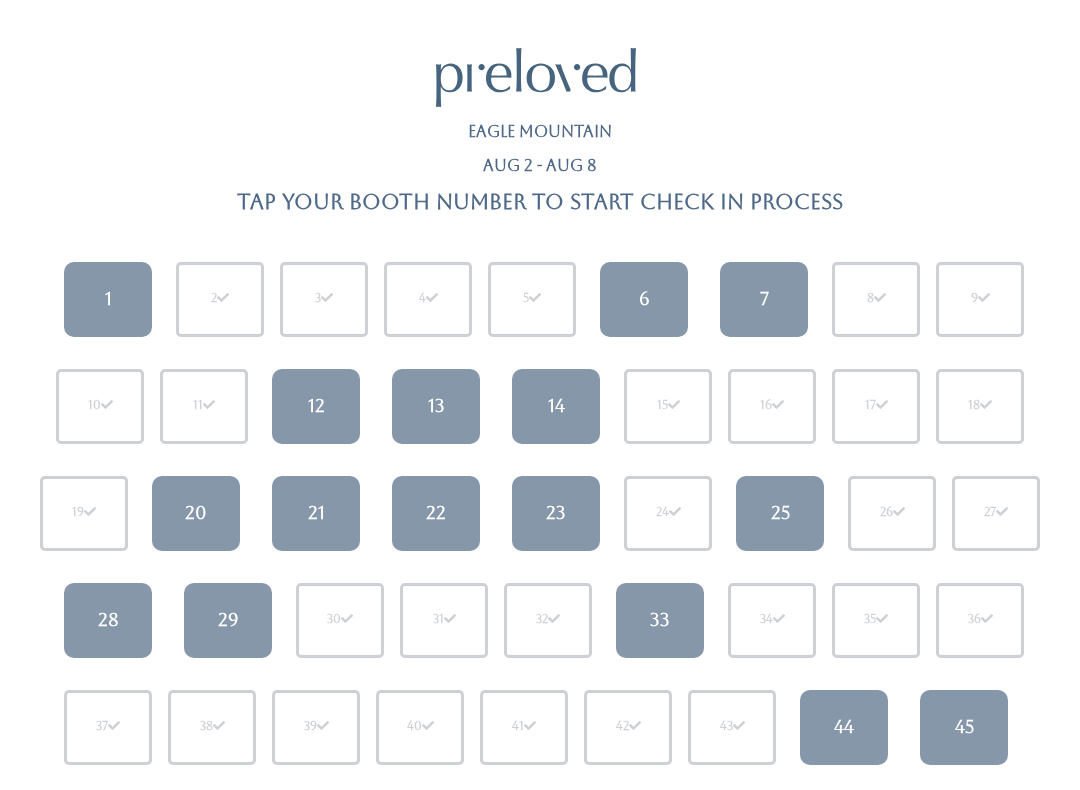 click on "1" at bounding box center (108, 299) 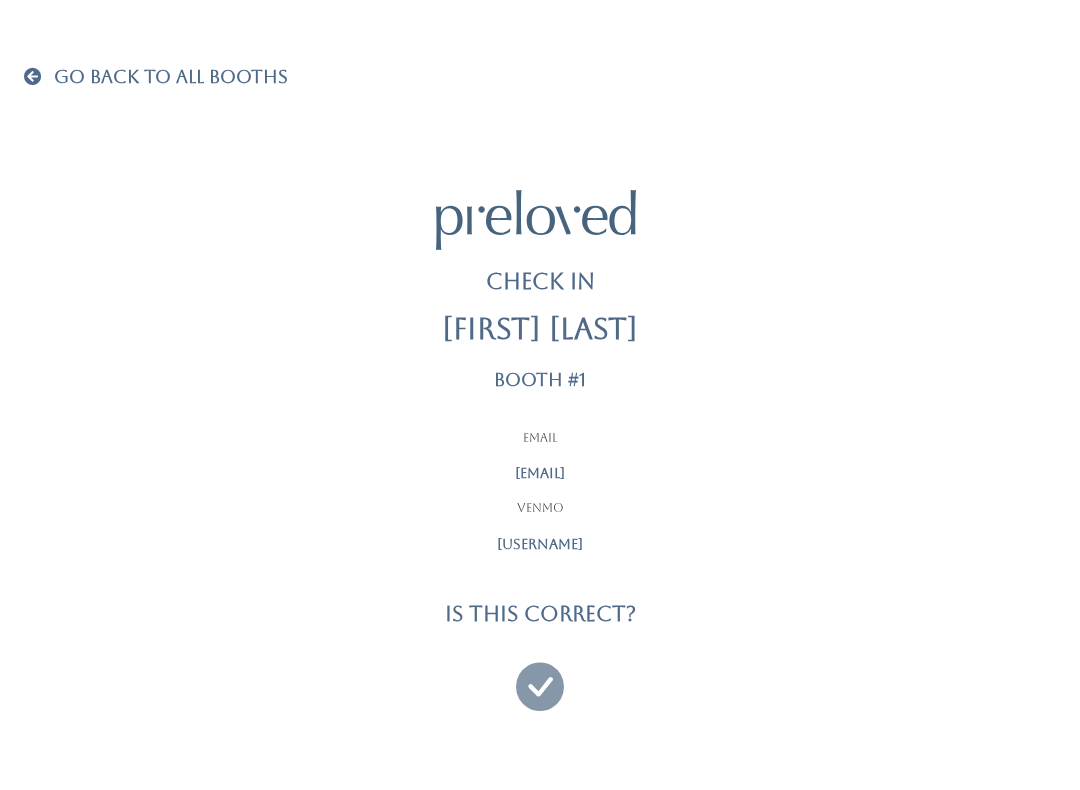 scroll, scrollTop: 0, scrollLeft: 0, axis: both 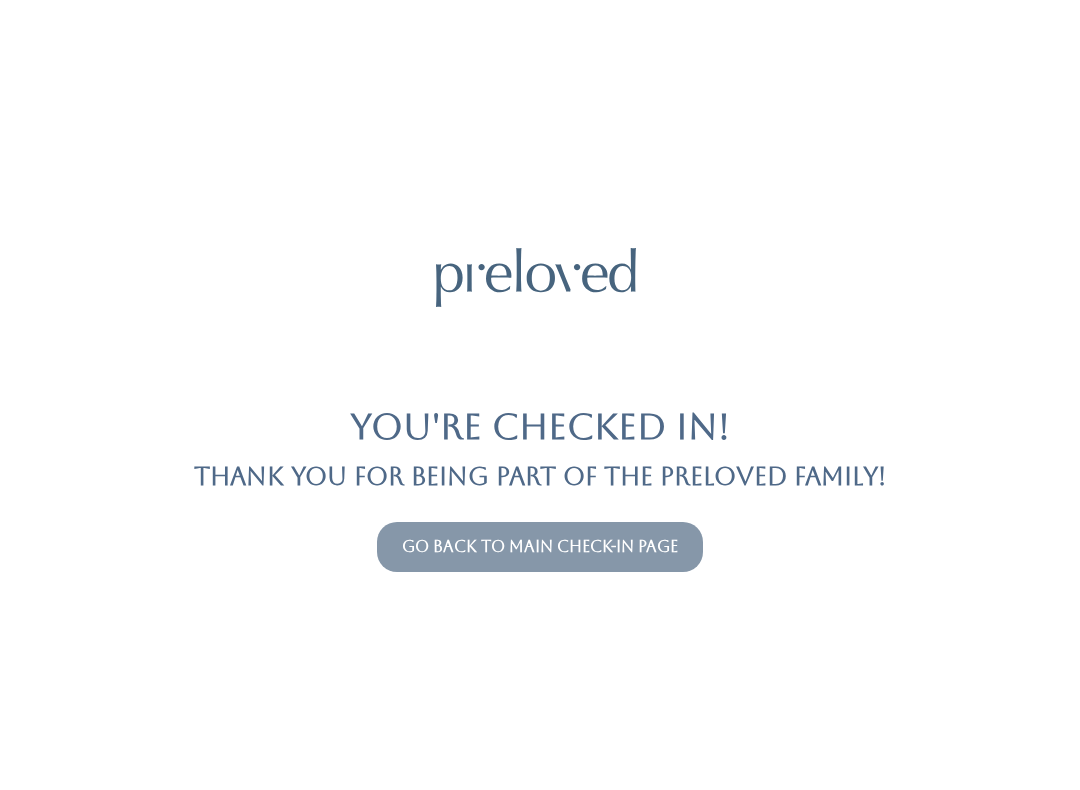 click on "Go back to main check-in page" at bounding box center [540, 546] 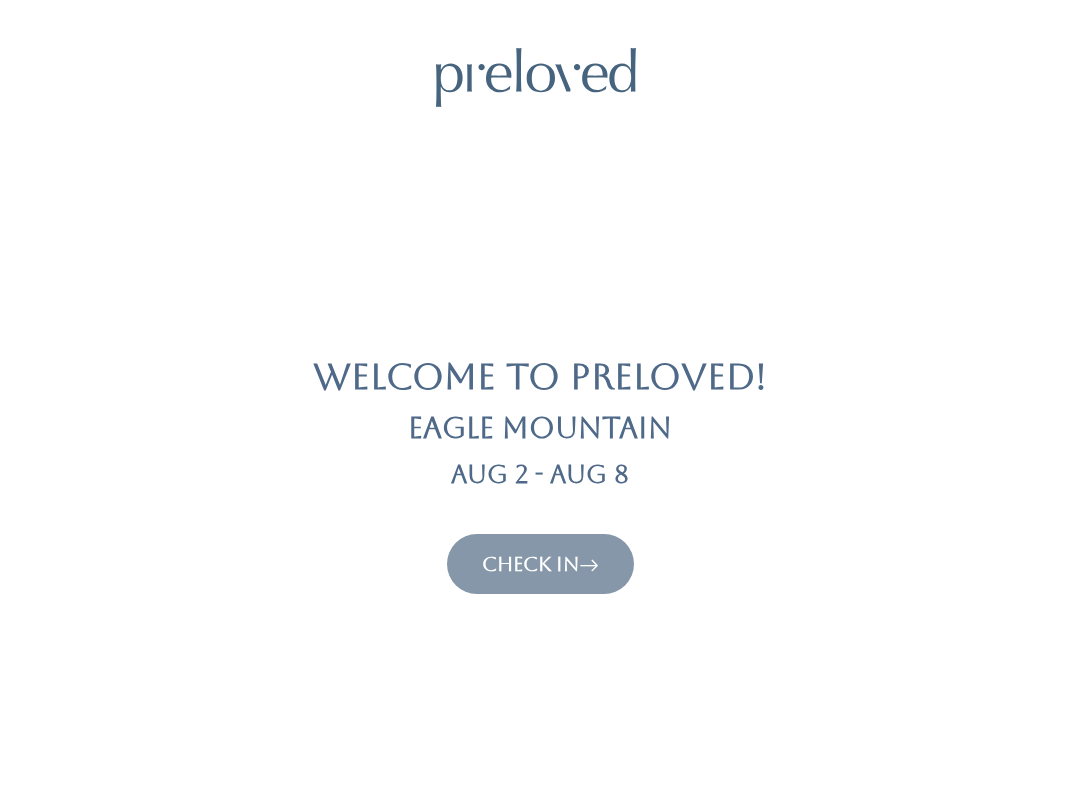 scroll, scrollTop: 0, scrollLeft: 0, axis: both 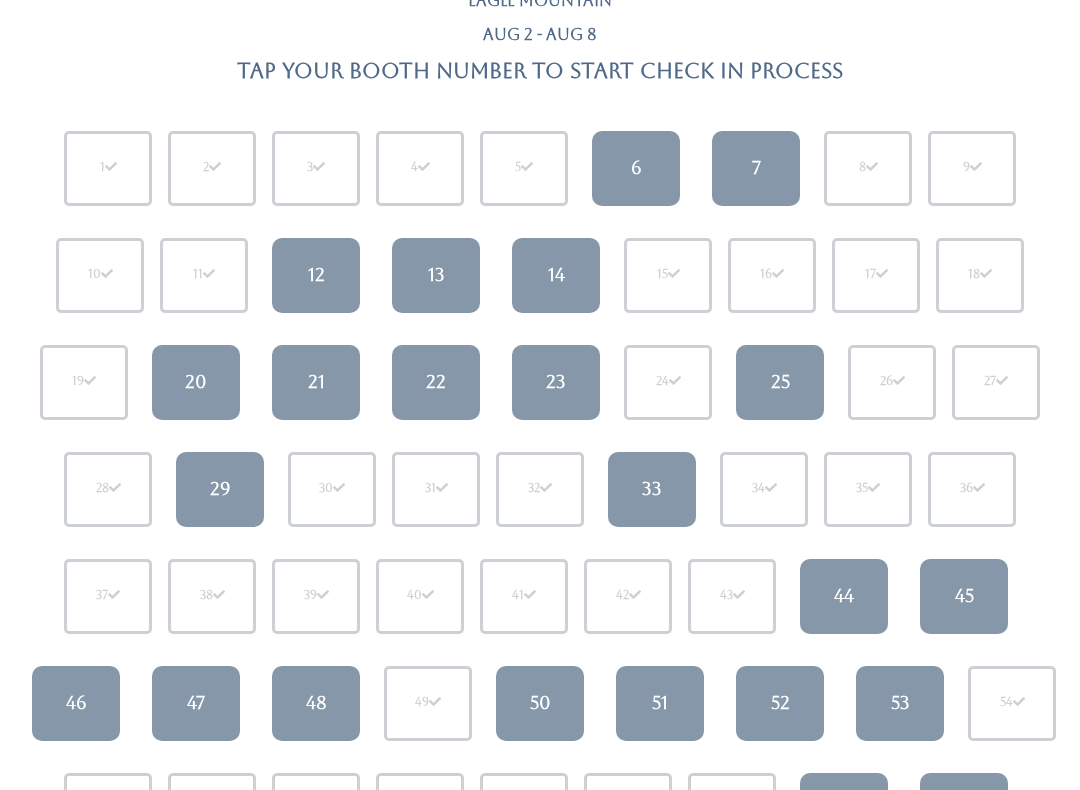 click on "48" at bounding box center [316, 703] 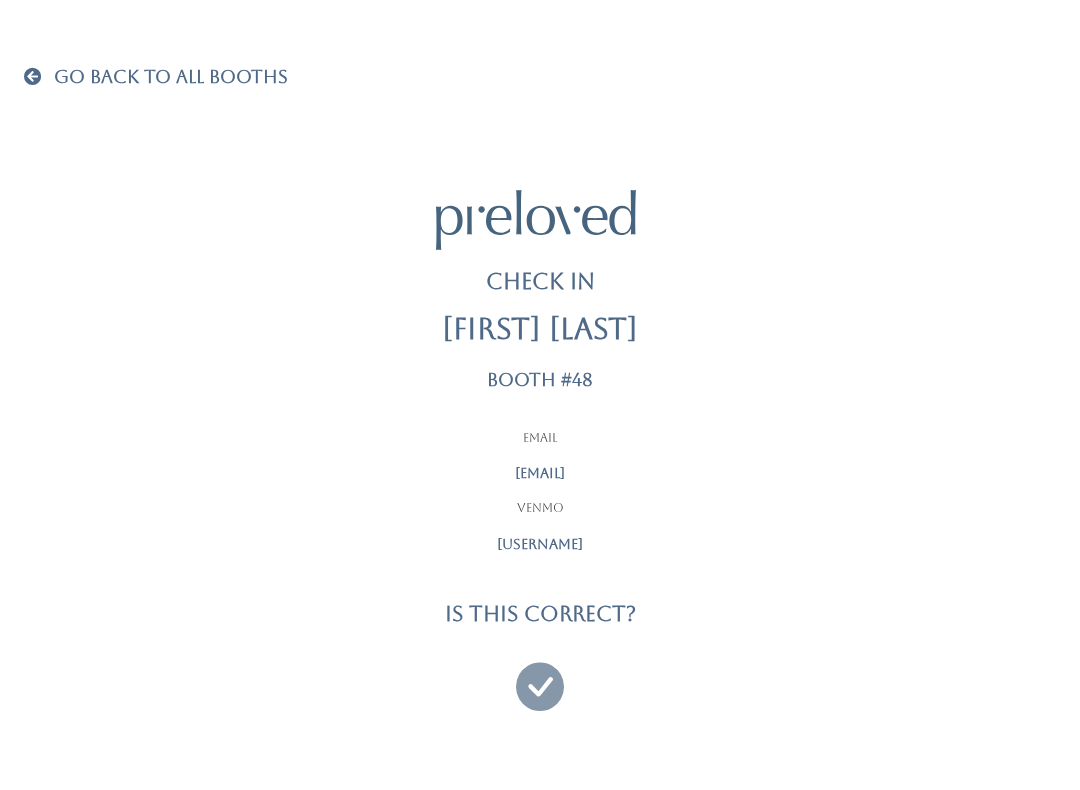 scroll, scrollTop: 0, scrollLeft: 0, axis: both 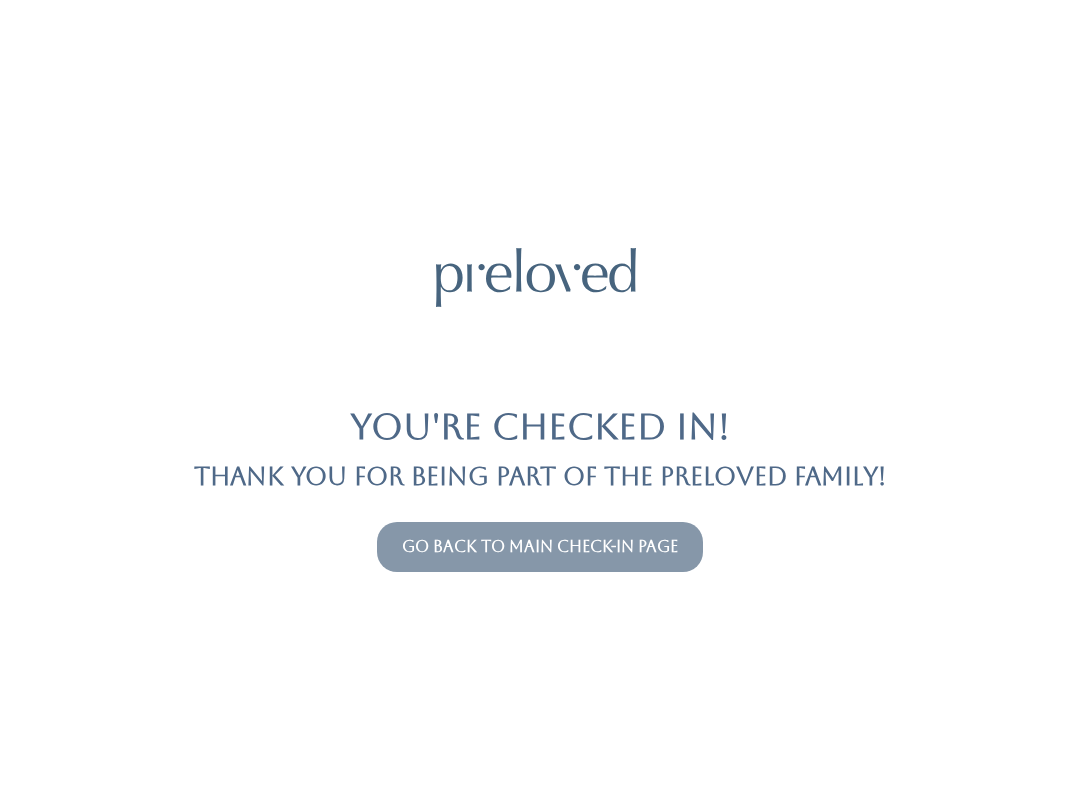 click on "Go back to main check-in page" at bounding box center [540, 546] 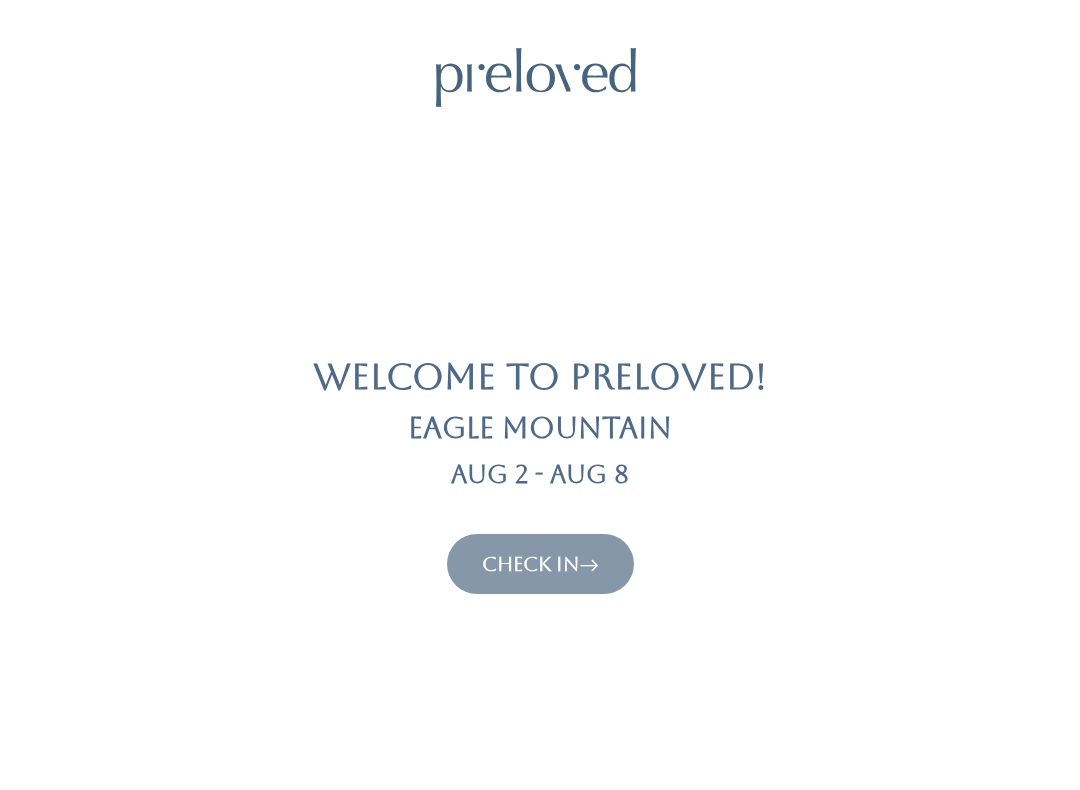 scroll, scrollTop: 0, scrollLeft: 0, axis: both 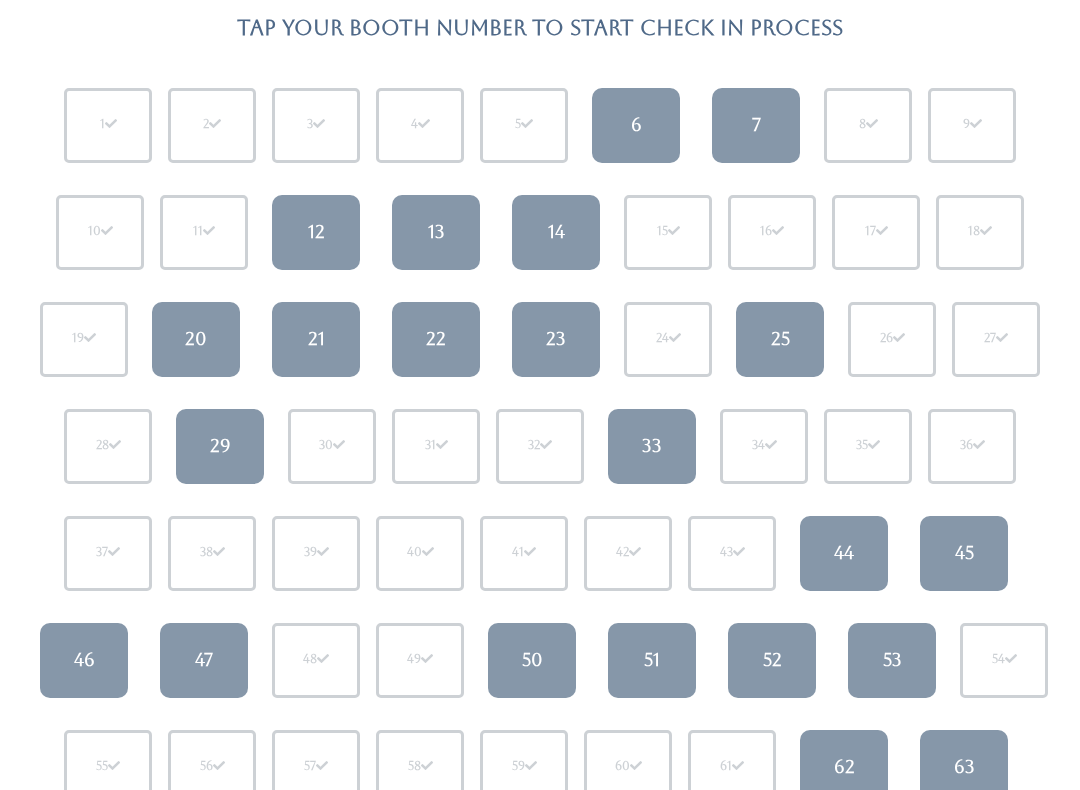 click on "6" at bounding box center (636, 125) 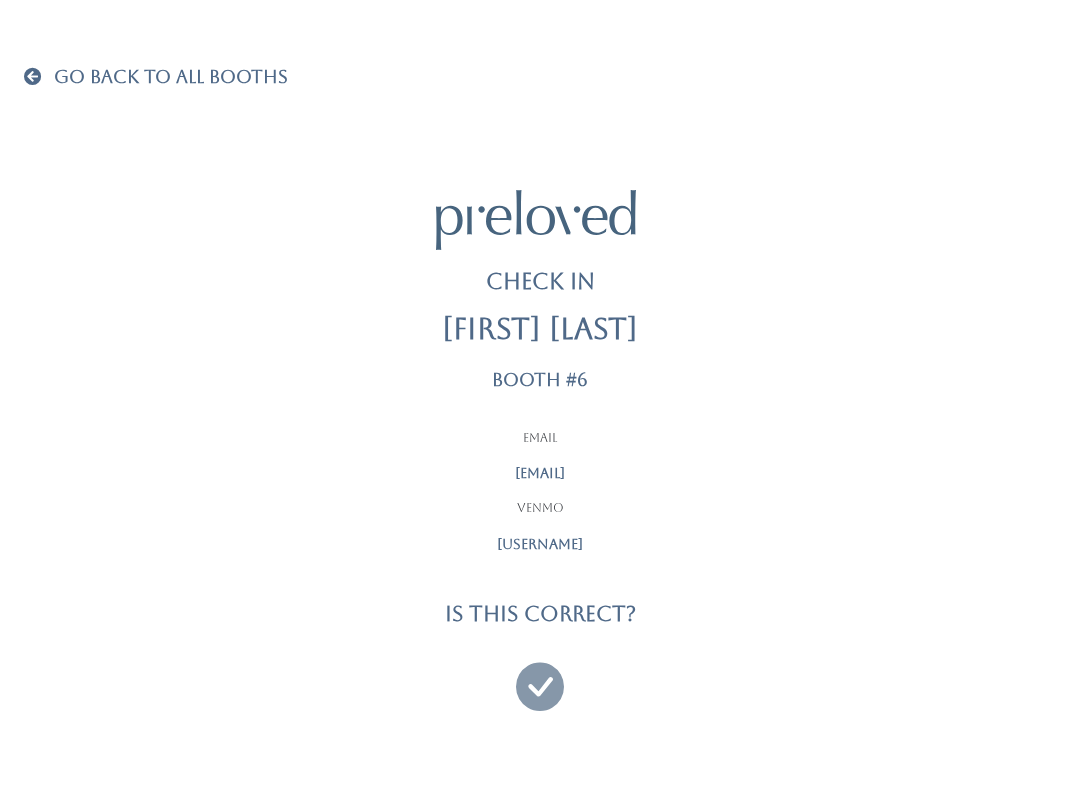 scroll, scrollTop: 0, scrollLeft: 0, axis: both 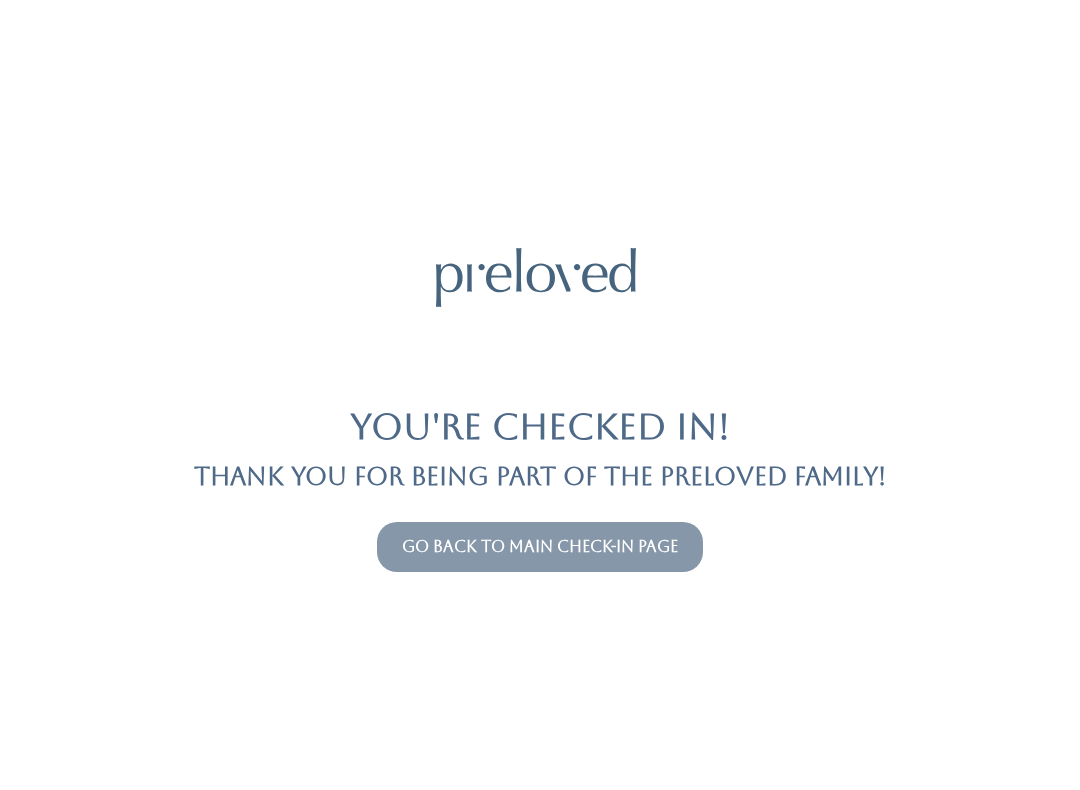 click on "Go back to main check-in page" at bounding box center [540, 546] 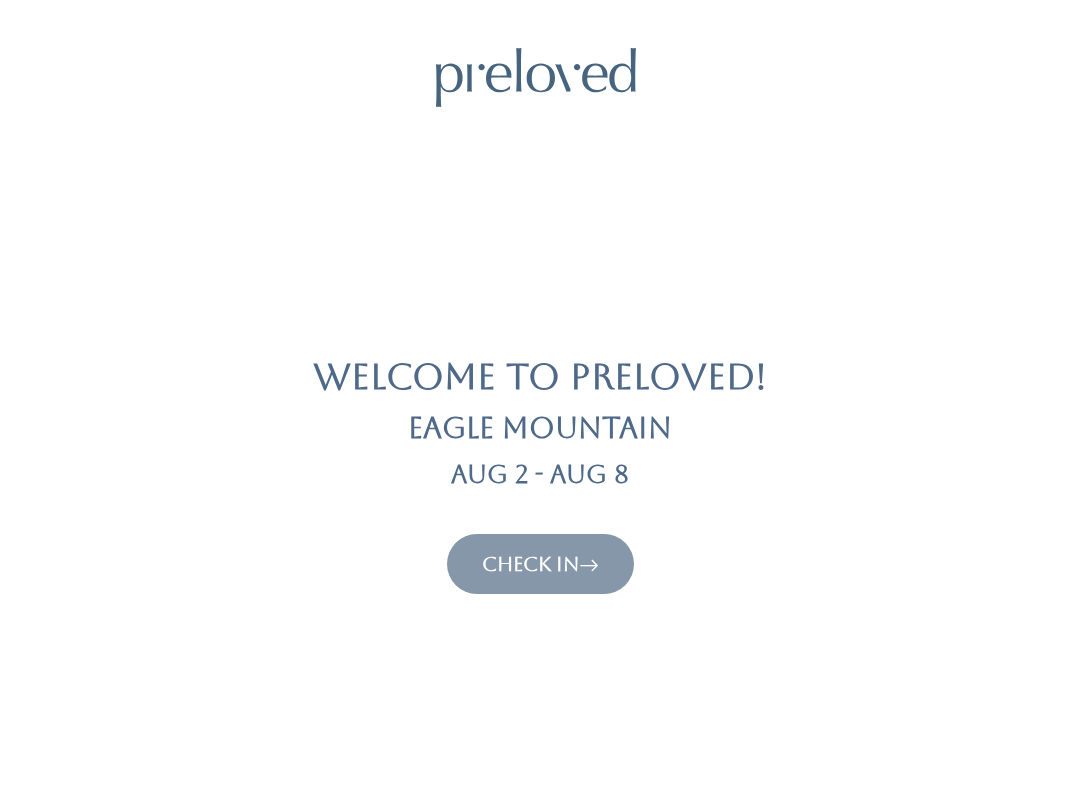 scroll, scrollTop: 0, scrollLeft: 0, axis: both 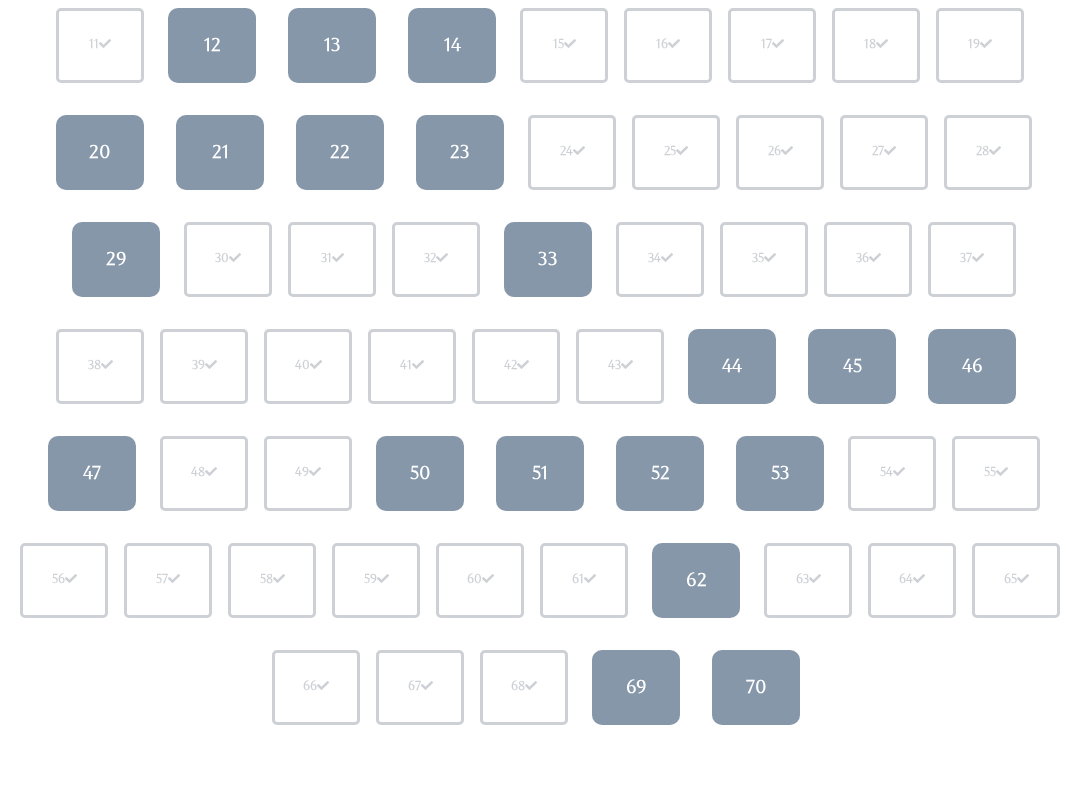 click on "51" at bounding box center [540, 473] 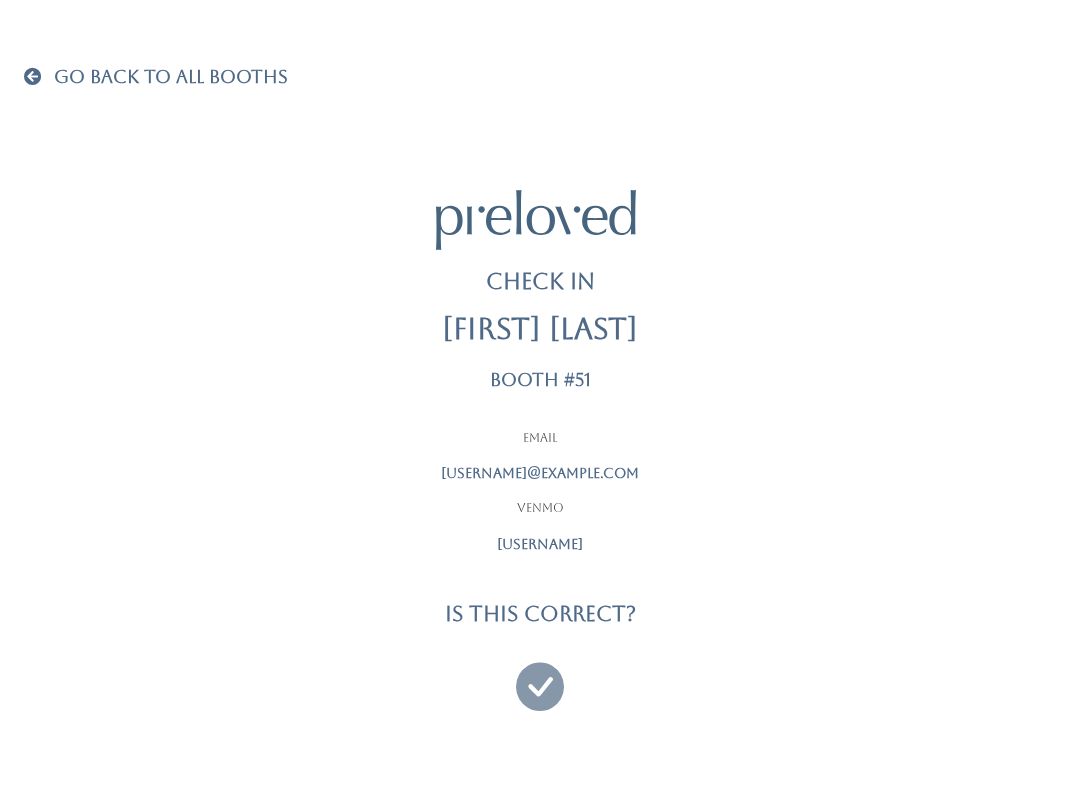 scroll, scrollTop: 0, scrollLeft: 0, axis: both 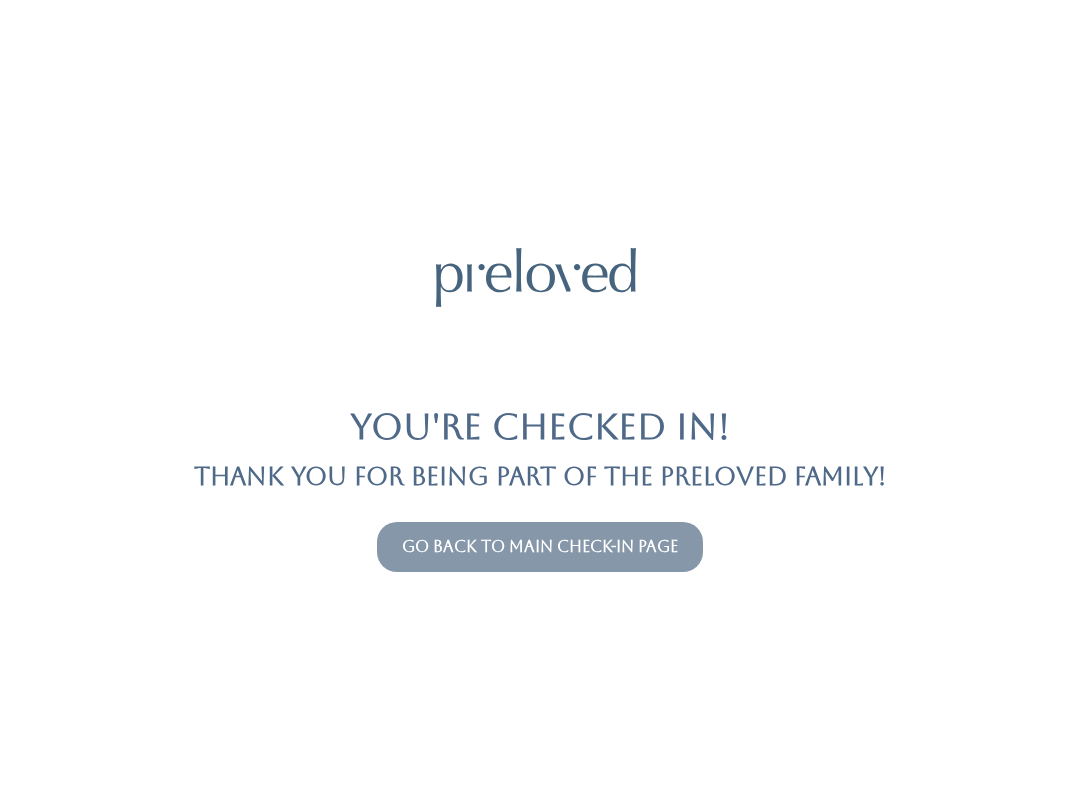 click on "Go back to main check-in page" at bounding box center (540, 546) 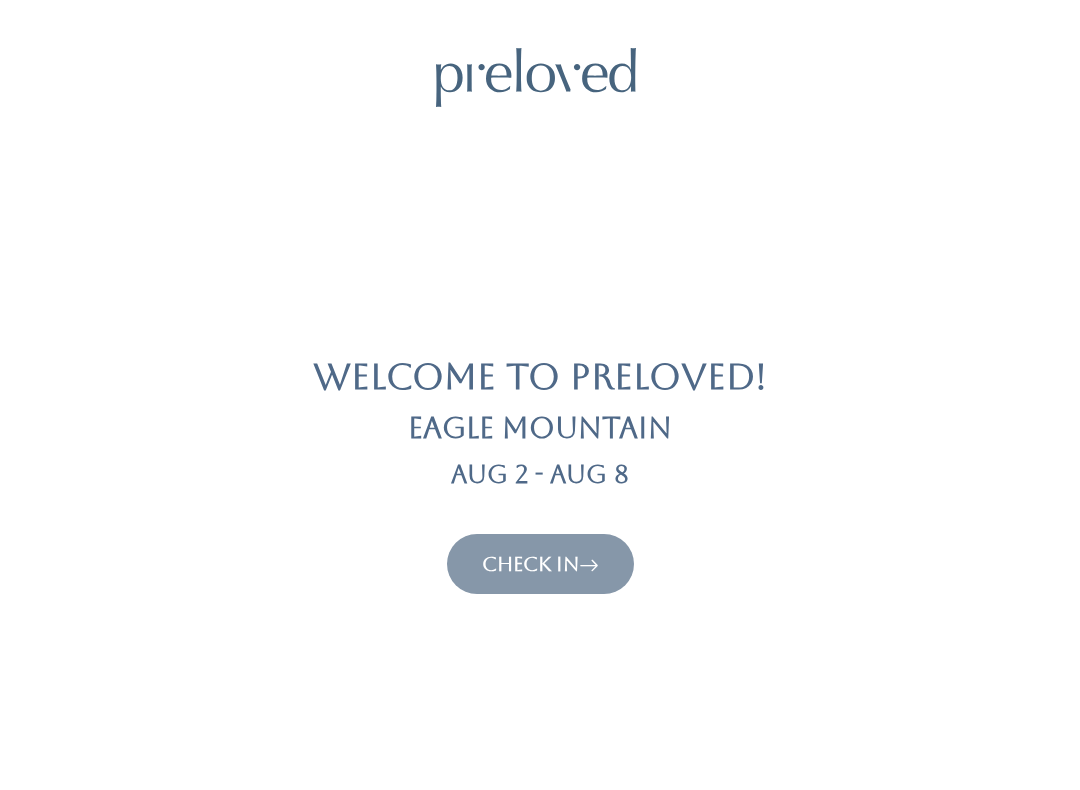 scroll, scrollTop: 0, scrollLeft: 0, axis: both 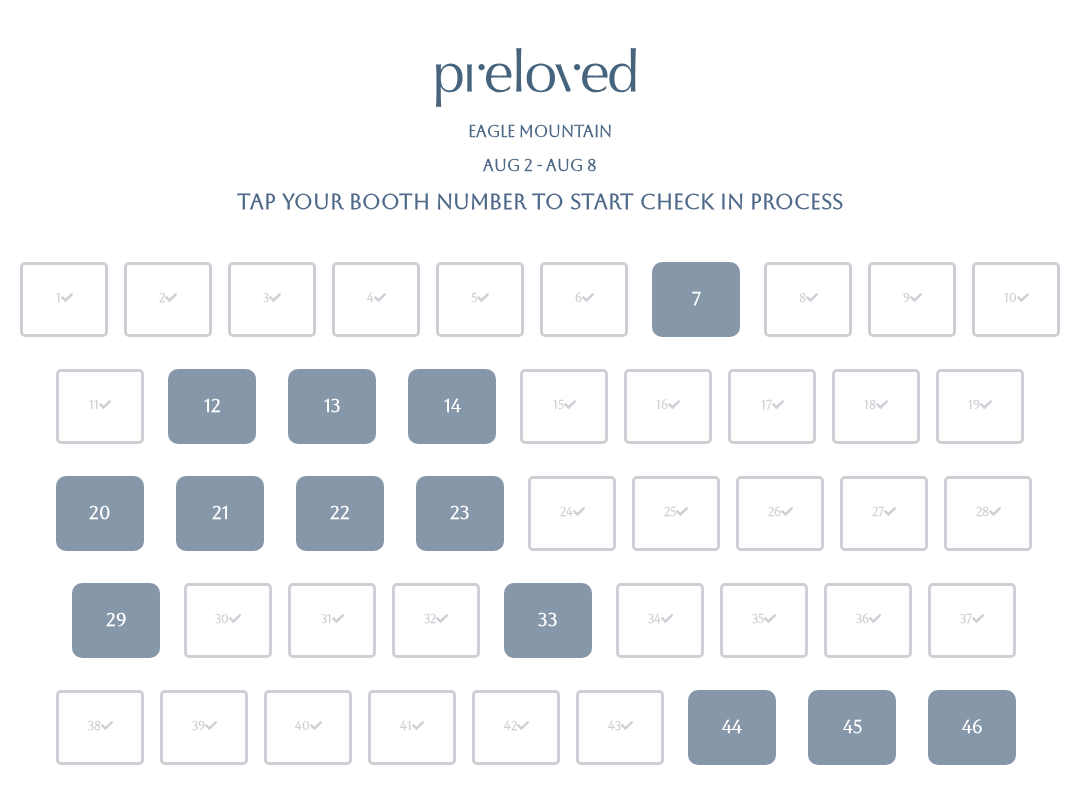click on "33" at bounding box center (548, 620) 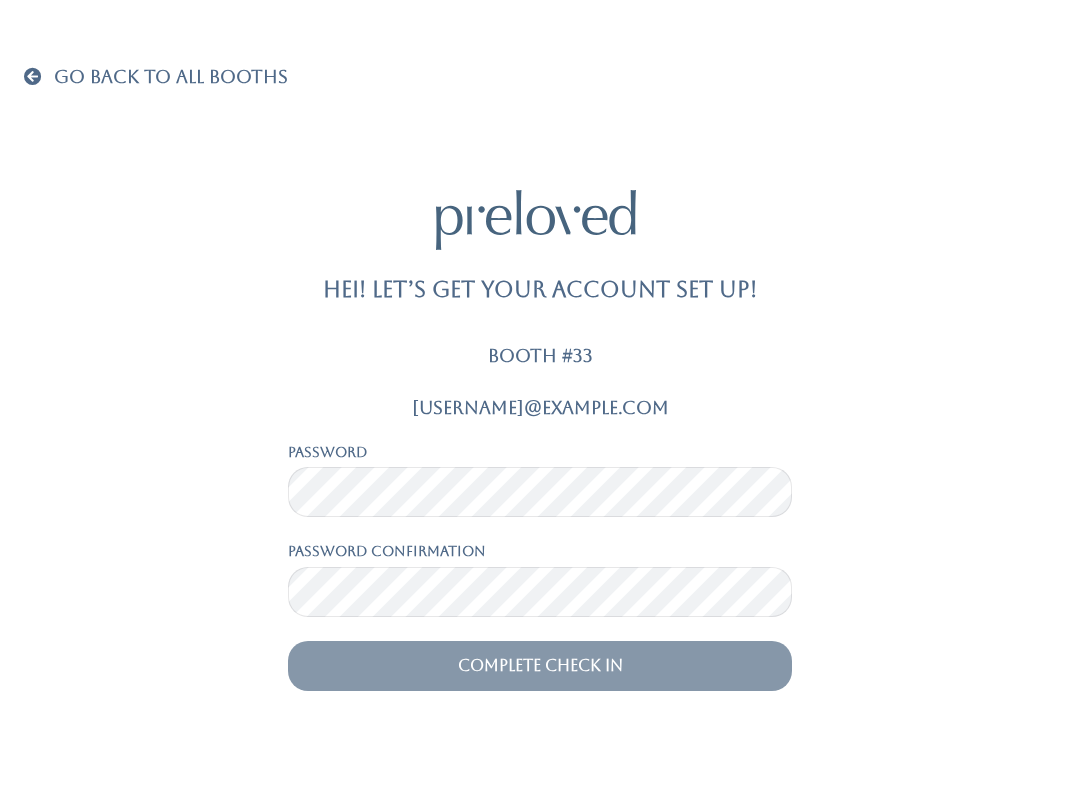 scroll, scrollTop: 0, scrollLeft: 0, axis: both 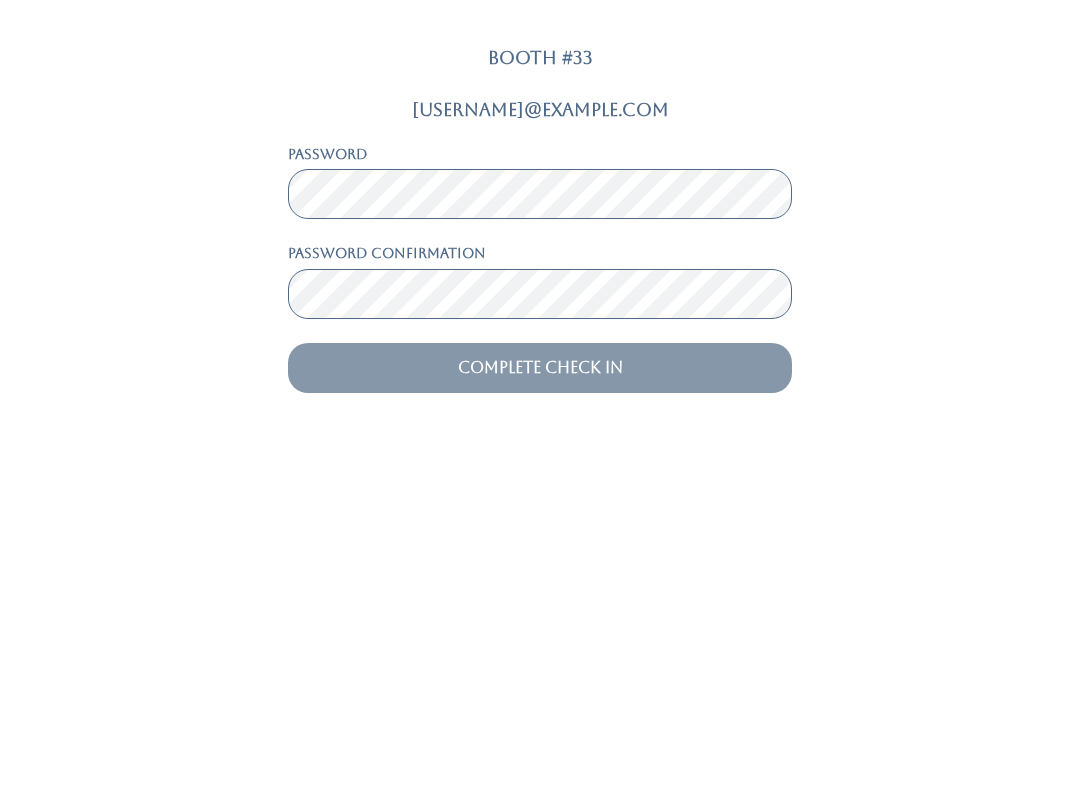 click on "Complete Check In" at bounding box center (540, 666) 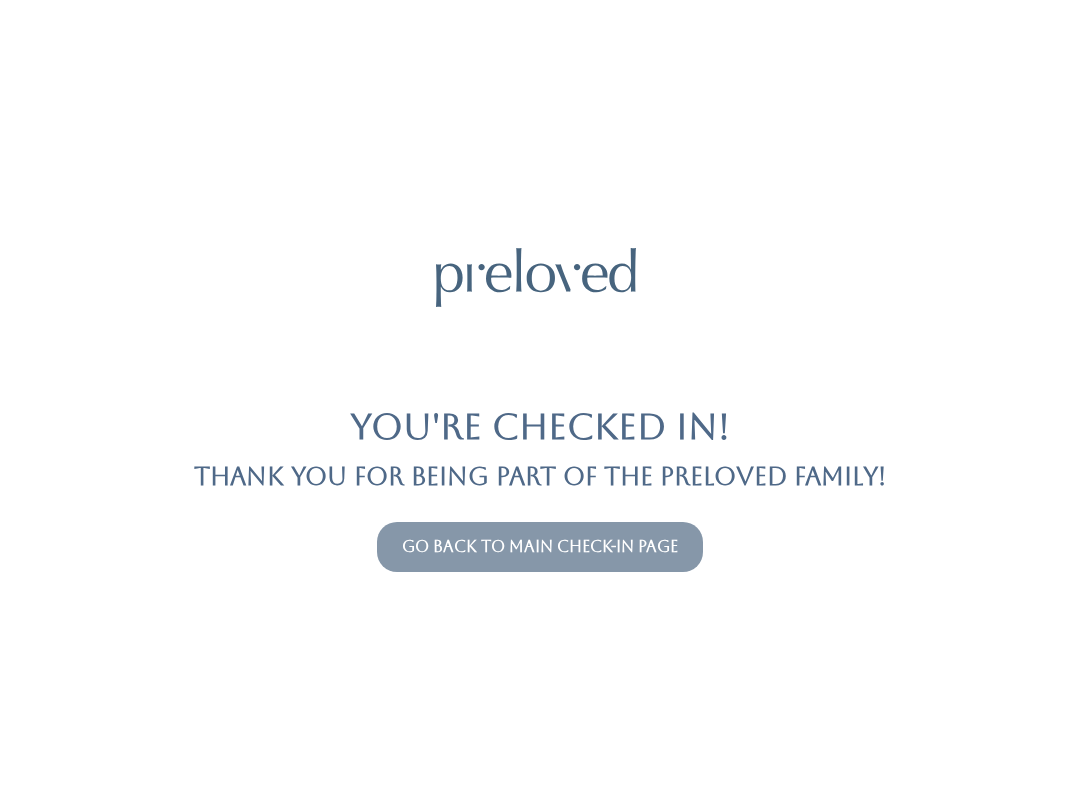 scroll, scrollTop: 0, scrollLeft: 0, axis: both 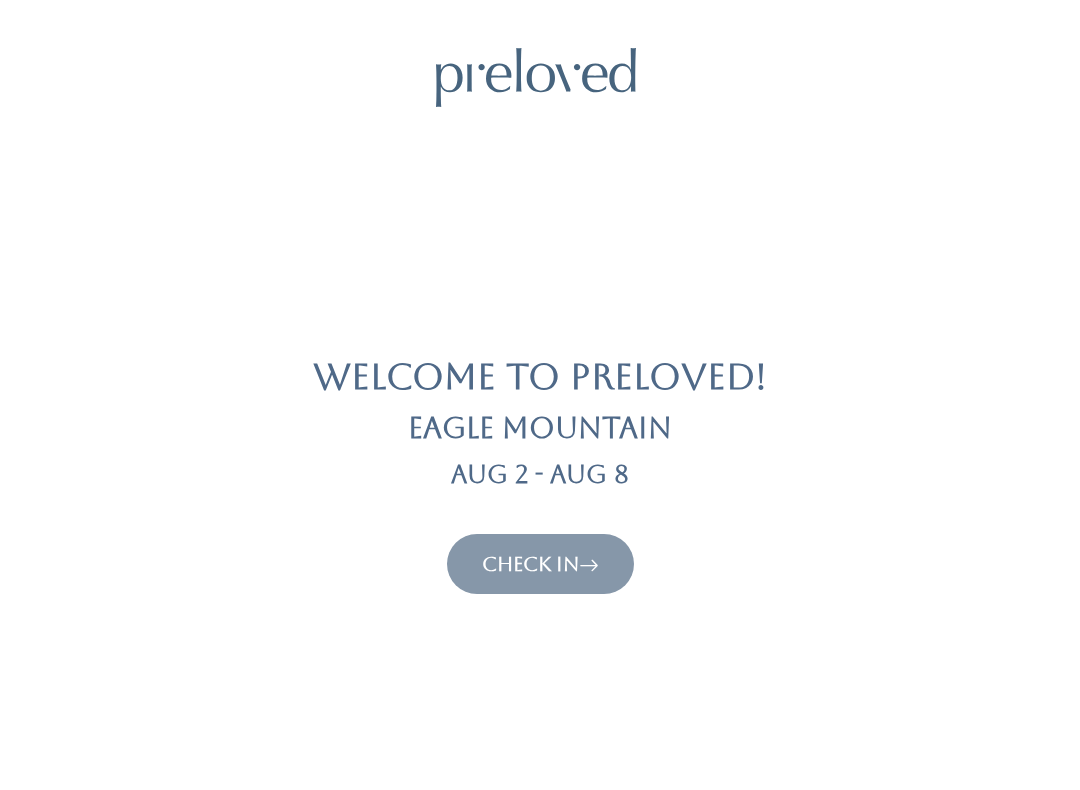 click at bounding box center [589, 564] 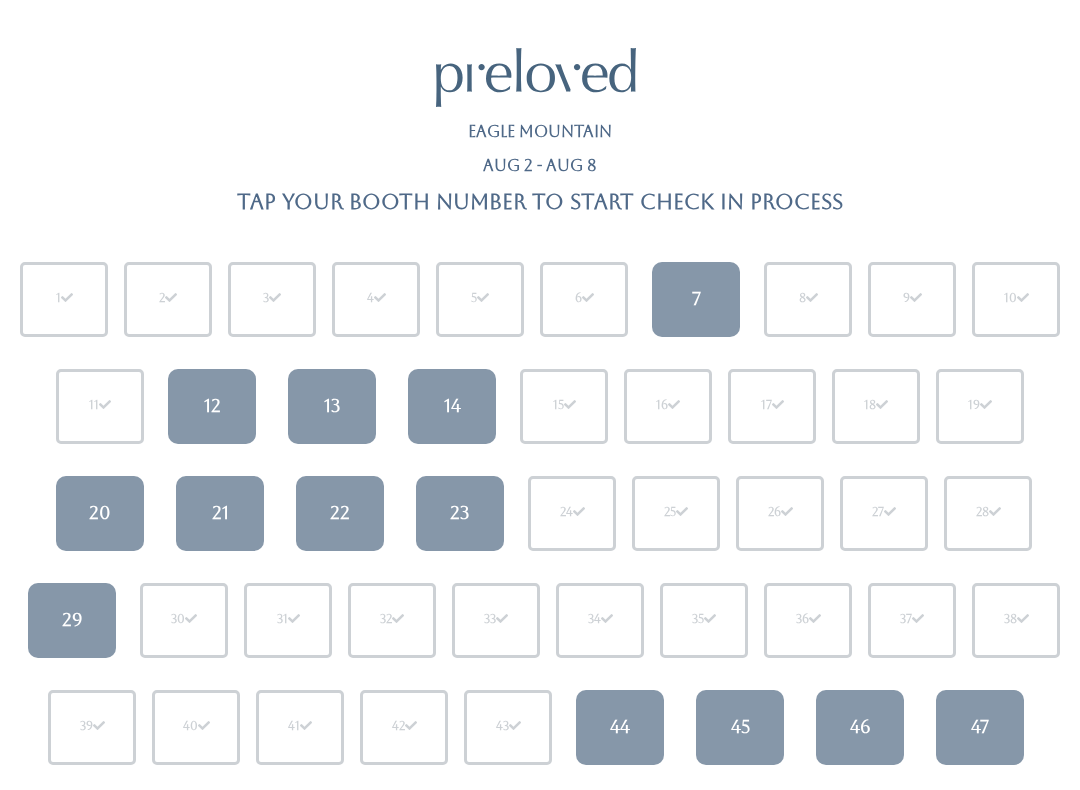 scroll, scrollTop: 0, scrollLeft: 0, axis: both 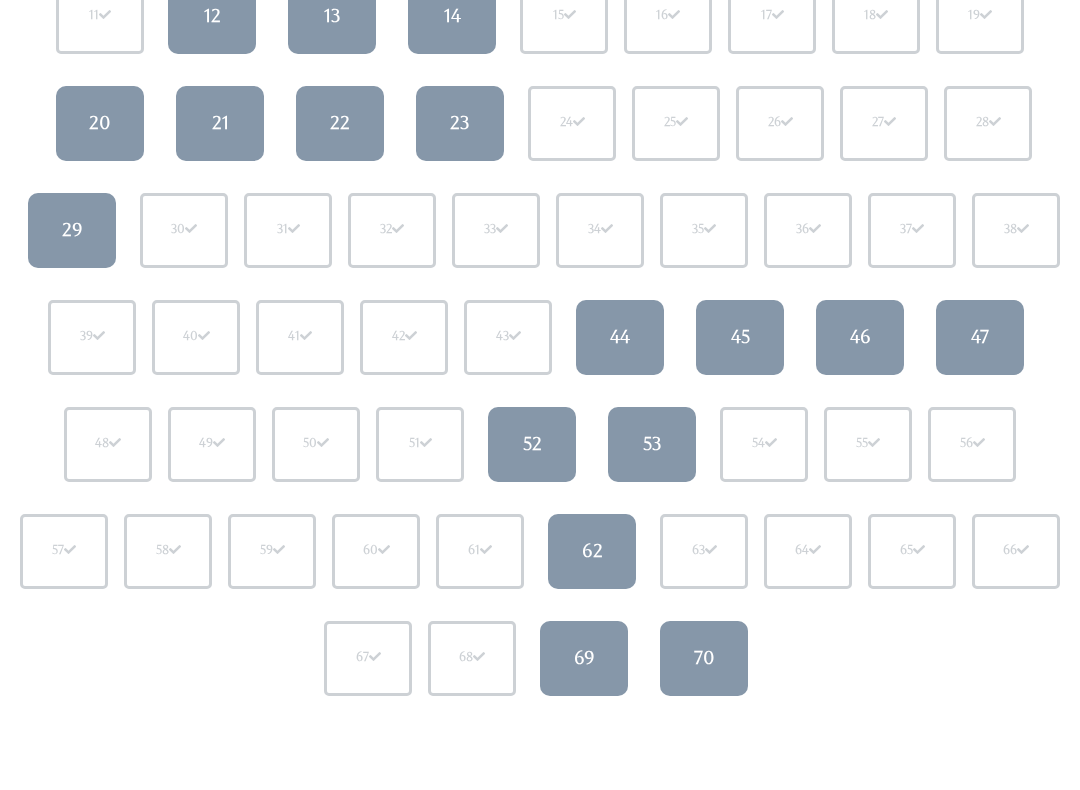 click on "21" at bounding box center (220, 124) 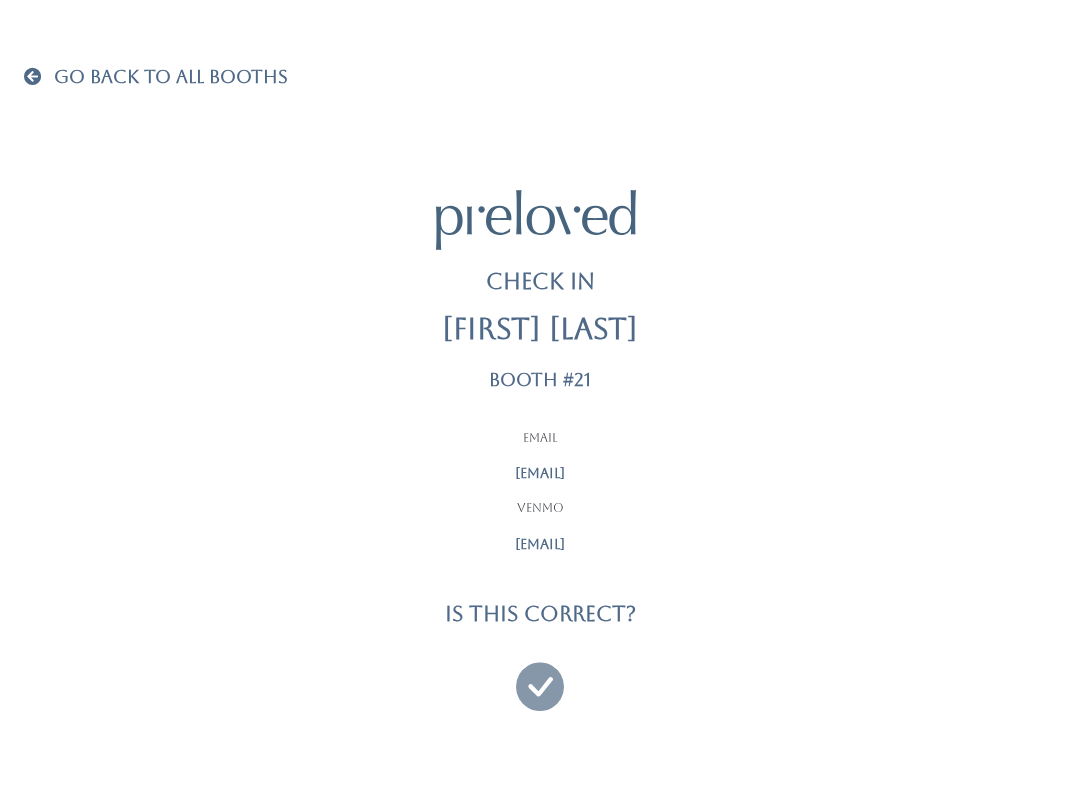 scroll, scrollTop: 0, scrollLeft: 0, axis: both 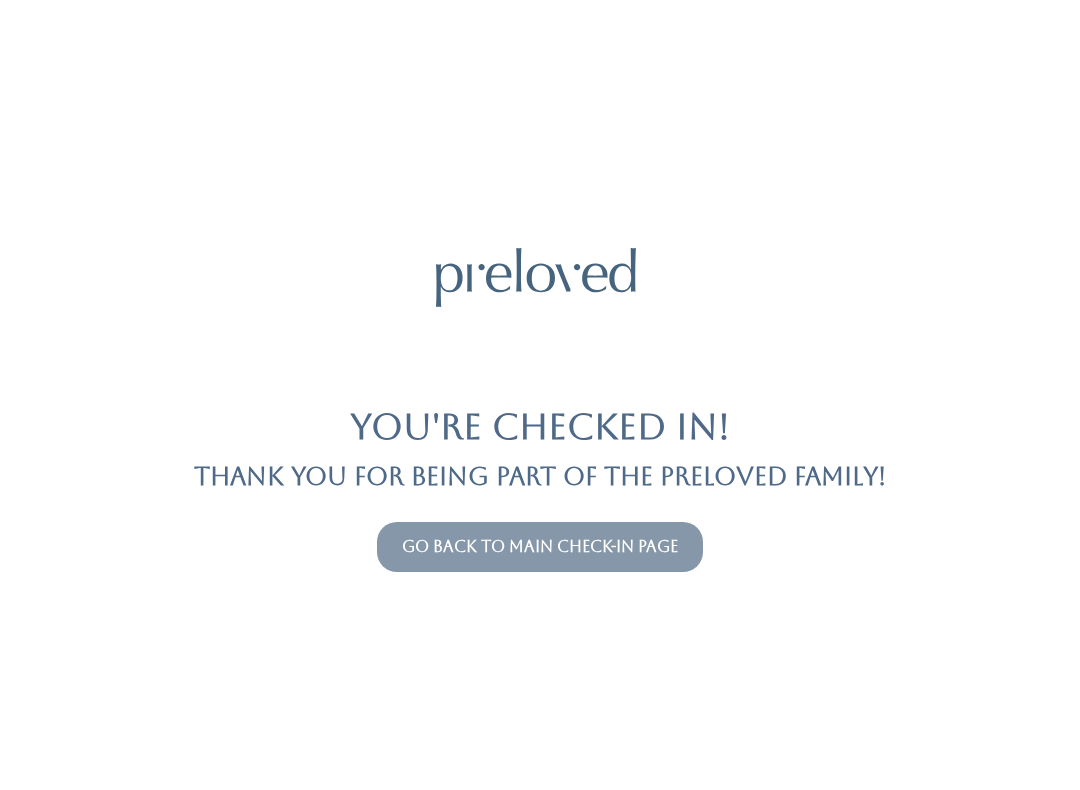click on "Go back to main check-in page" at bounding box center [540, 546] 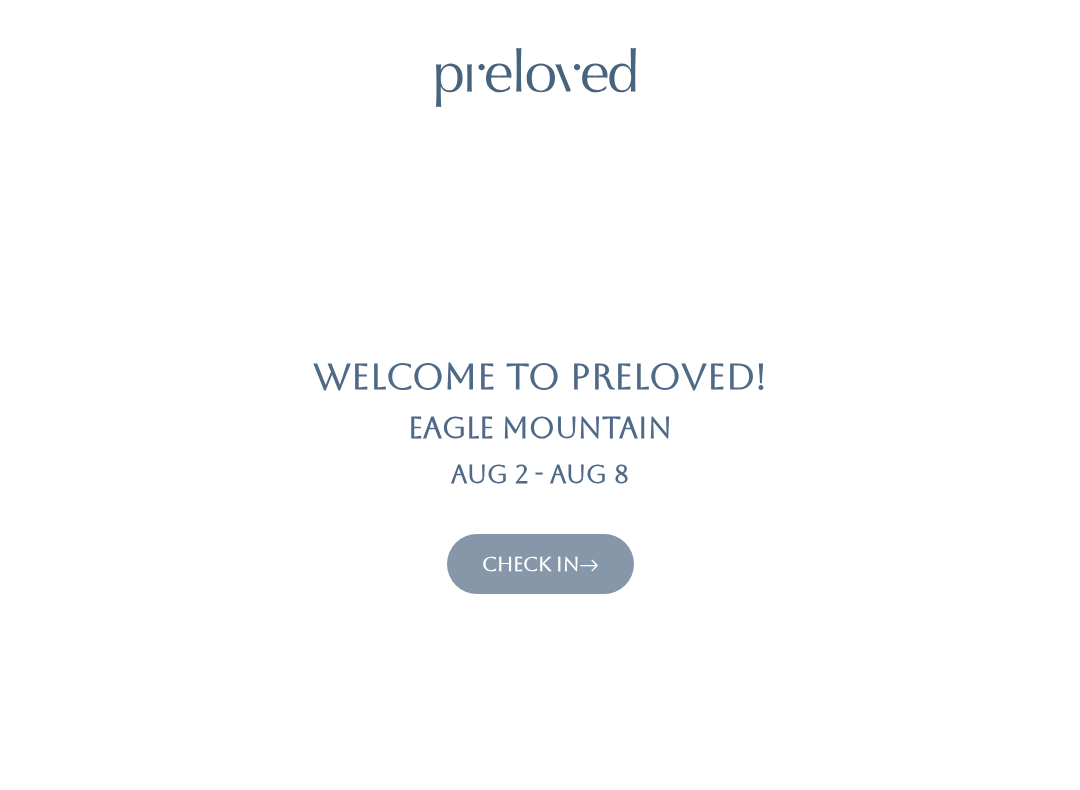 scroll, scrollTop: 0, scrollLeft: 0, axis: both 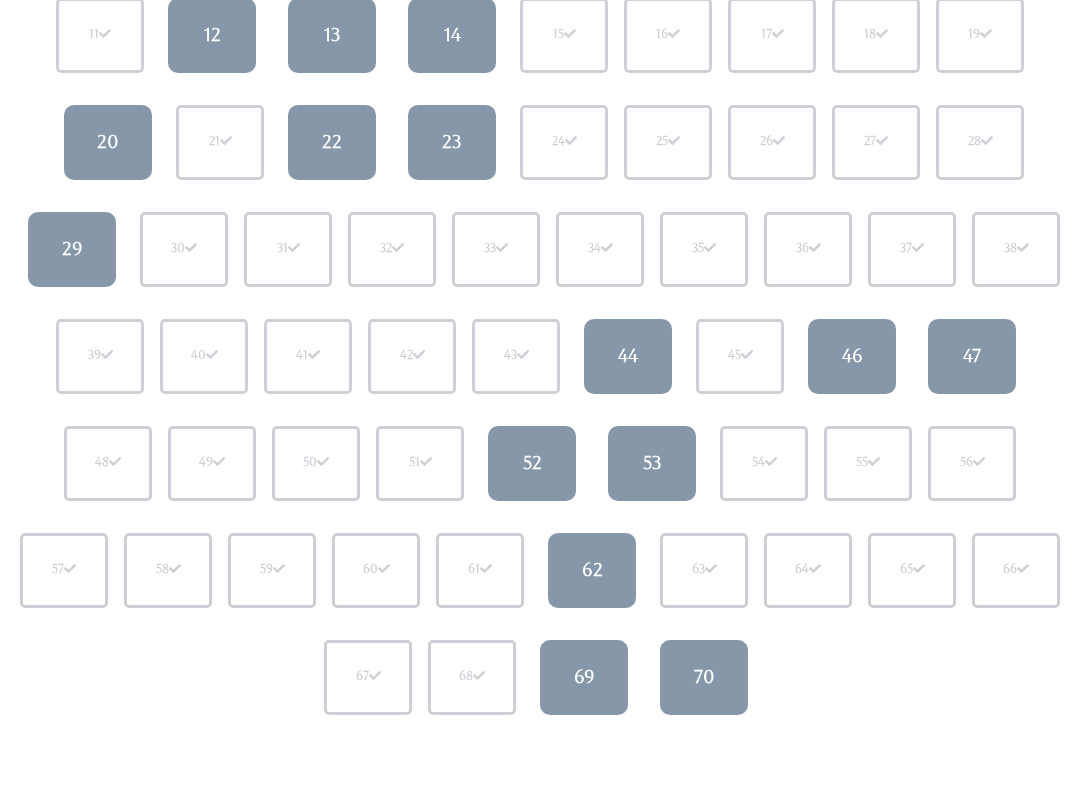 click on "13" at bounding box center [332, 36] 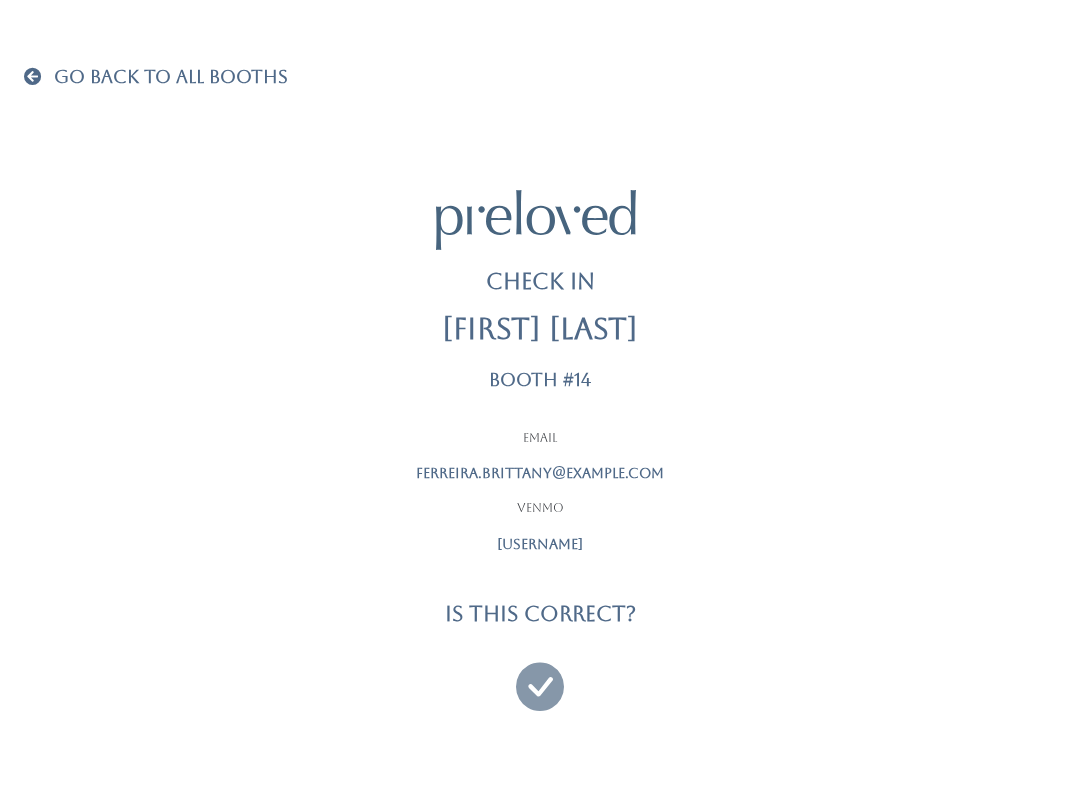 scroll, scrollTop: 0, scrollLeft: 0, axis: both 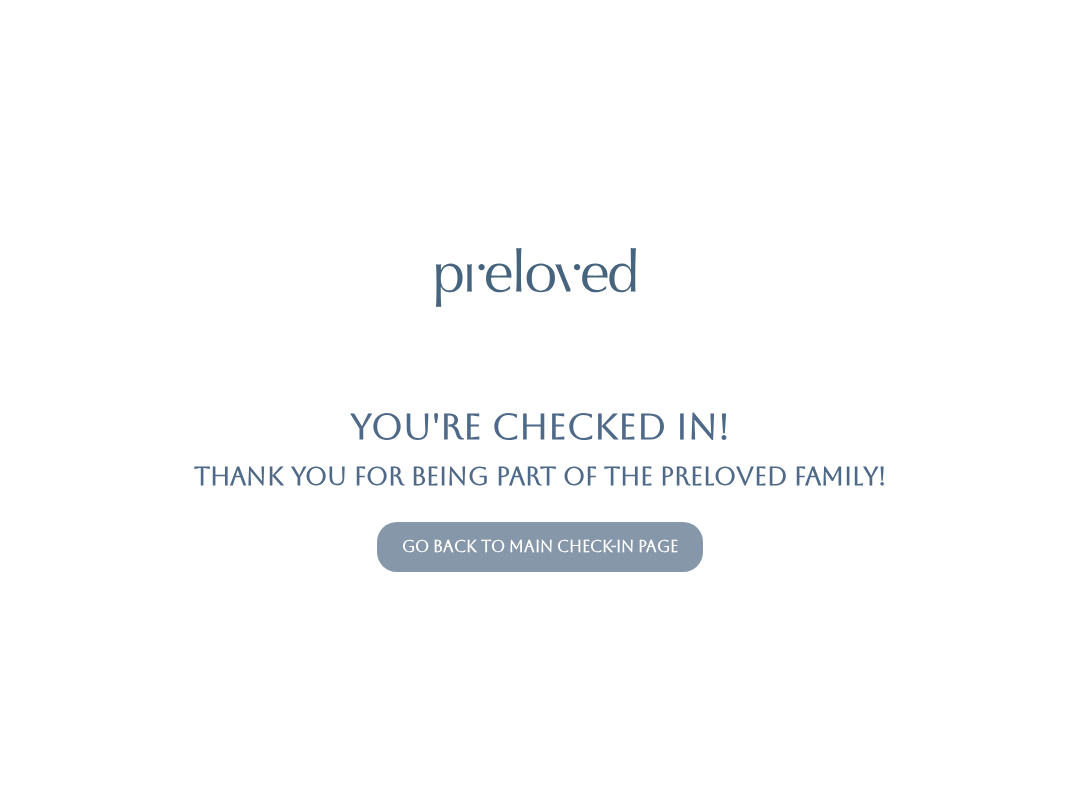 click on "Go back to main check-in page" at bounding box center [540, 546] 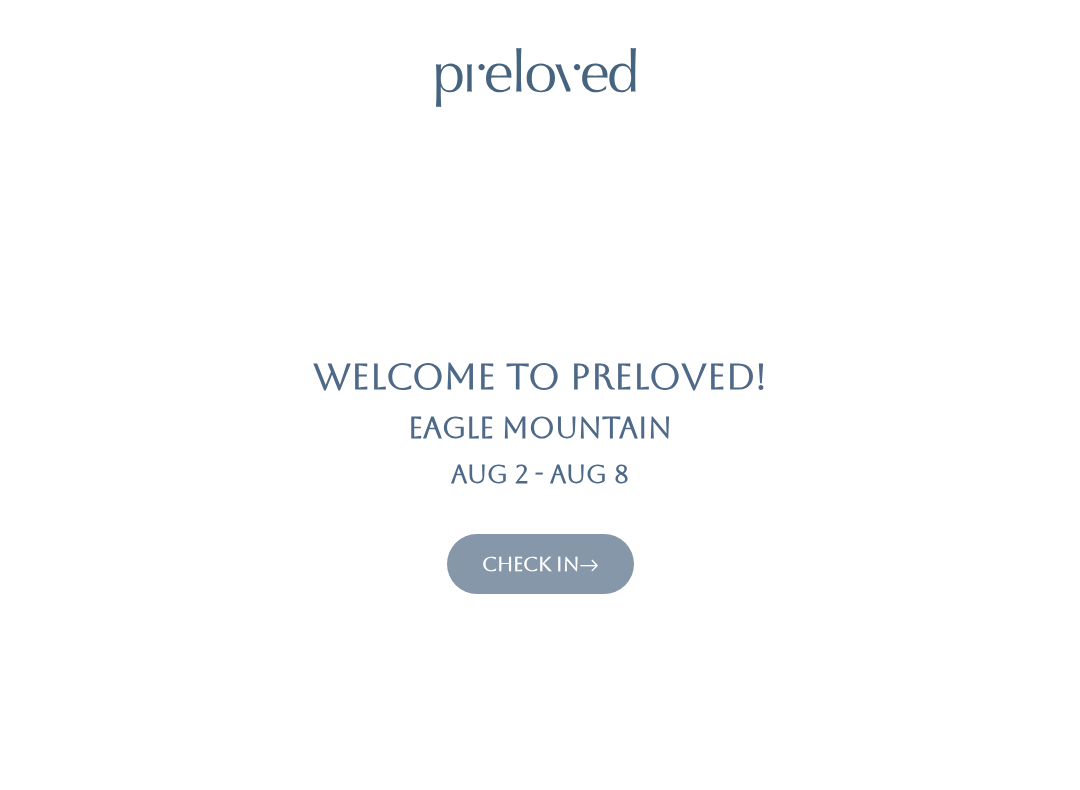 scroll, scrollTop: 0, scrollLeft: 0, axis: both 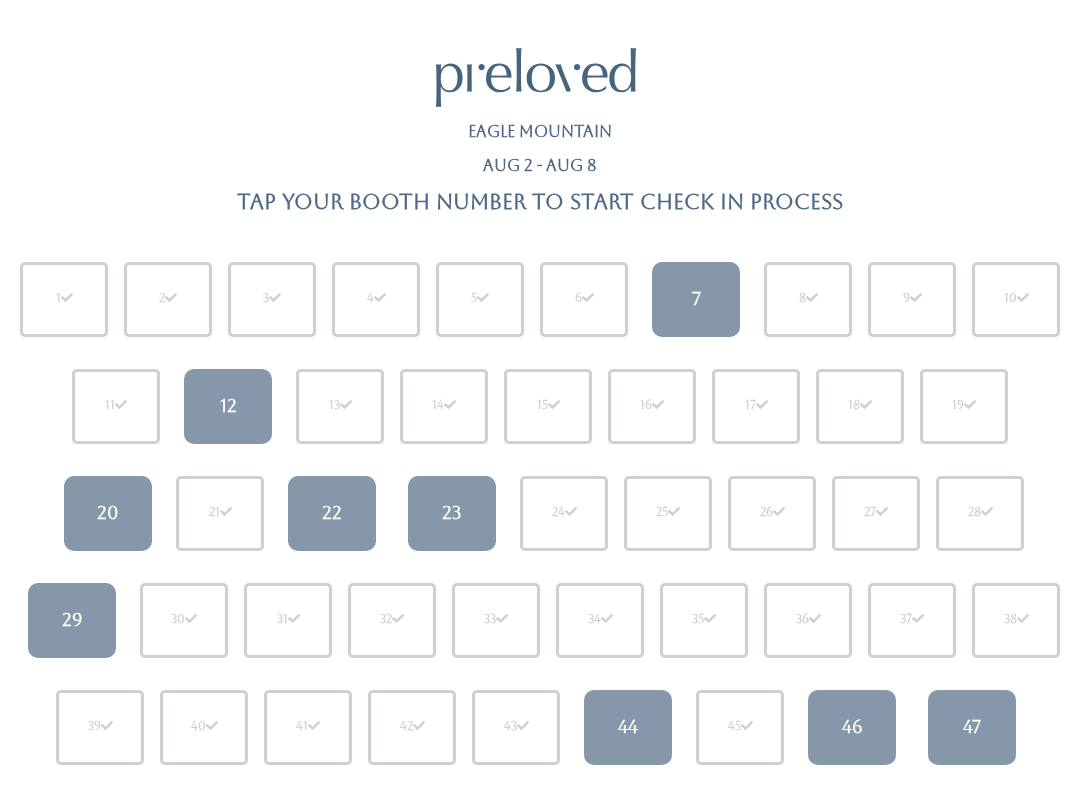 click on "12" at bounding box center (228, 406) 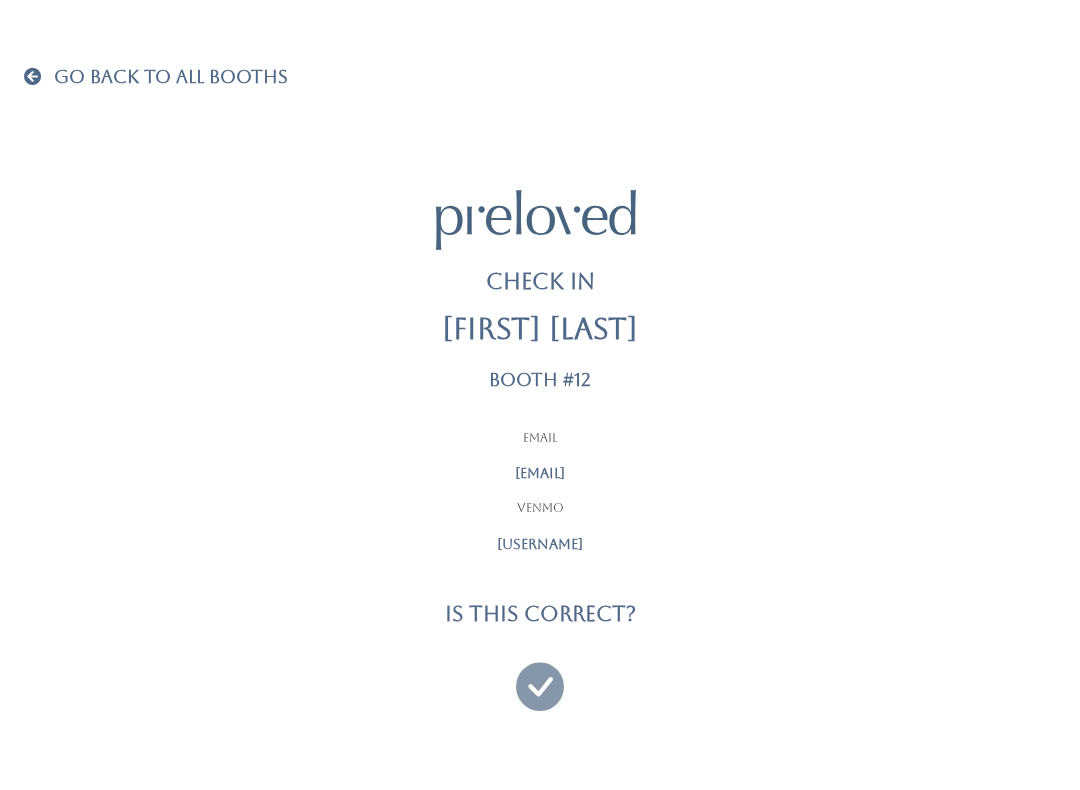 scroll, scrollTop: 0, scrollLeft: 0, axis: both 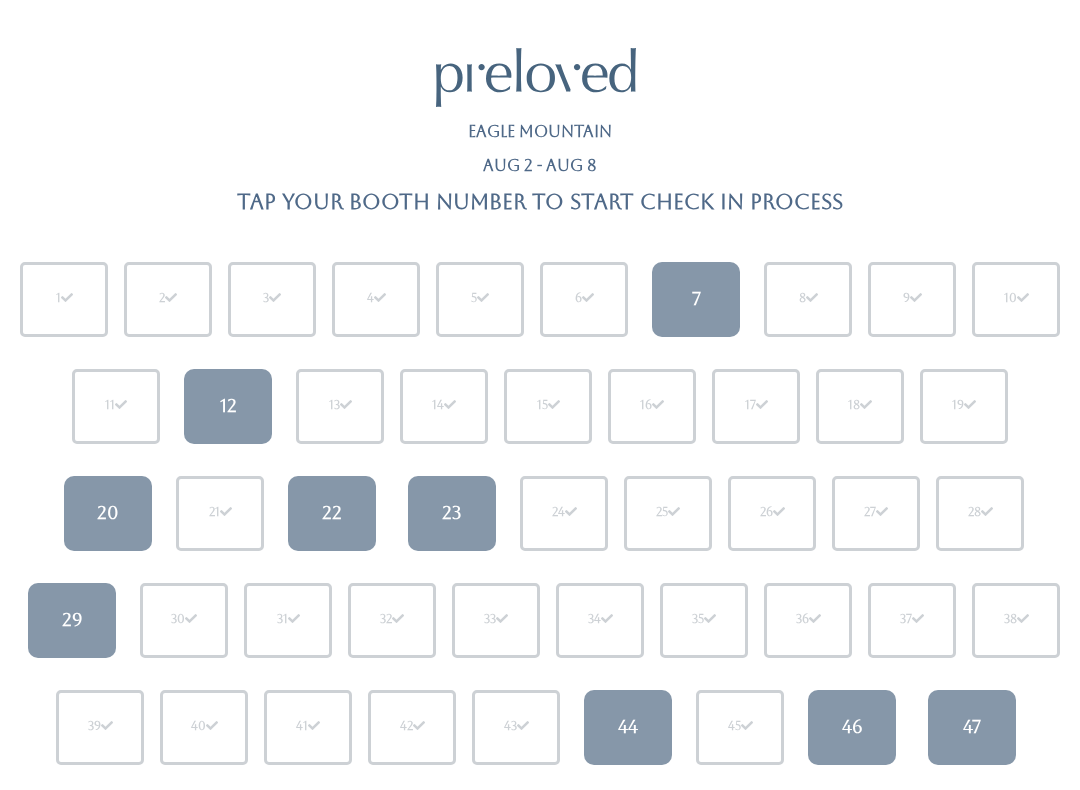 click on "12" at bounding box center [228, 406] 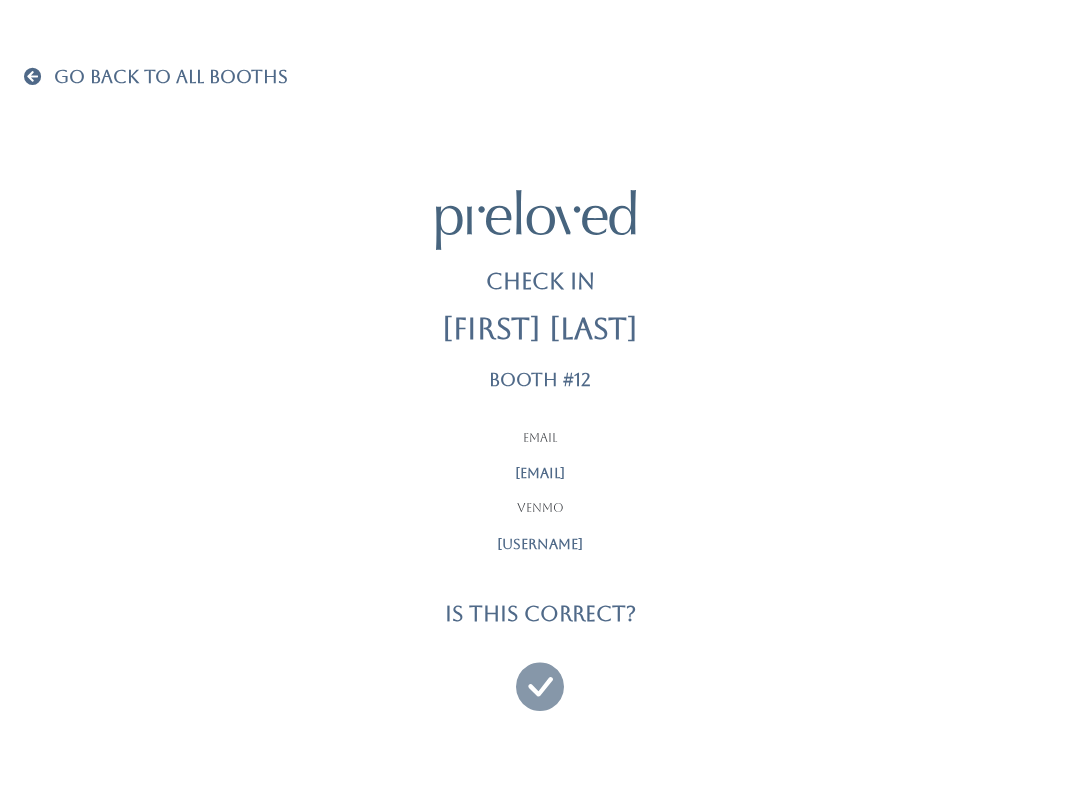 scroll, scrollTop: 0, scrollLeft: 0, axis: both 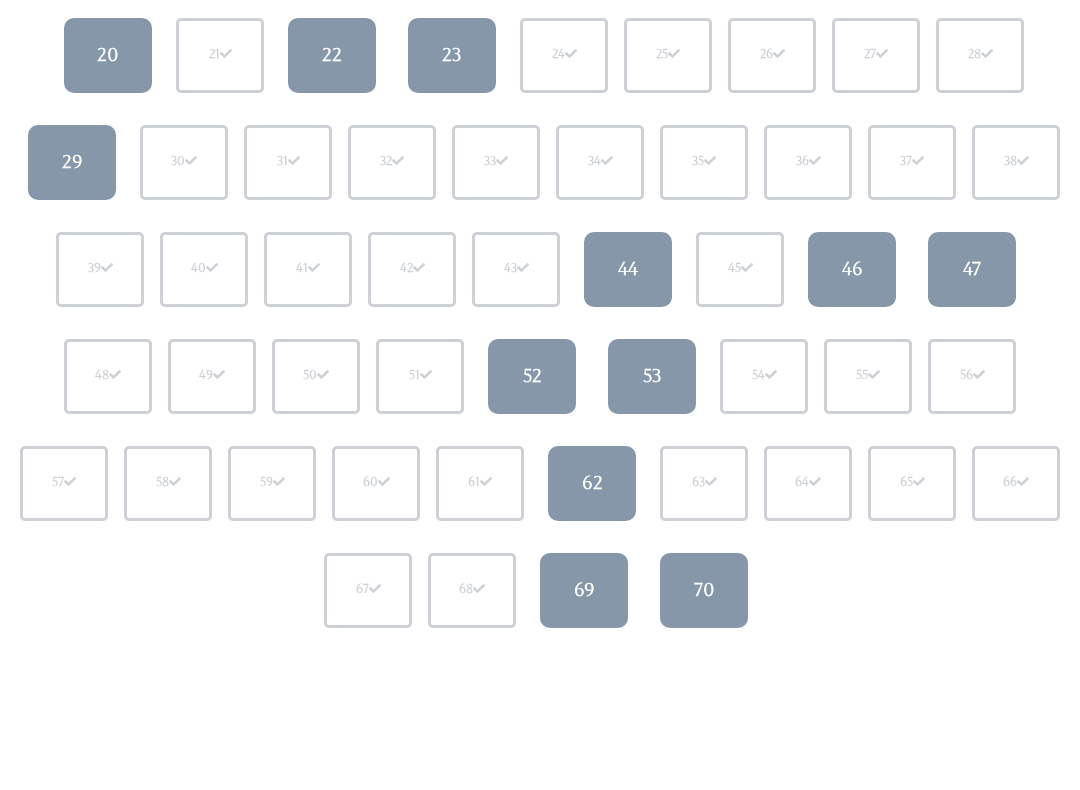 click on "62" at bounding box center (592, 483) 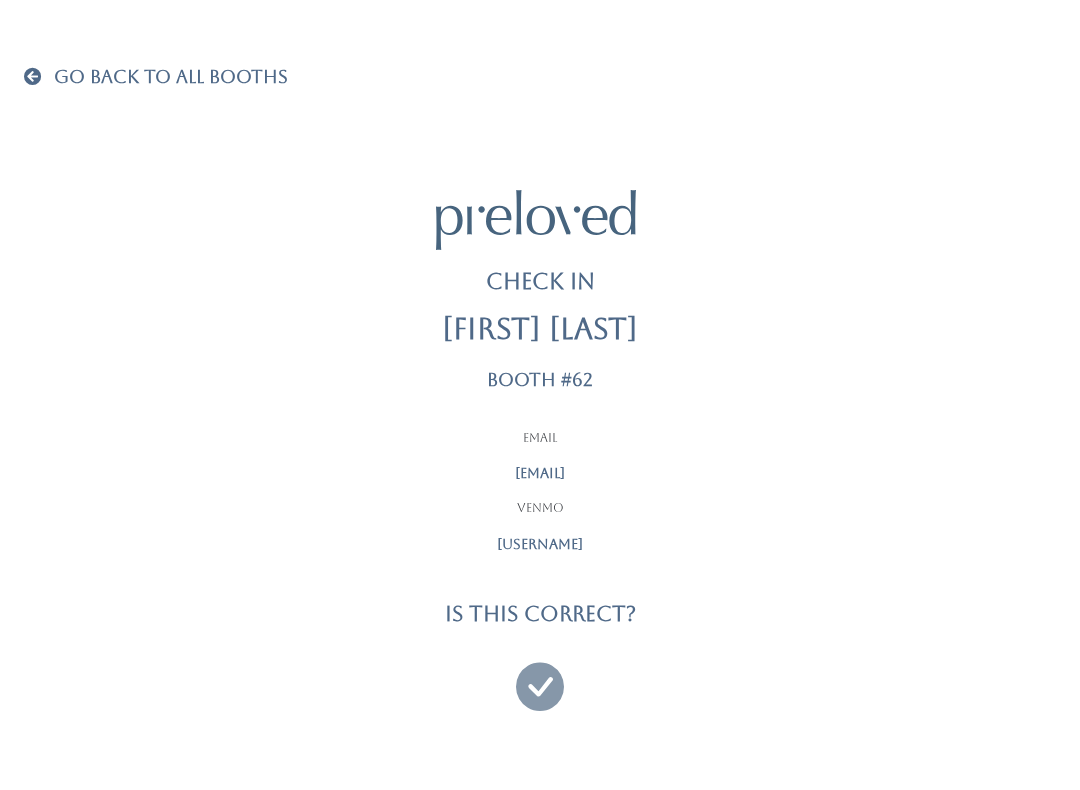 scroll, scrollTop: 0, scrollLeft: 0, axis: both 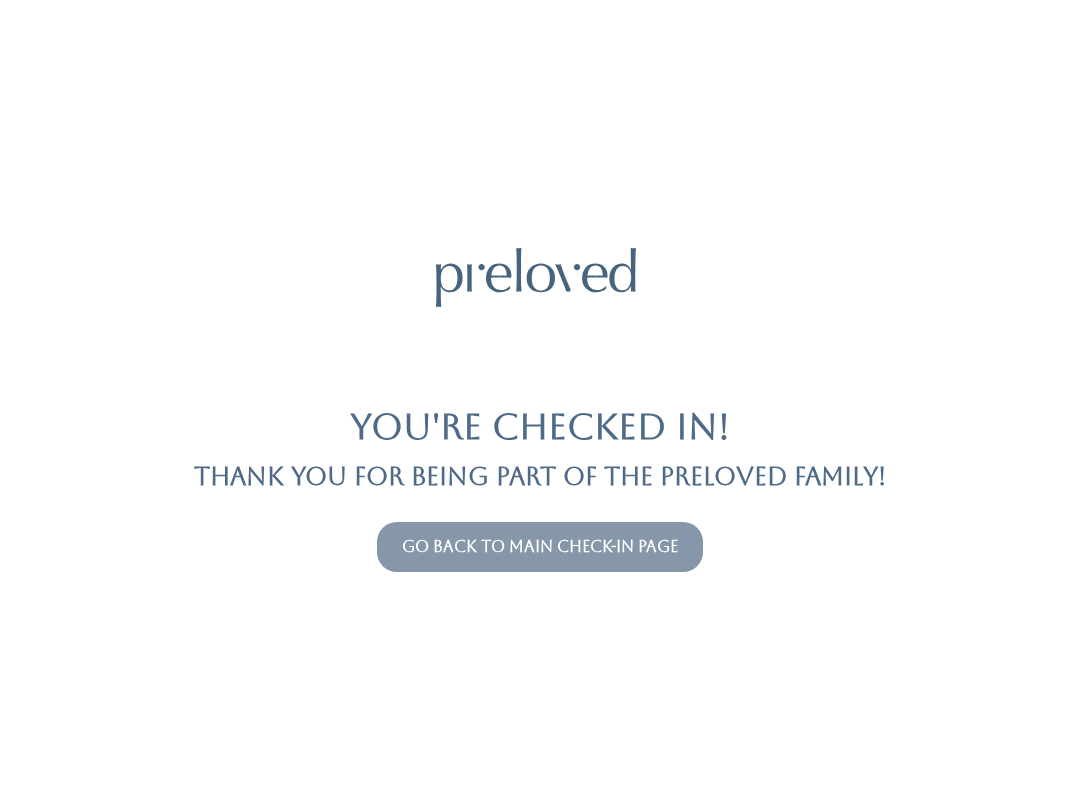 click on "Go back to main check-in page" at bounding box center (540, 546) 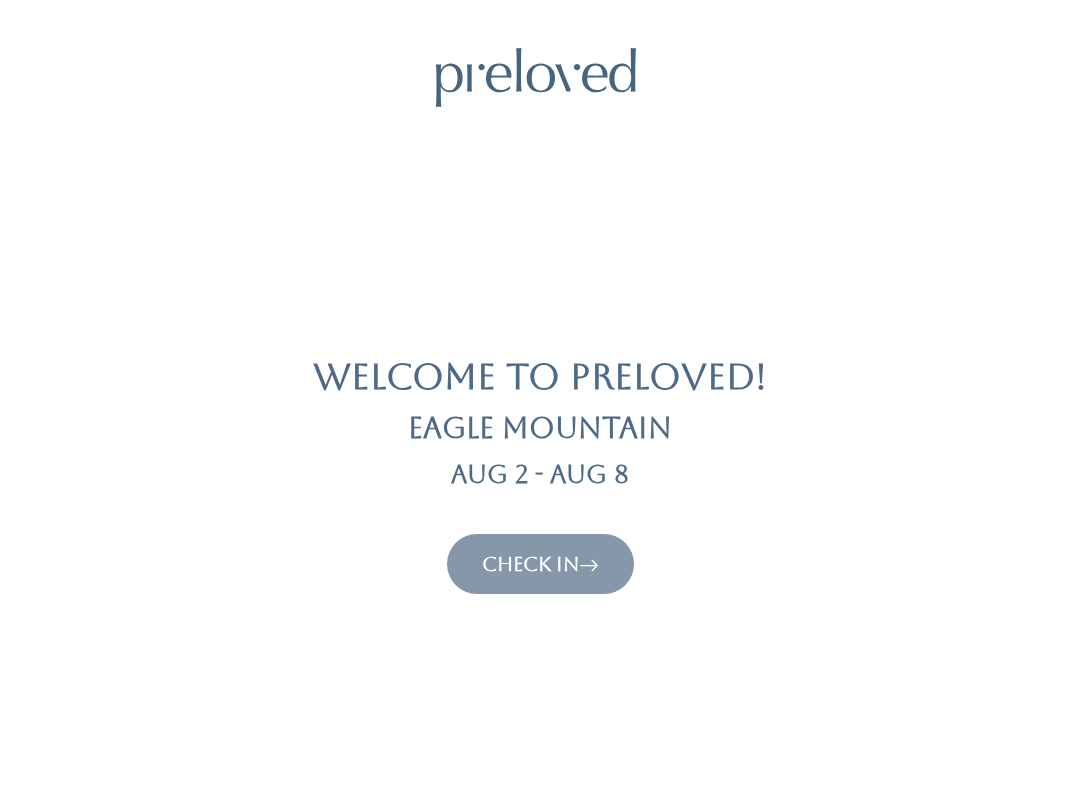 scroll, scrollTop: 0, scrollLeft: 0, axis: both 